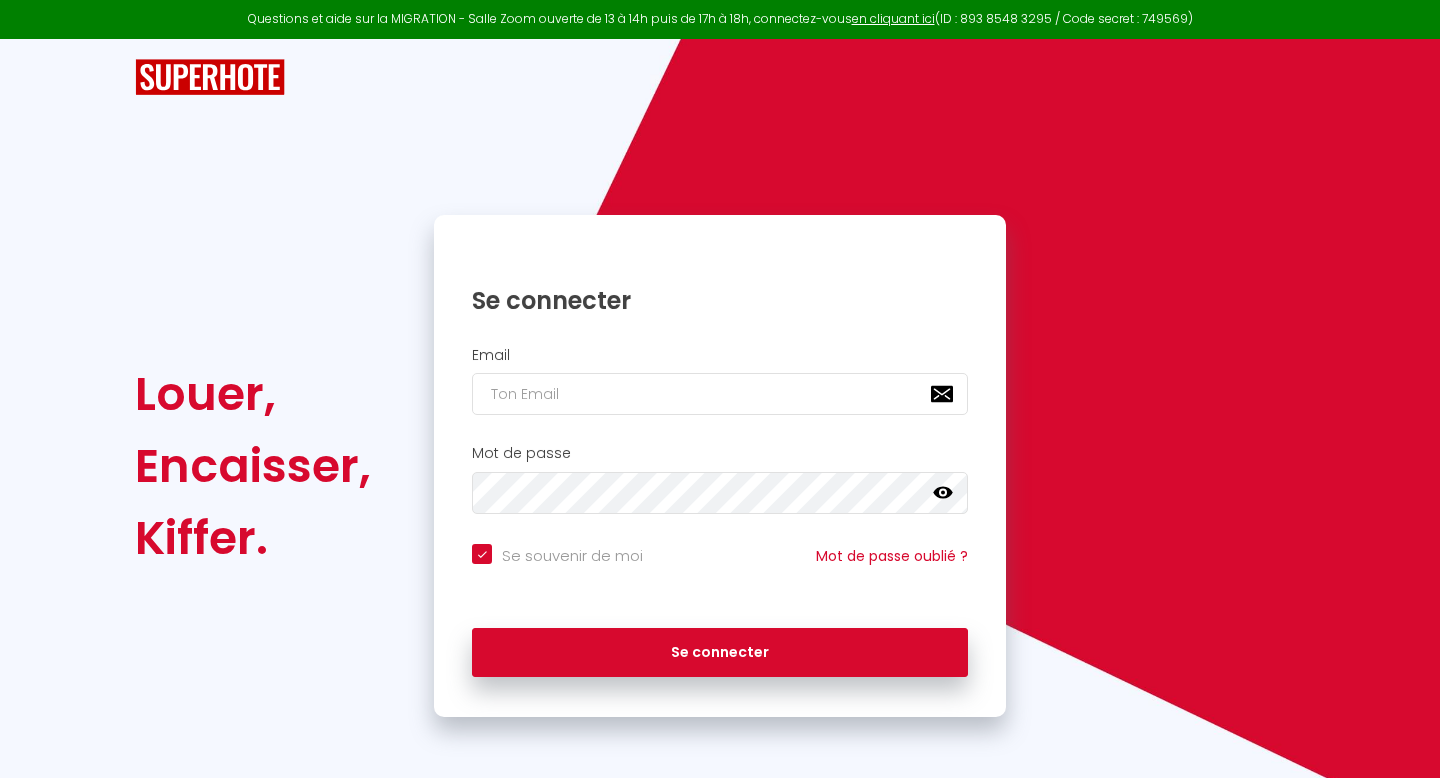 scroll, scrollTop: 0, scrollLeft: 0, axis: both 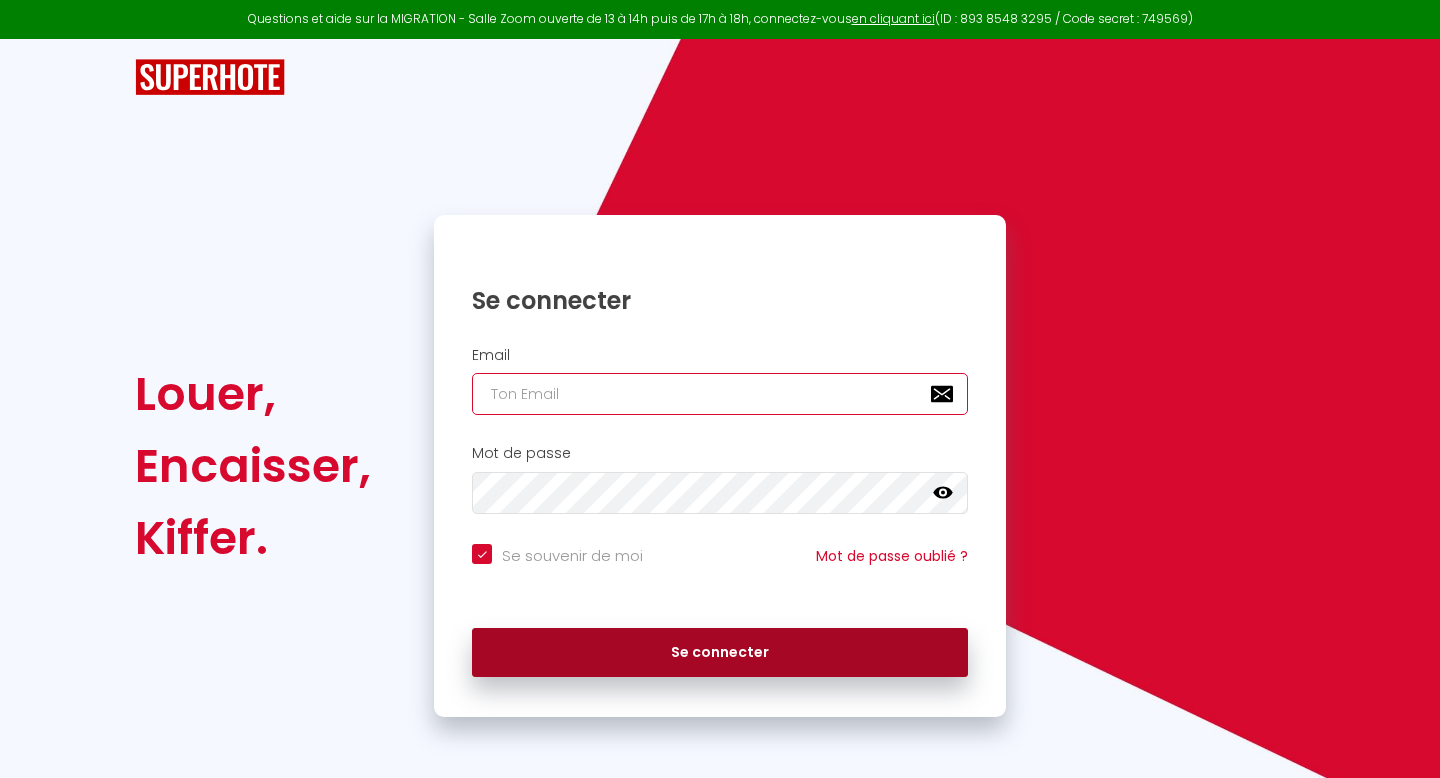 type on "[EMAIL]" 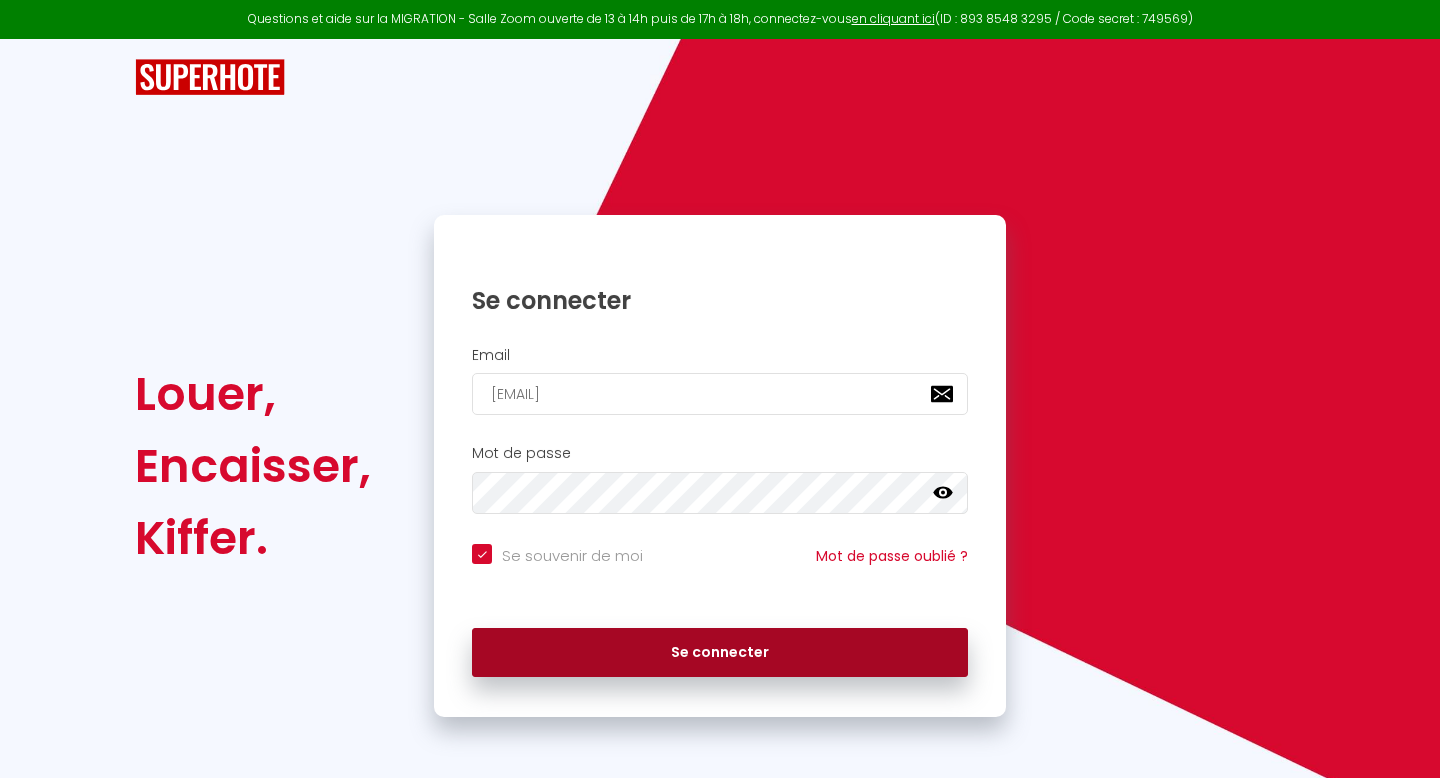 click on "Se connecter" at bounding box center [720, 653] 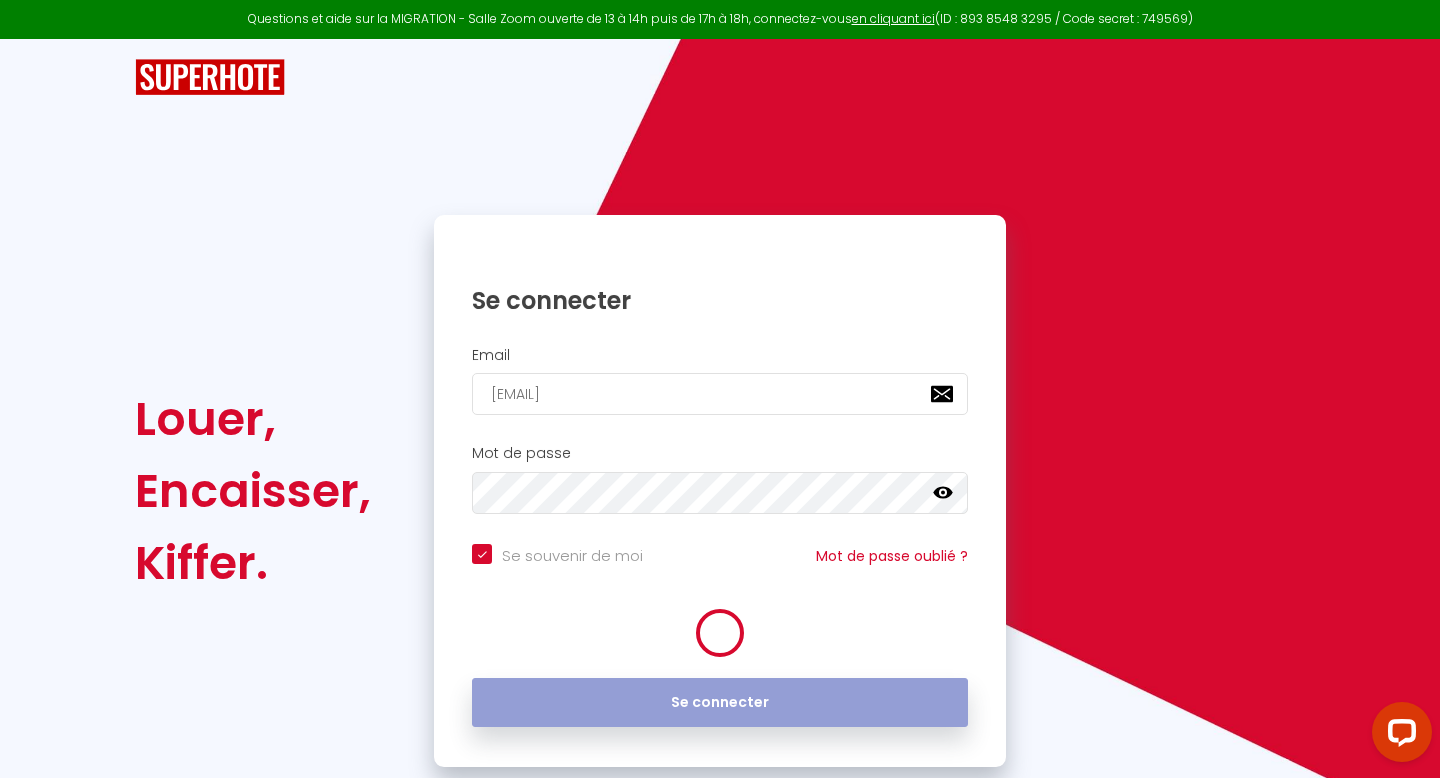 scroll, scrollTop: 0, scrollLeft: 0, axis: both 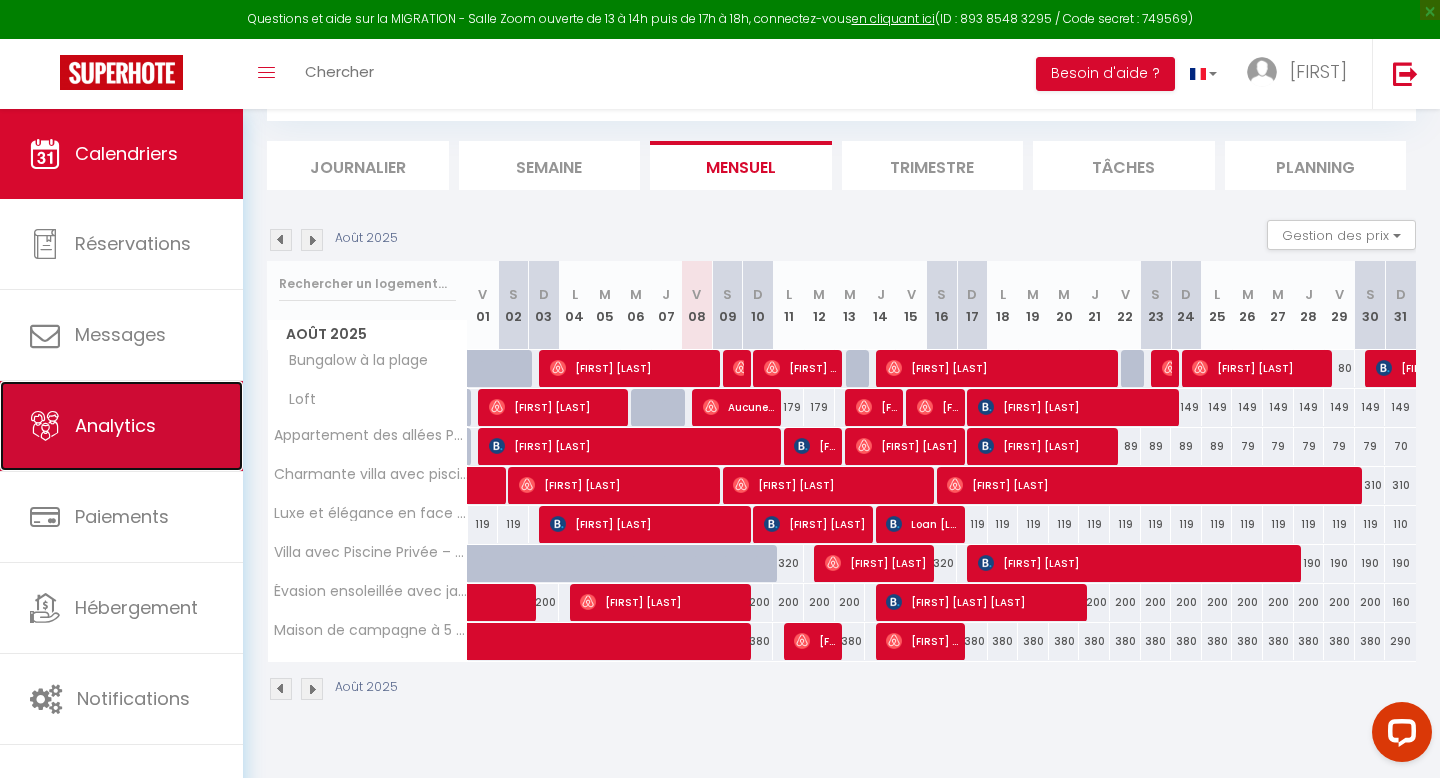 click on "Analytics" at bounding box center (121, 426) 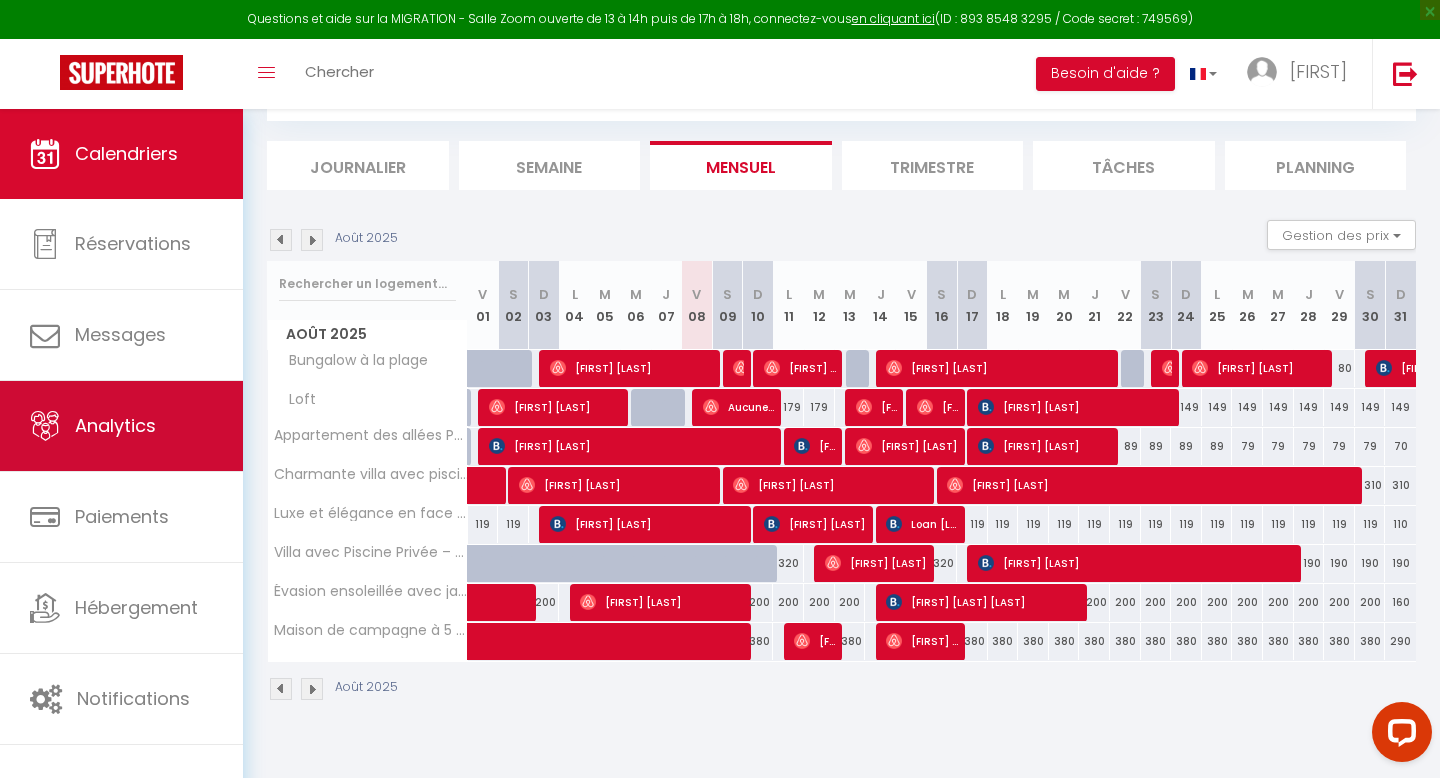 scroll, scrollTop: 0, scrollLeft: 0, axis: both 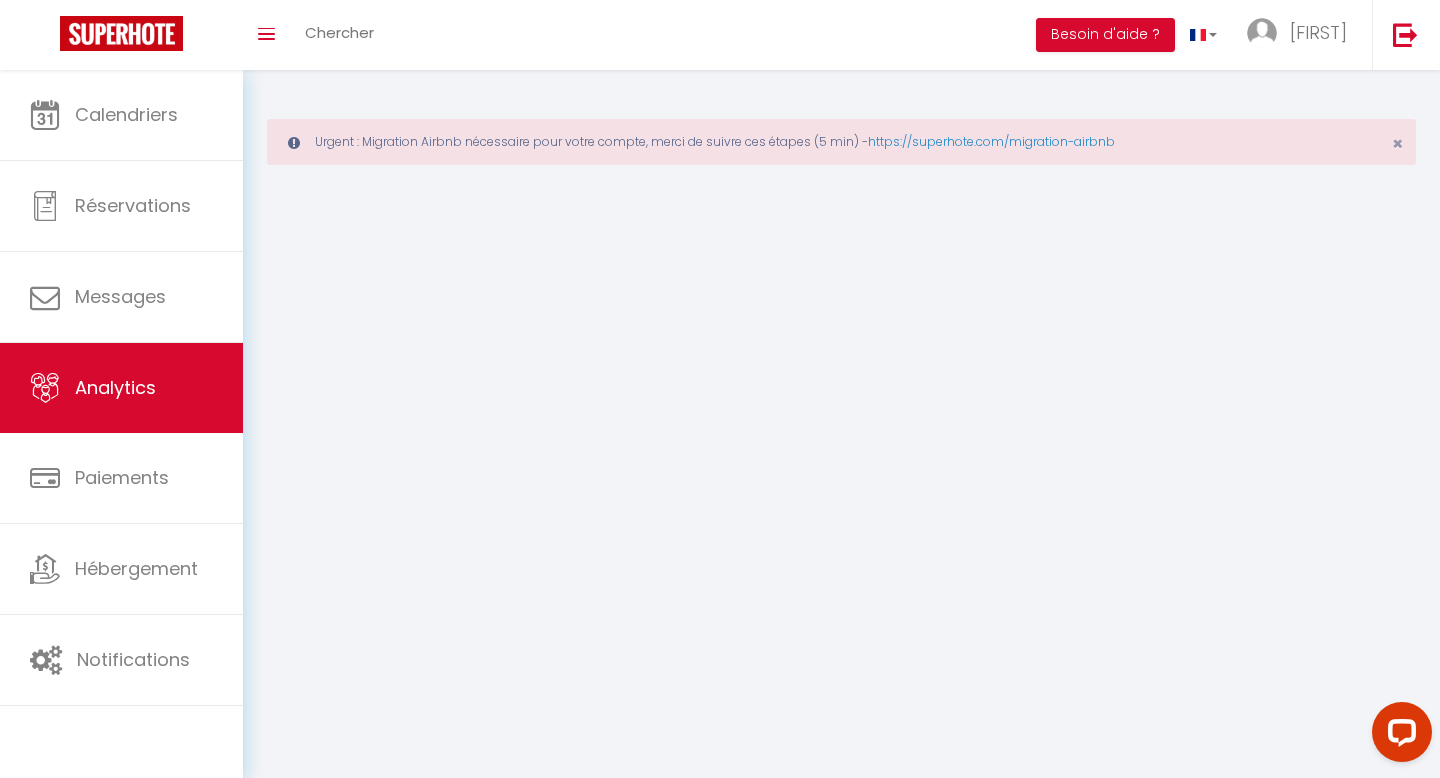 select on "2025" 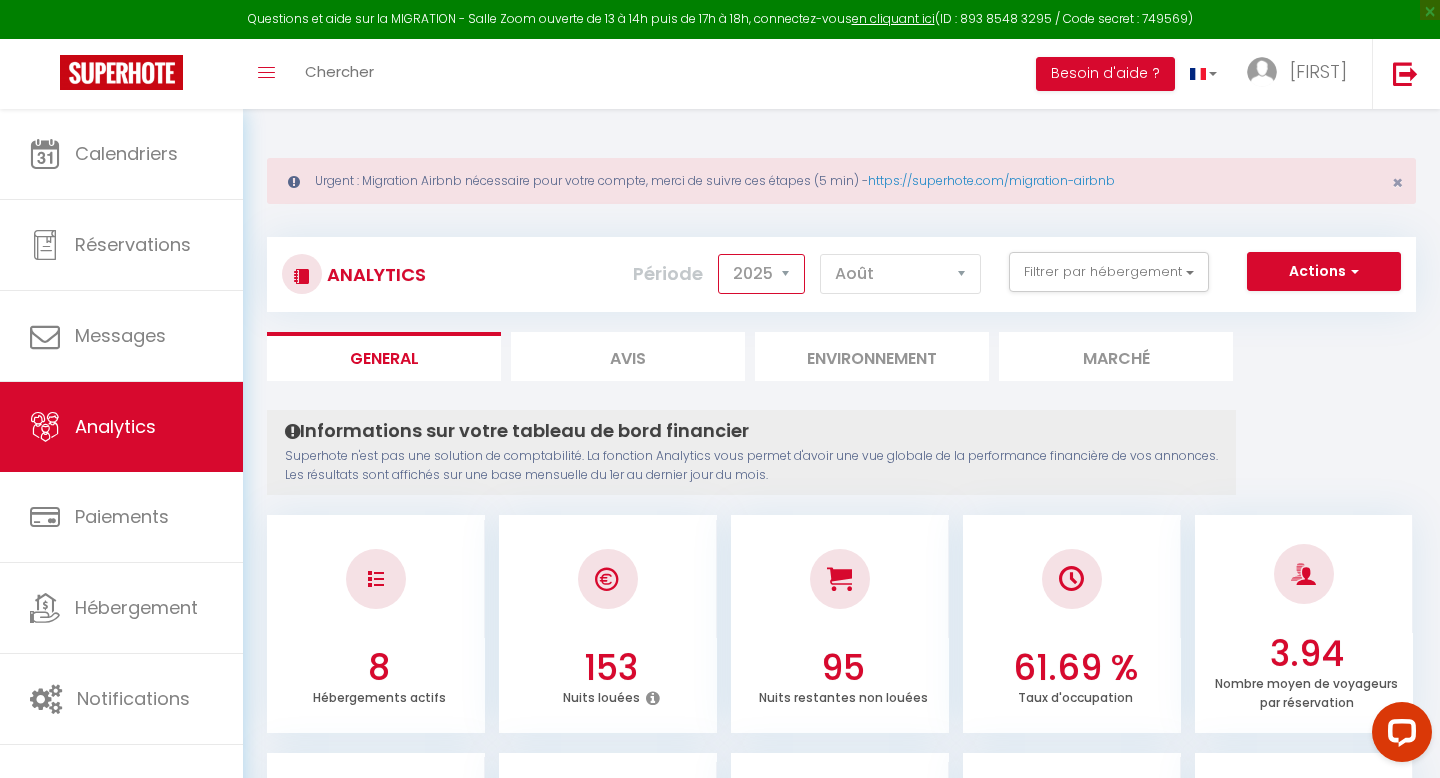 click on "2014 2015 2016 2017 2018 2019 2020 2021 2022 2023 2024 2025 2026 2027" at bounding box center (761, 274) 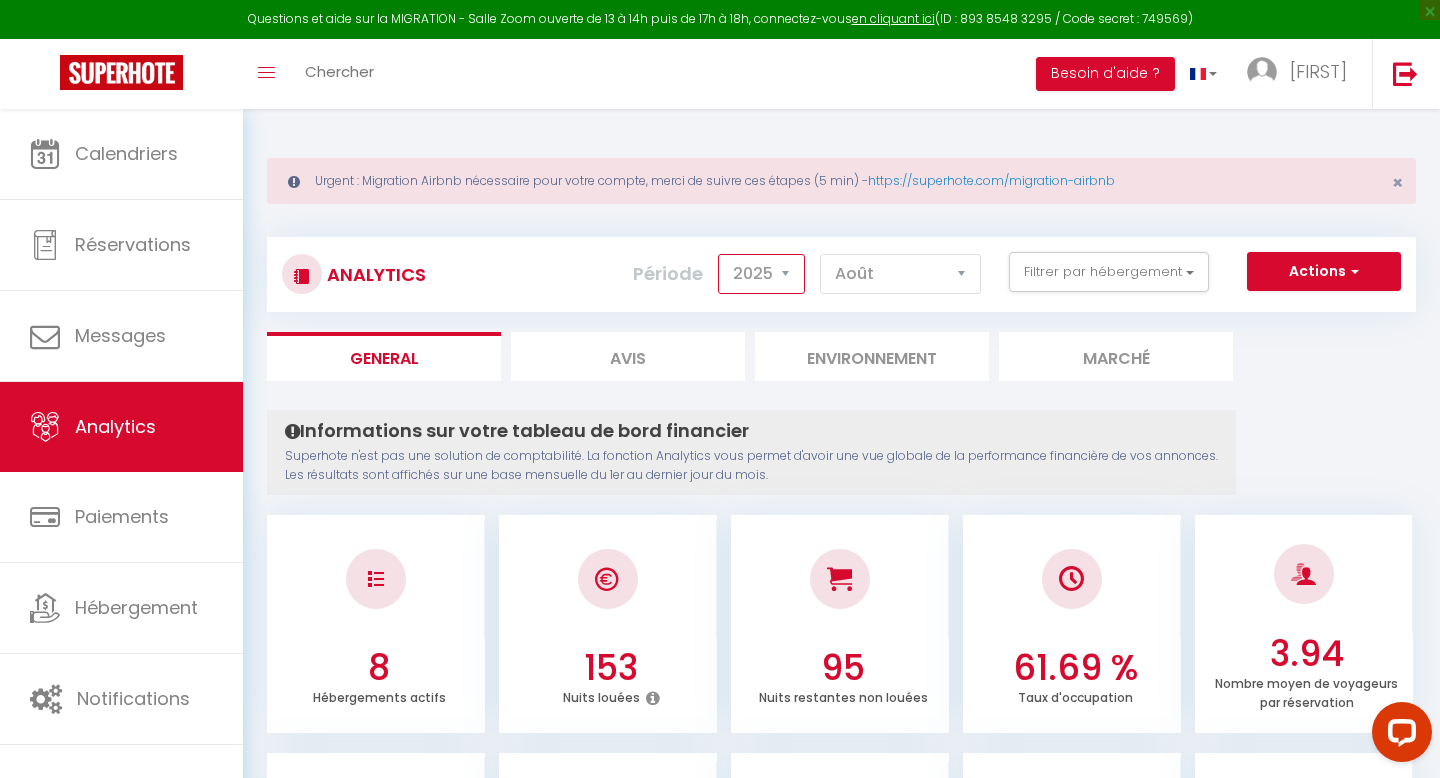 select on "2023" 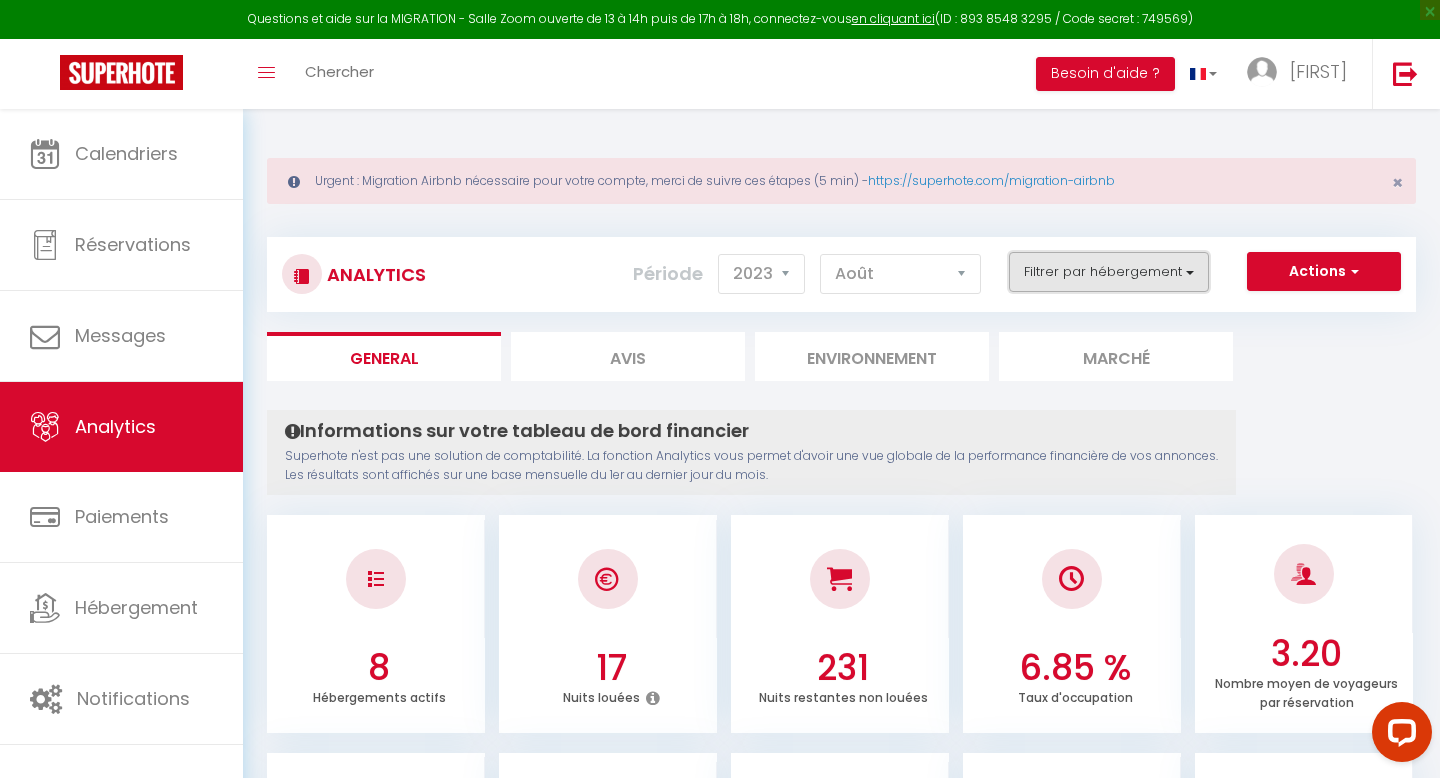 click on "Filtrer par hébergement" at bounding box center (1109, 272) 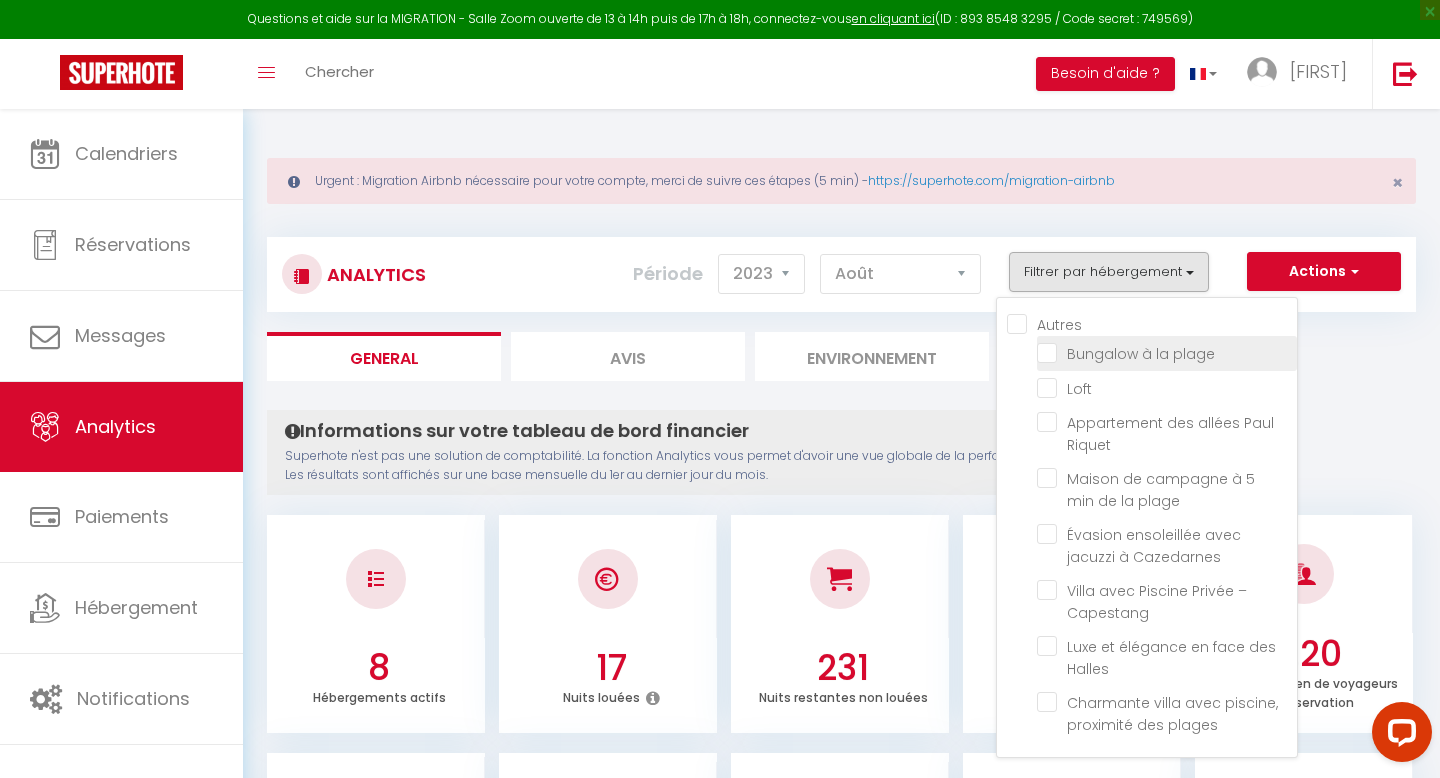 click at bounding box center [1167, 352] 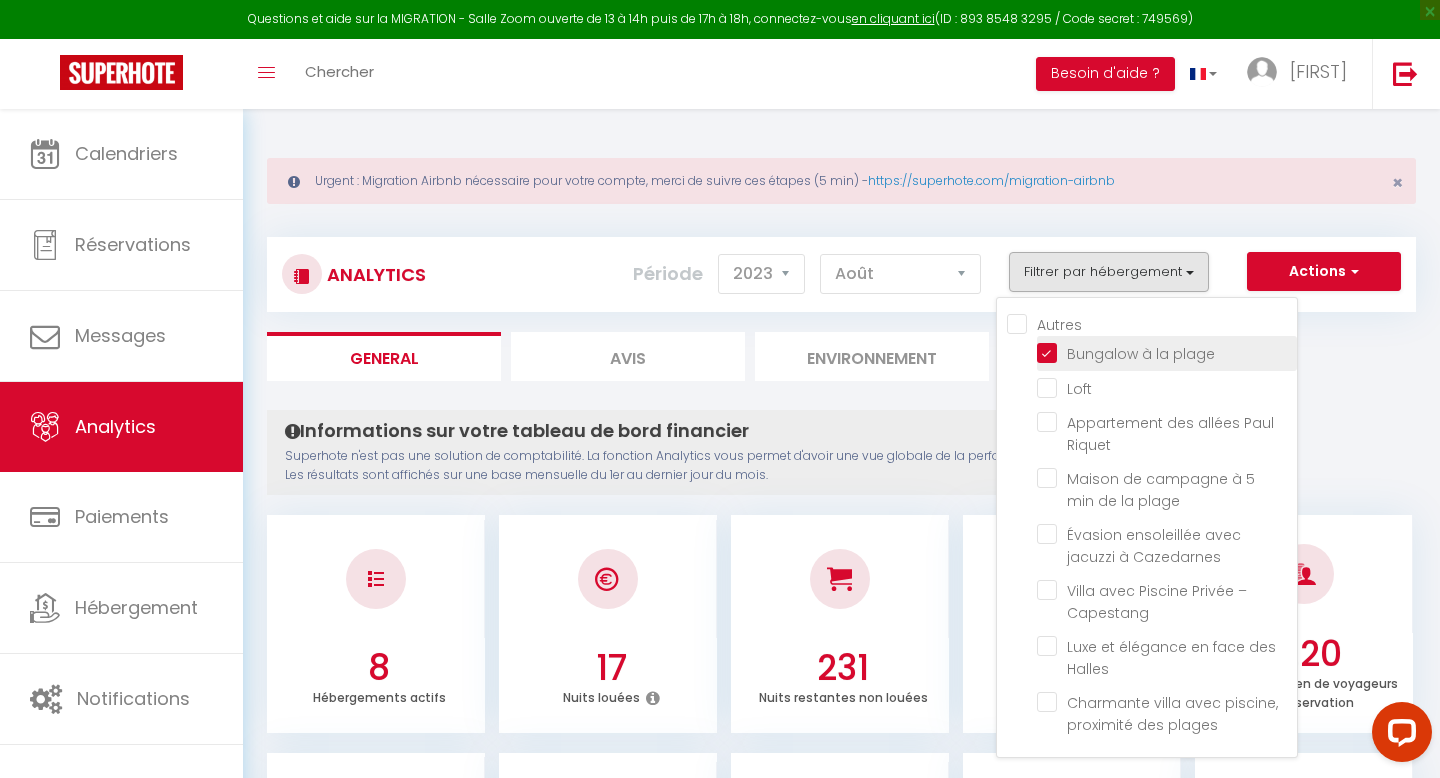 checkbox on "false" 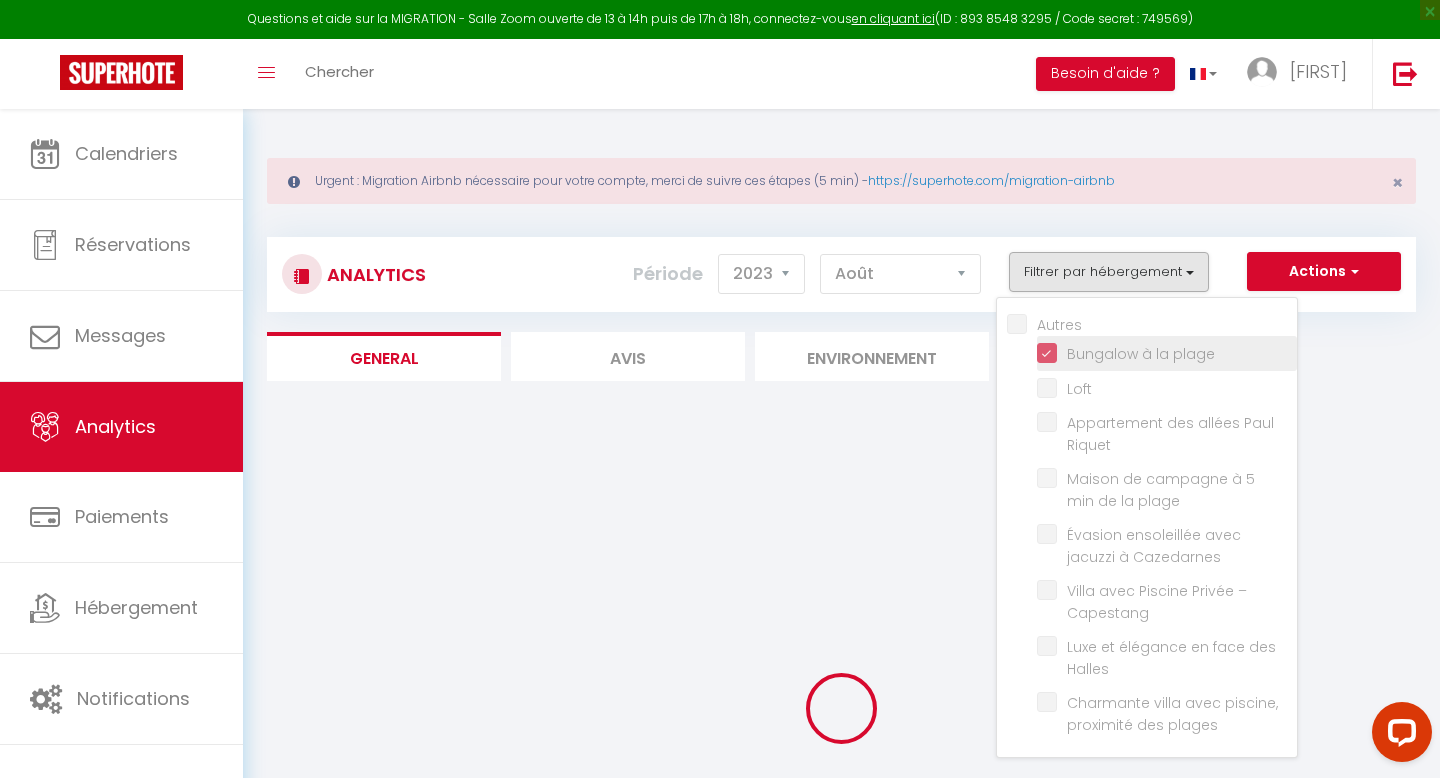 checkbox on "false" 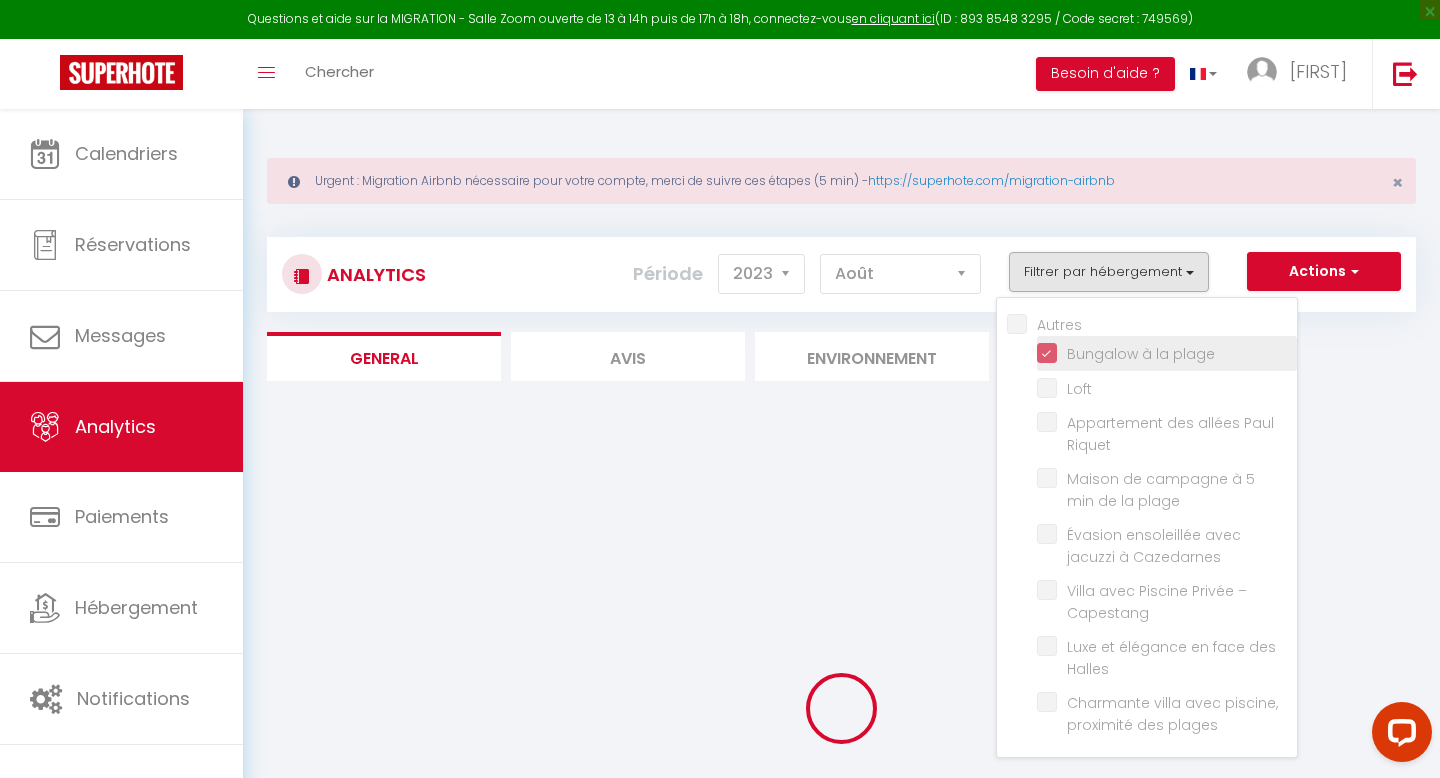 checkbox on "false" 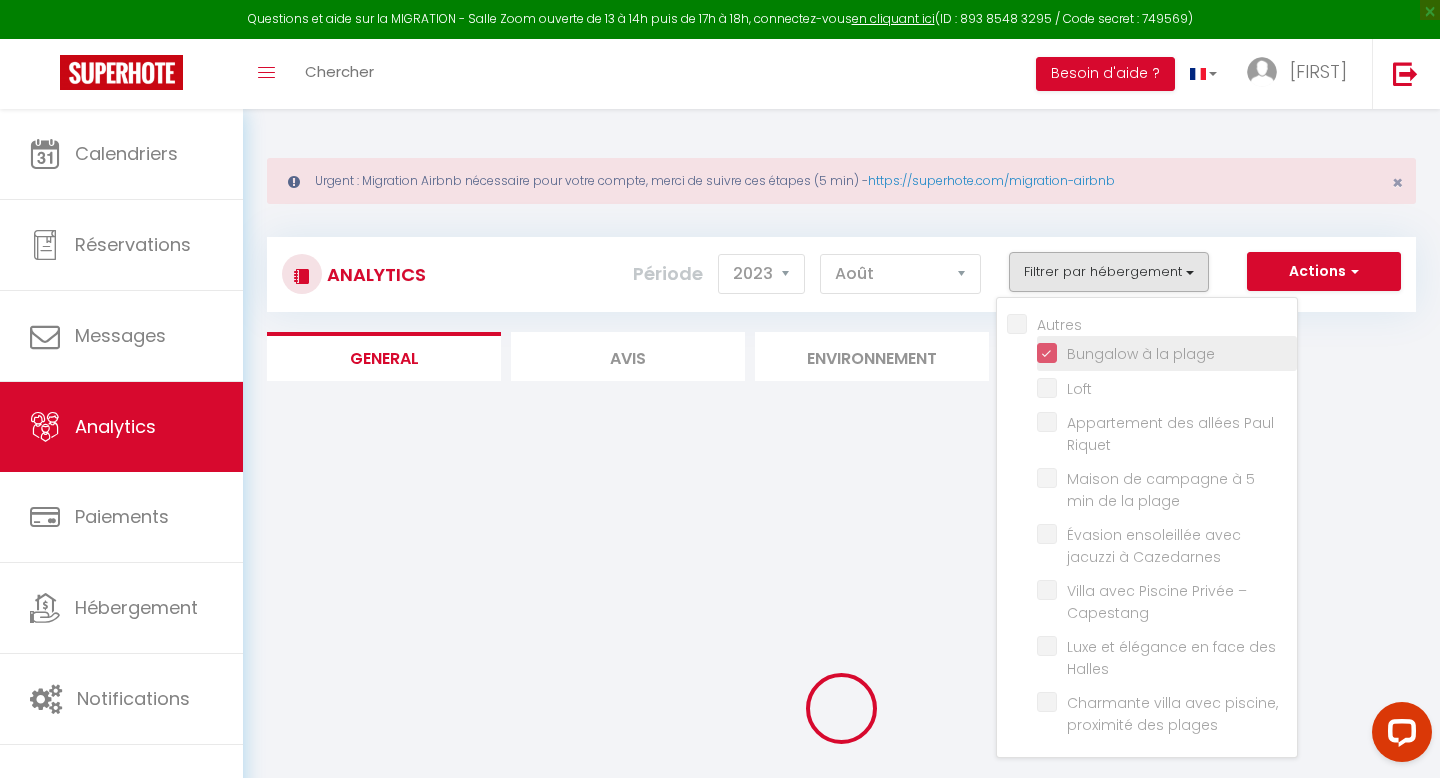 checkbox on "false" 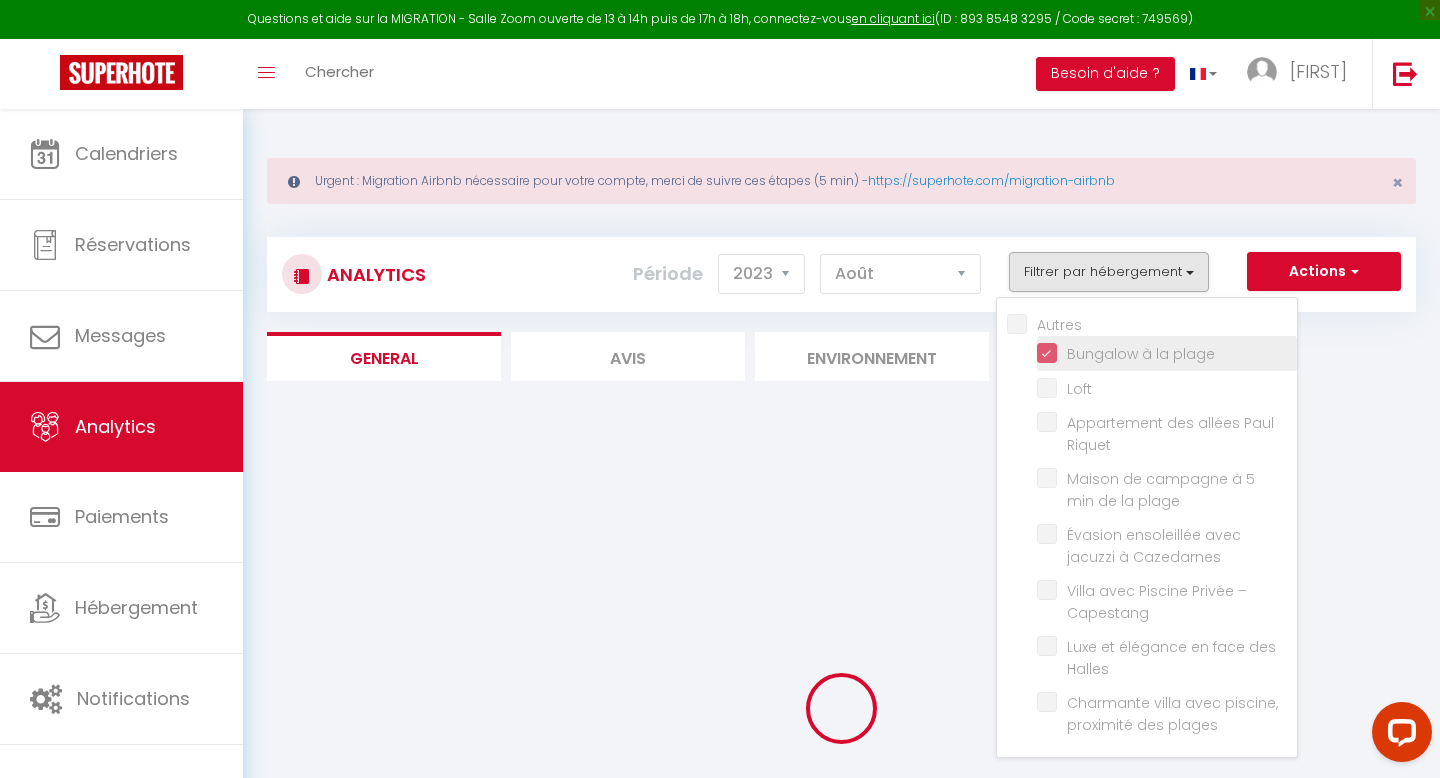 checkbox on "false" 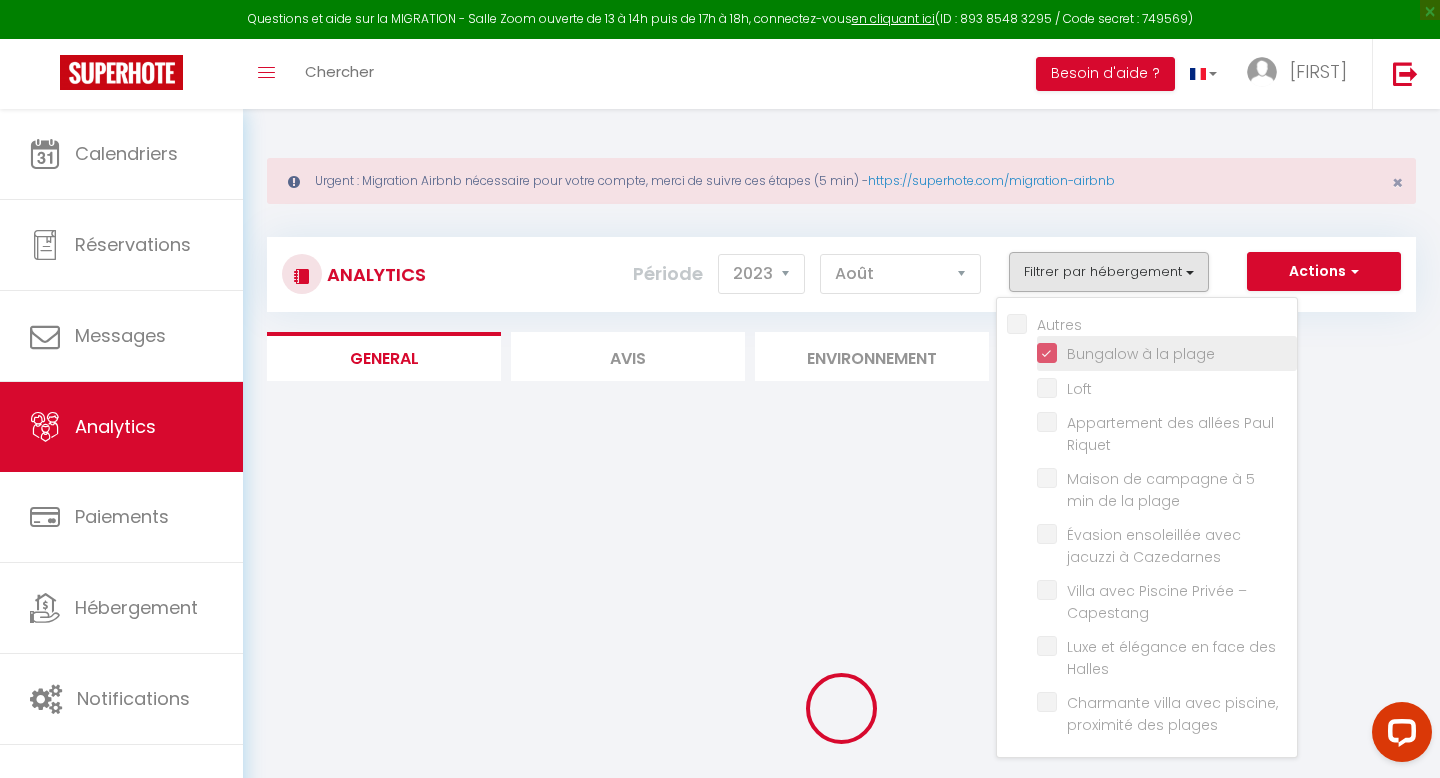 checkbox on "false" 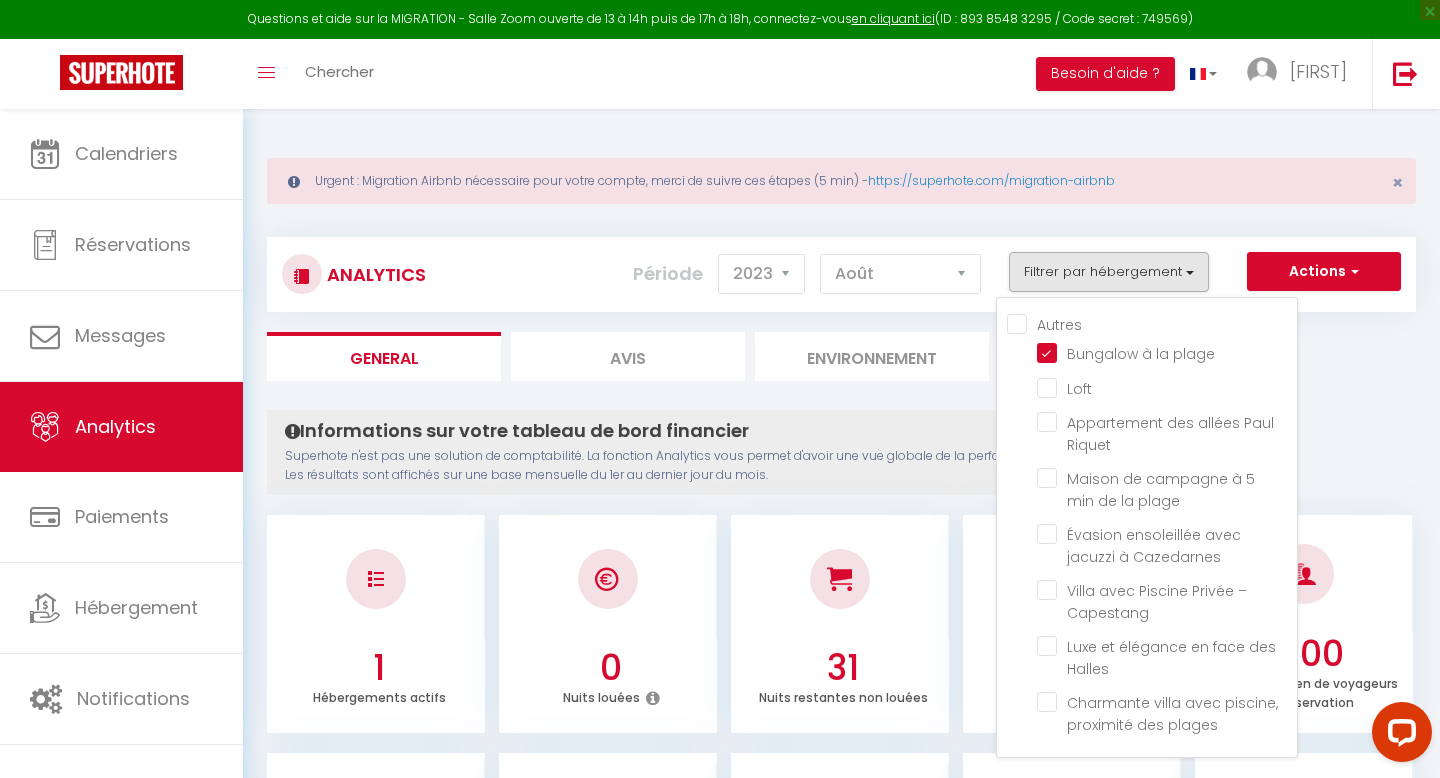 click on "Période   2014 2015 2016 2017 2018 2019 2020 2021 2022 2023 2024 2025 2026 2027   Janvier   Février   Mars   Avril   Mai   Juin   Juillet   Août   Septembre   Octobre   Novembre   Décembre" at bounding box center (814, 274) 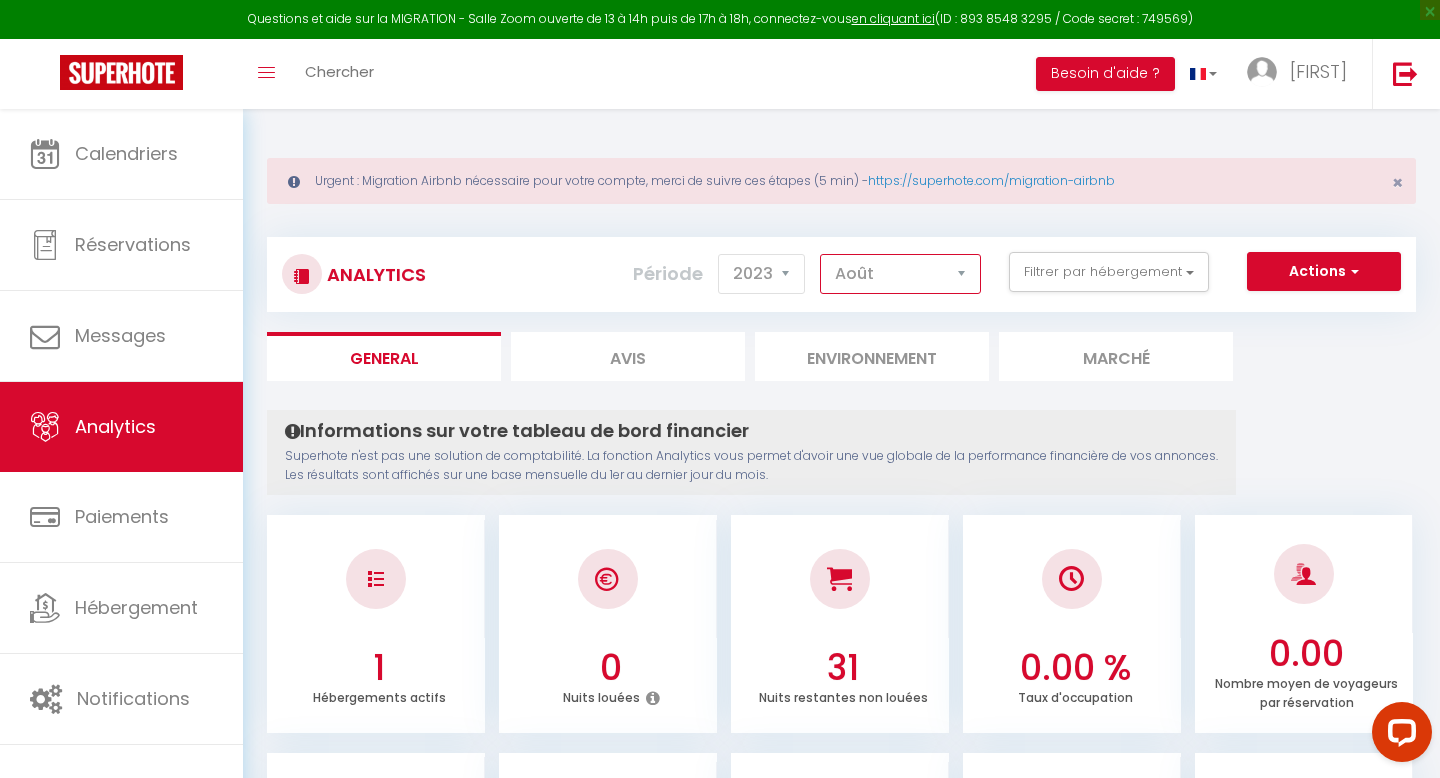click on "Janvier   Février   Mars   Avril   Mai   Juin   Juillet   Août   Septembre   Octobre   Novembre   Décembre" at bounding box center (900, 274) 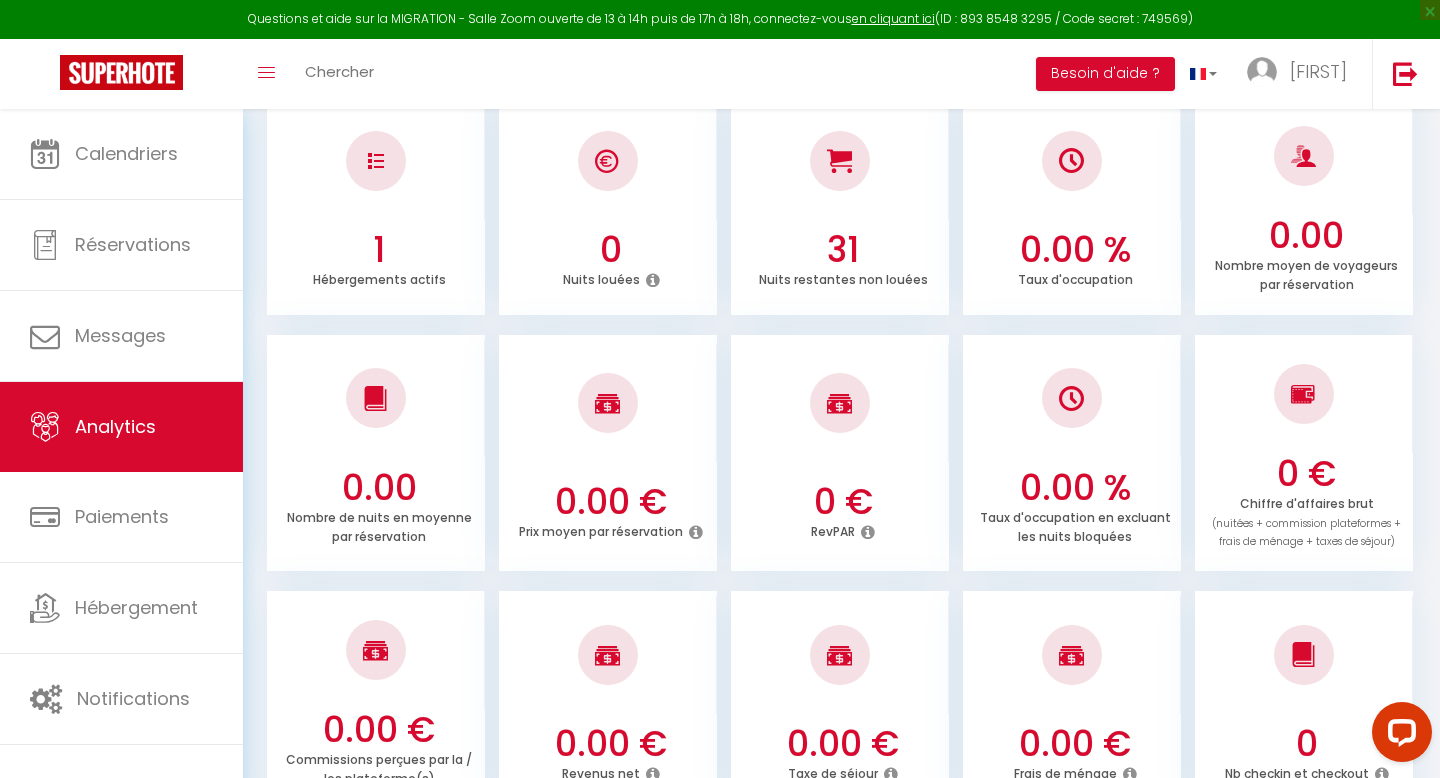 scroll, scrollTop: 0, scrollLeft: 0, axis: both 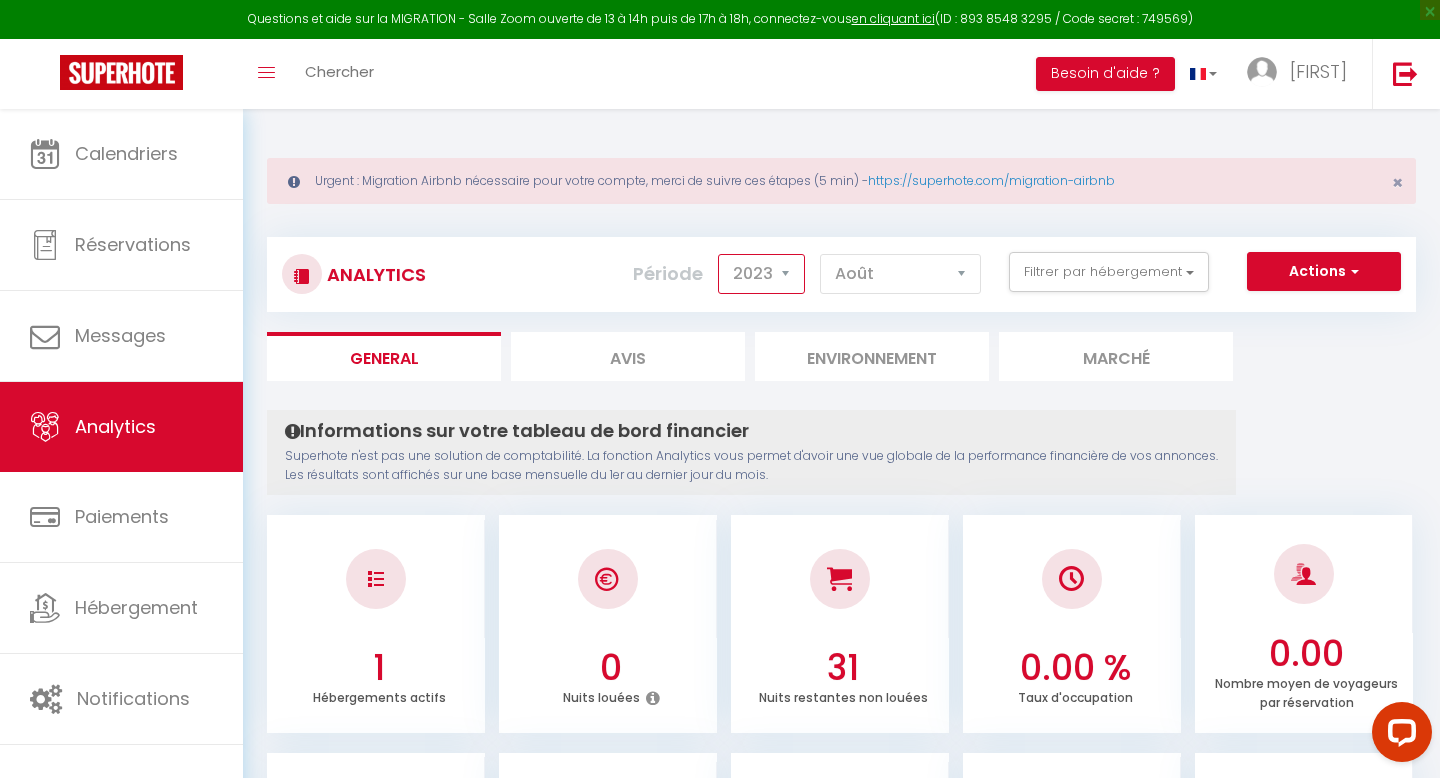 click on "2014 2015 2016 2017 2018 2019 2020 2021 2022 2023 2024 2025 2026 2027" at bounding box center (761, 274) 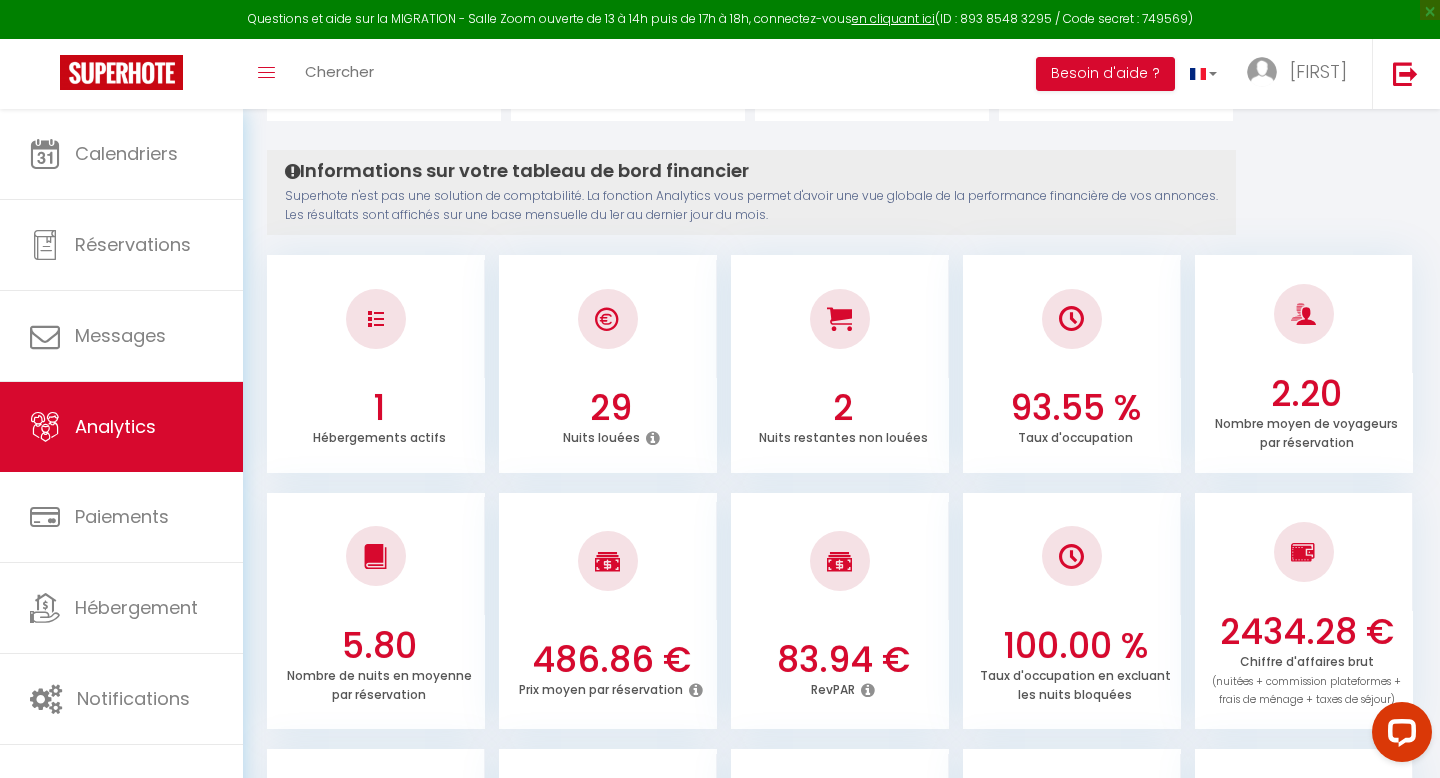 scroll, scrollTop: 0, scrollLeft: 0, axis: both 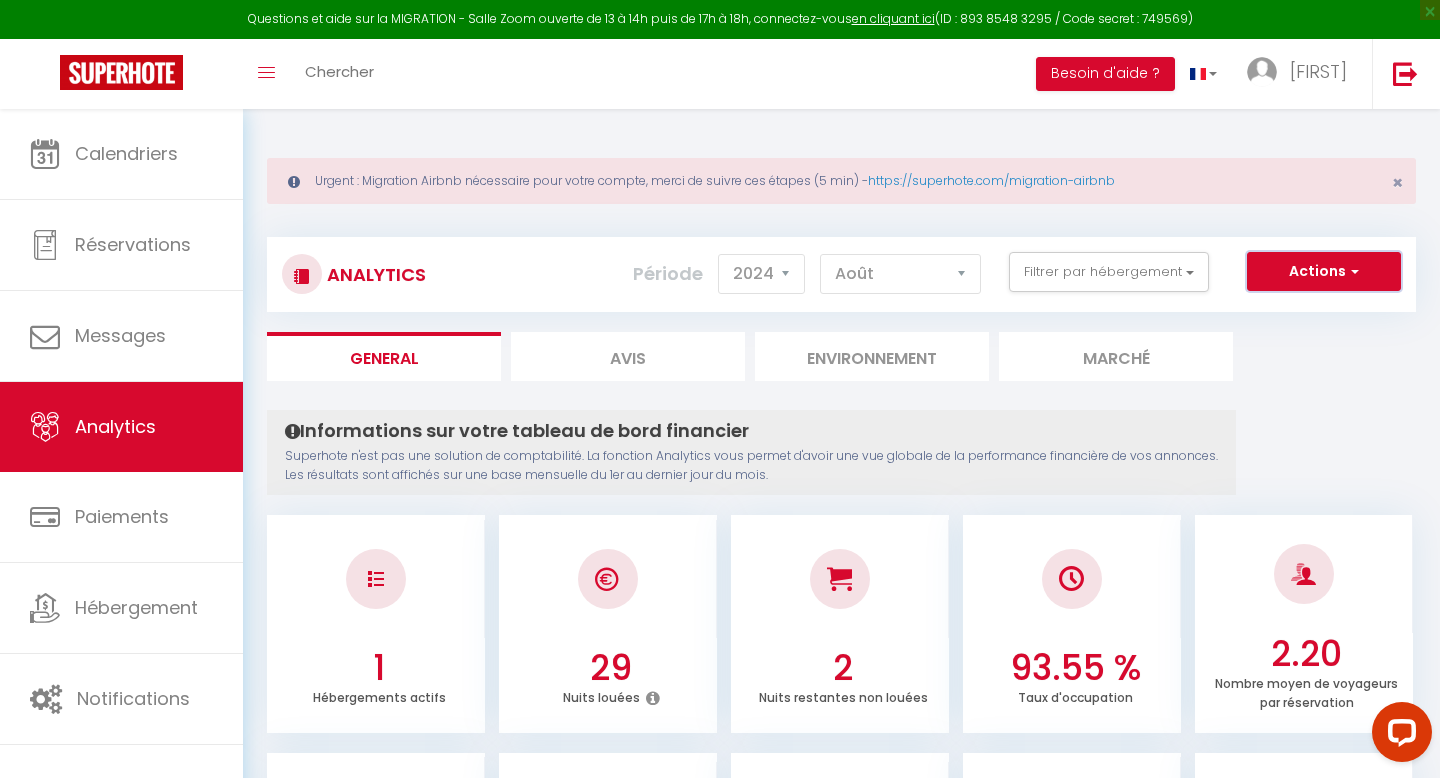 click on "Actions" at bounding box center [1324, 272] 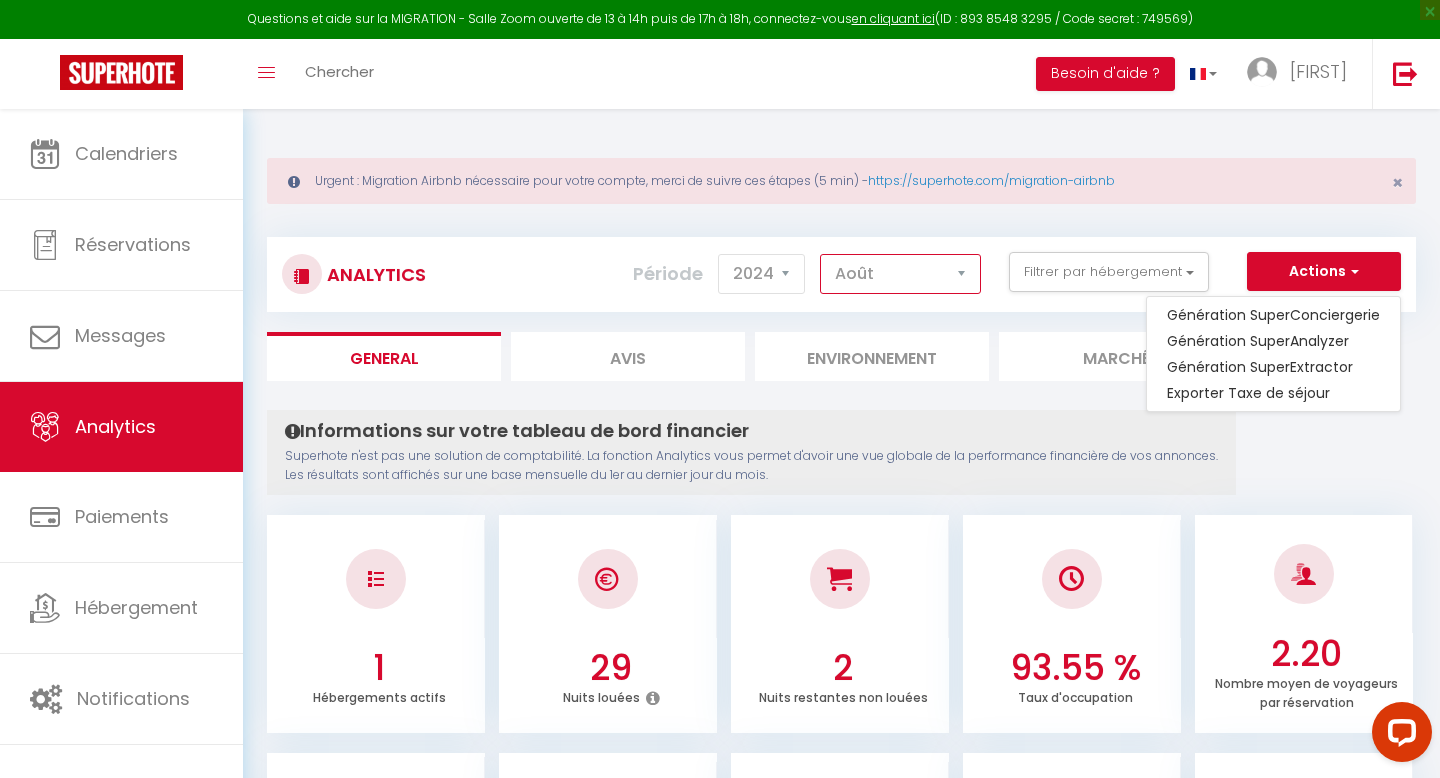 click on "Janvier   Février   Mars   Avril   Mai   Juin   Juillet   Août   Septembre   Octobre   Novembre   Décembre" at bounding box center (900, 274) 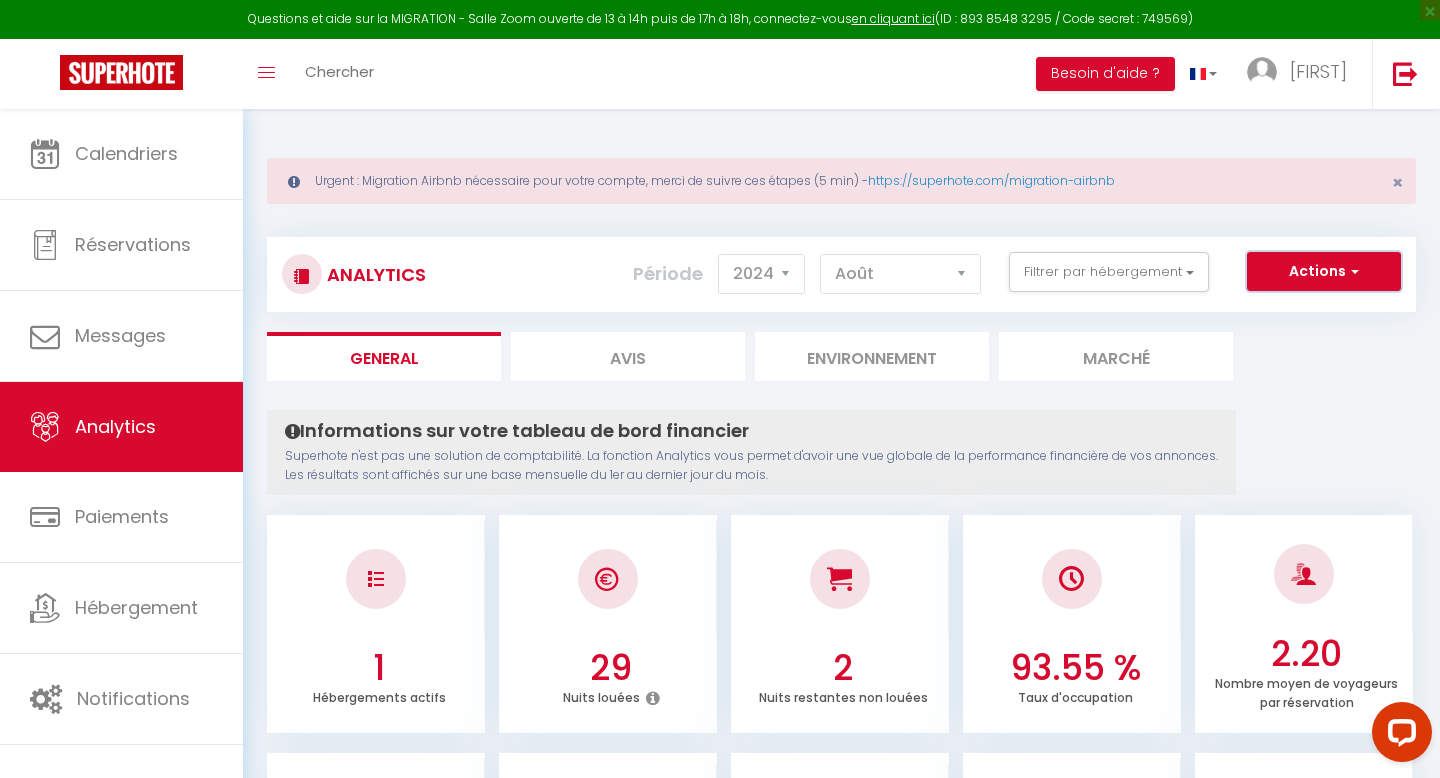 click on "Actions" at bounding box center (1324, 272) 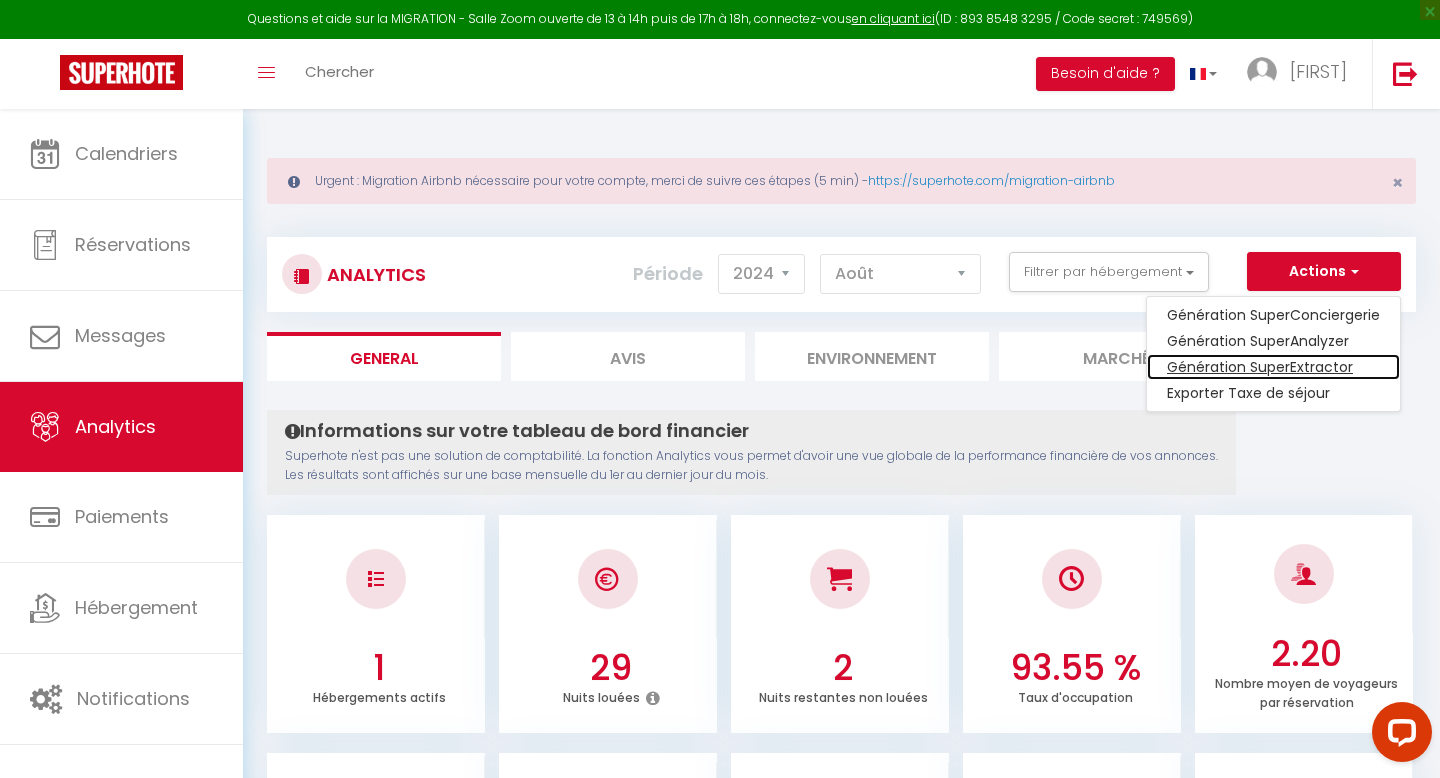 click on "Génération SuperExtractor" at bounding box center [1273, 367] 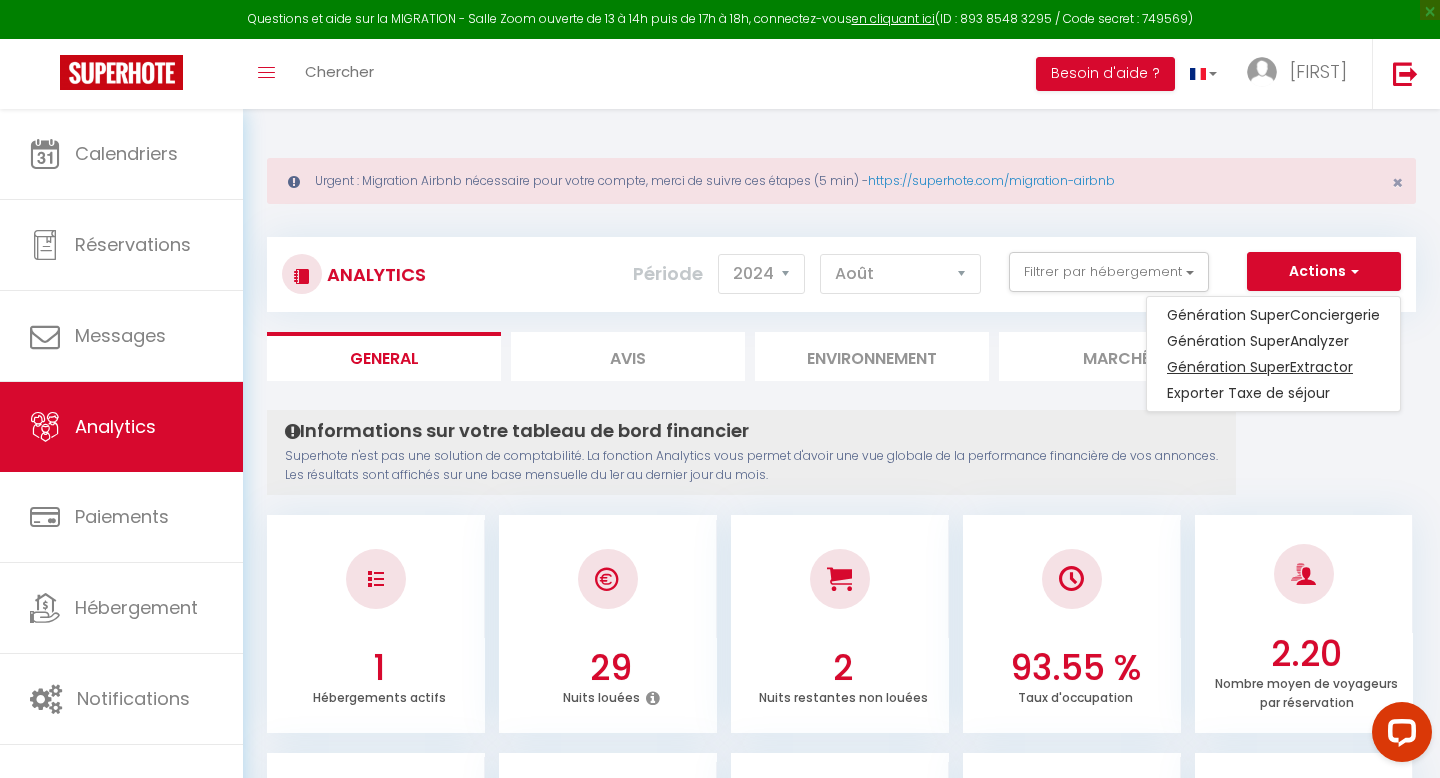 type on "[EMAIL]" 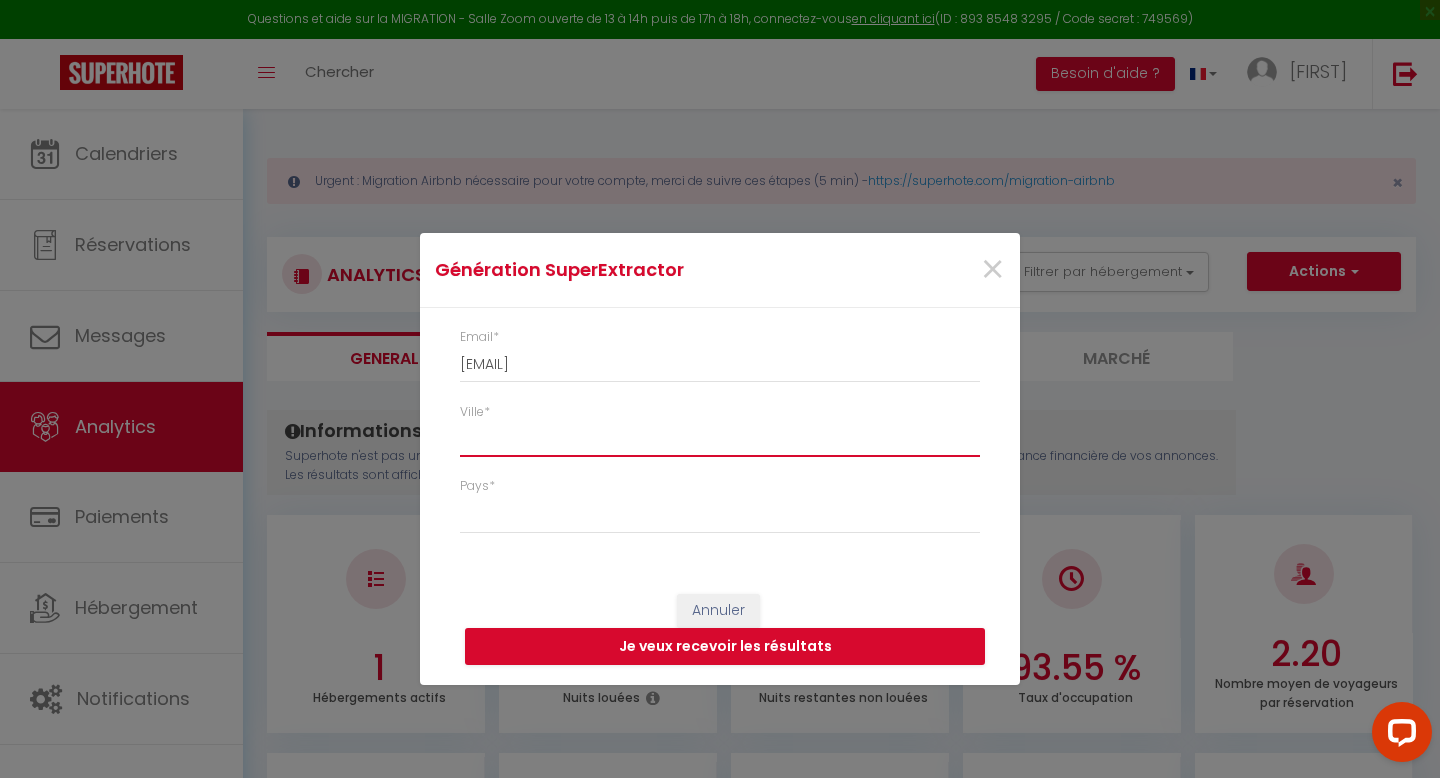 click on "Ville
*" at bounding box center [720, 439] 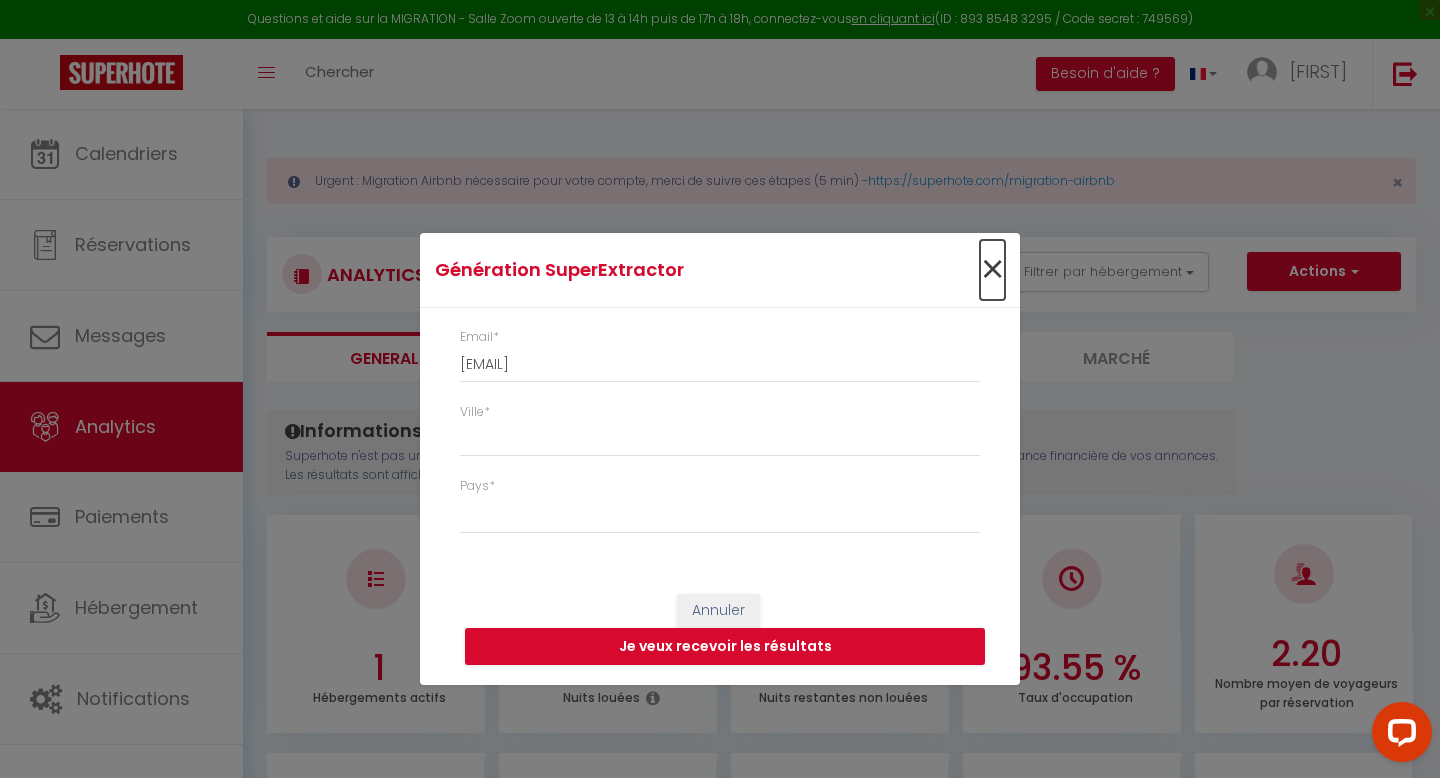 click on "×" at bounding box center [992, 270] 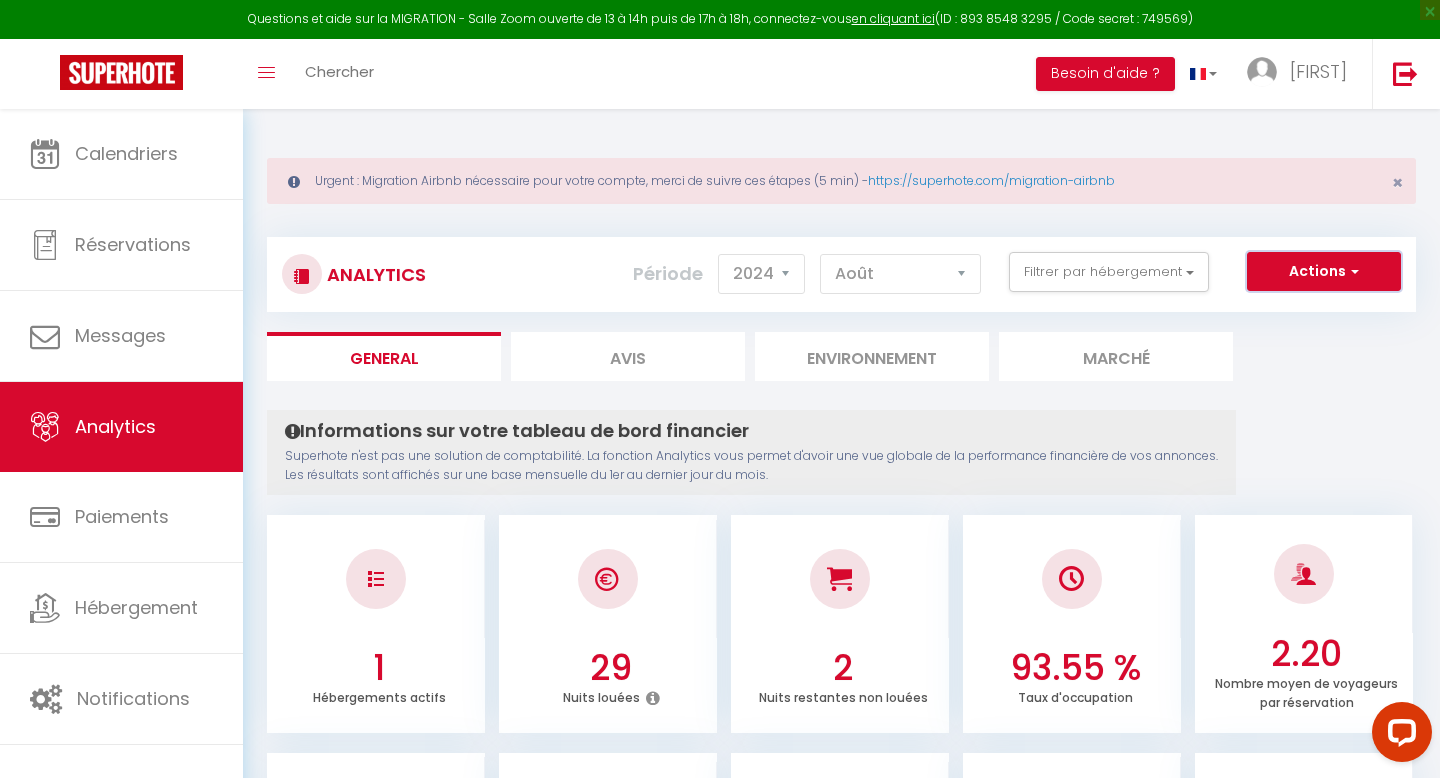 click on "Actions" at bounding box center (1324, 272) 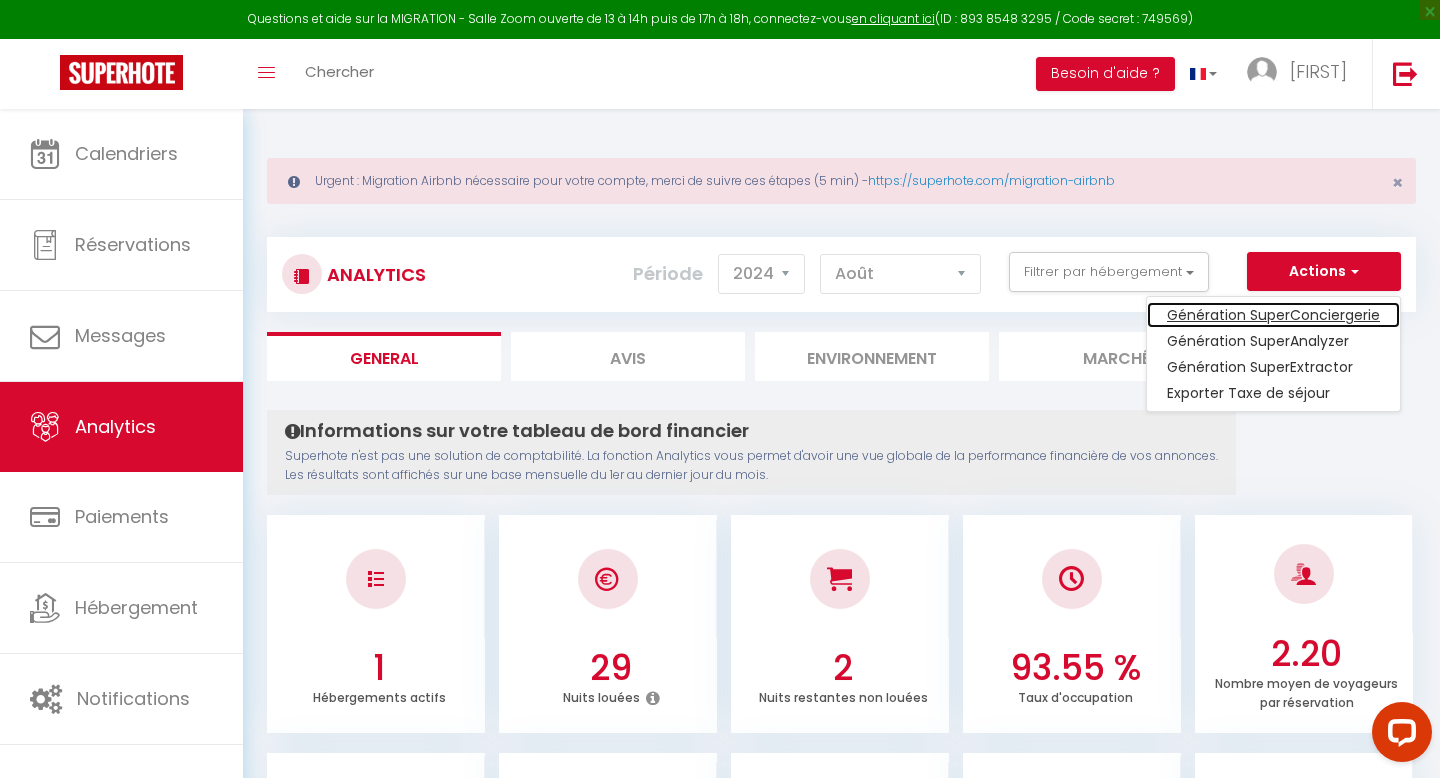click on "Génération SuperConciergerie" at bounding box center (1273, 315) 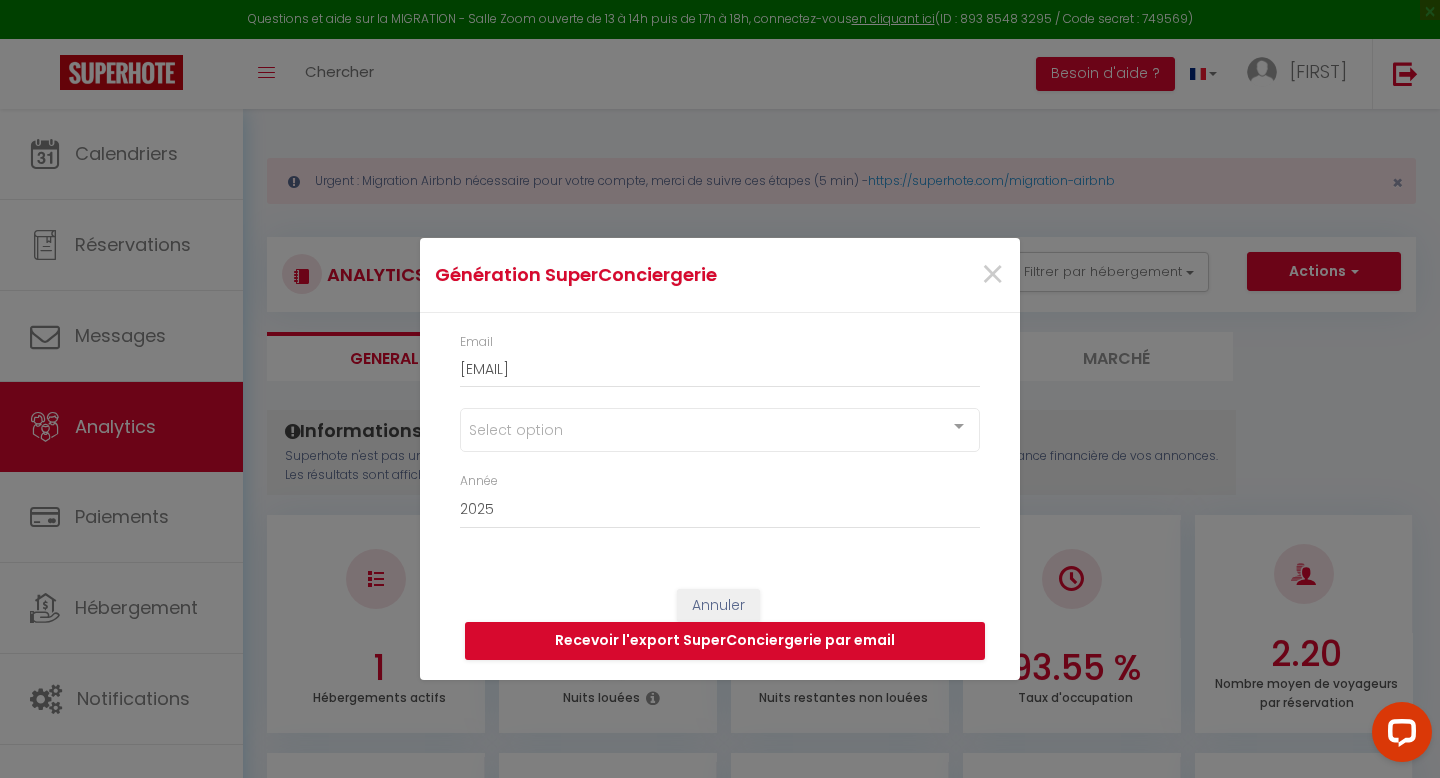 click on "Select option" at bounding box center (720, 430) 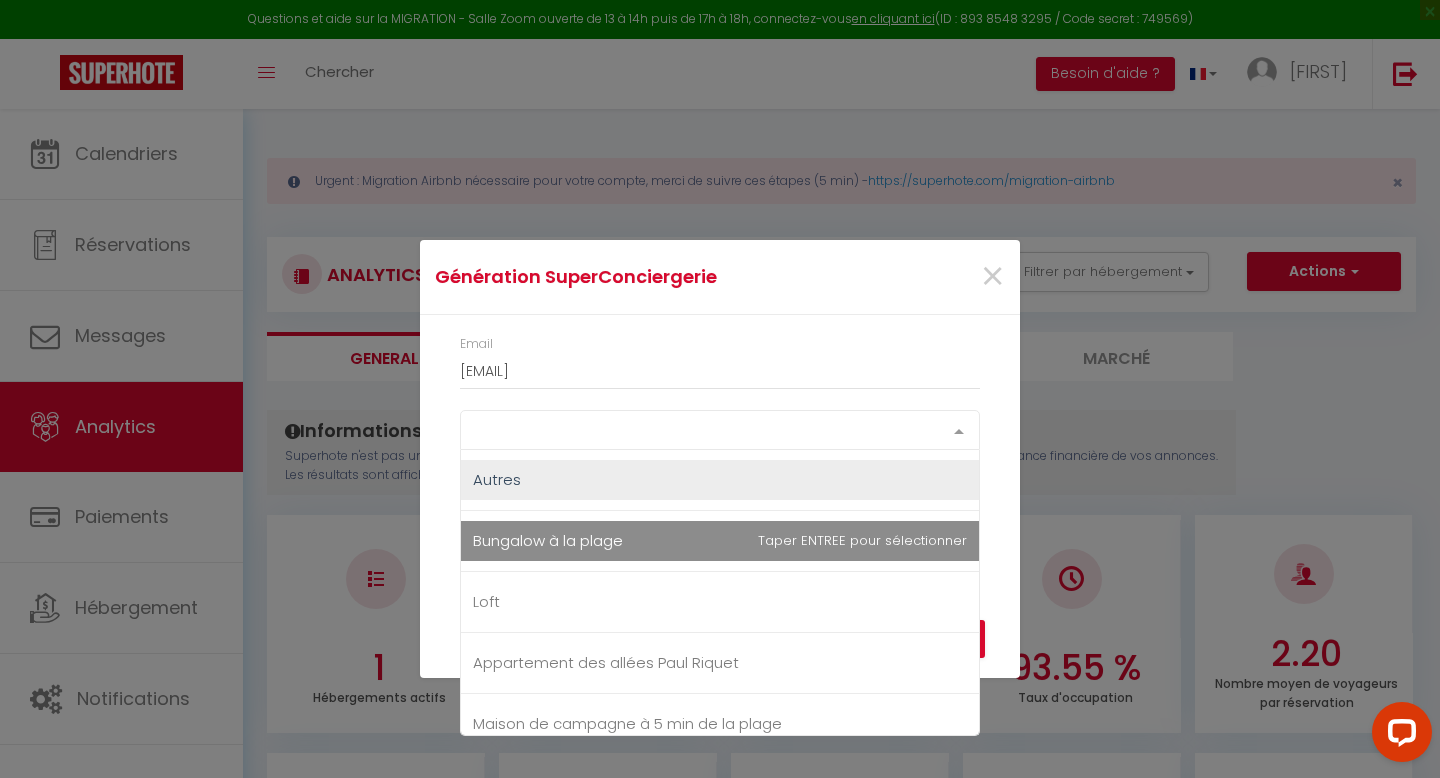 click on "Bungalow à la plage" at bounding box center [720, 541] 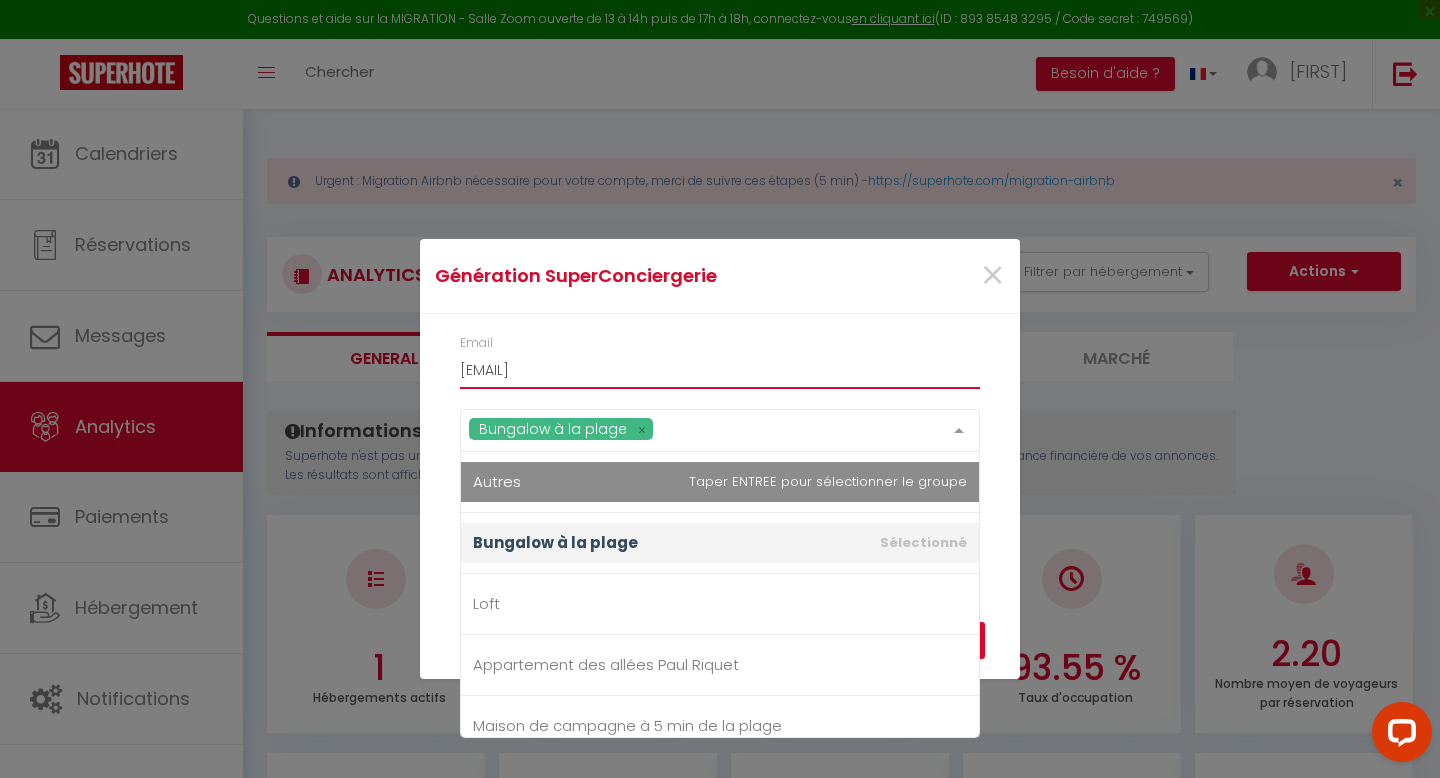 click on "[EMAIL]" at bounding box center [720, 370] 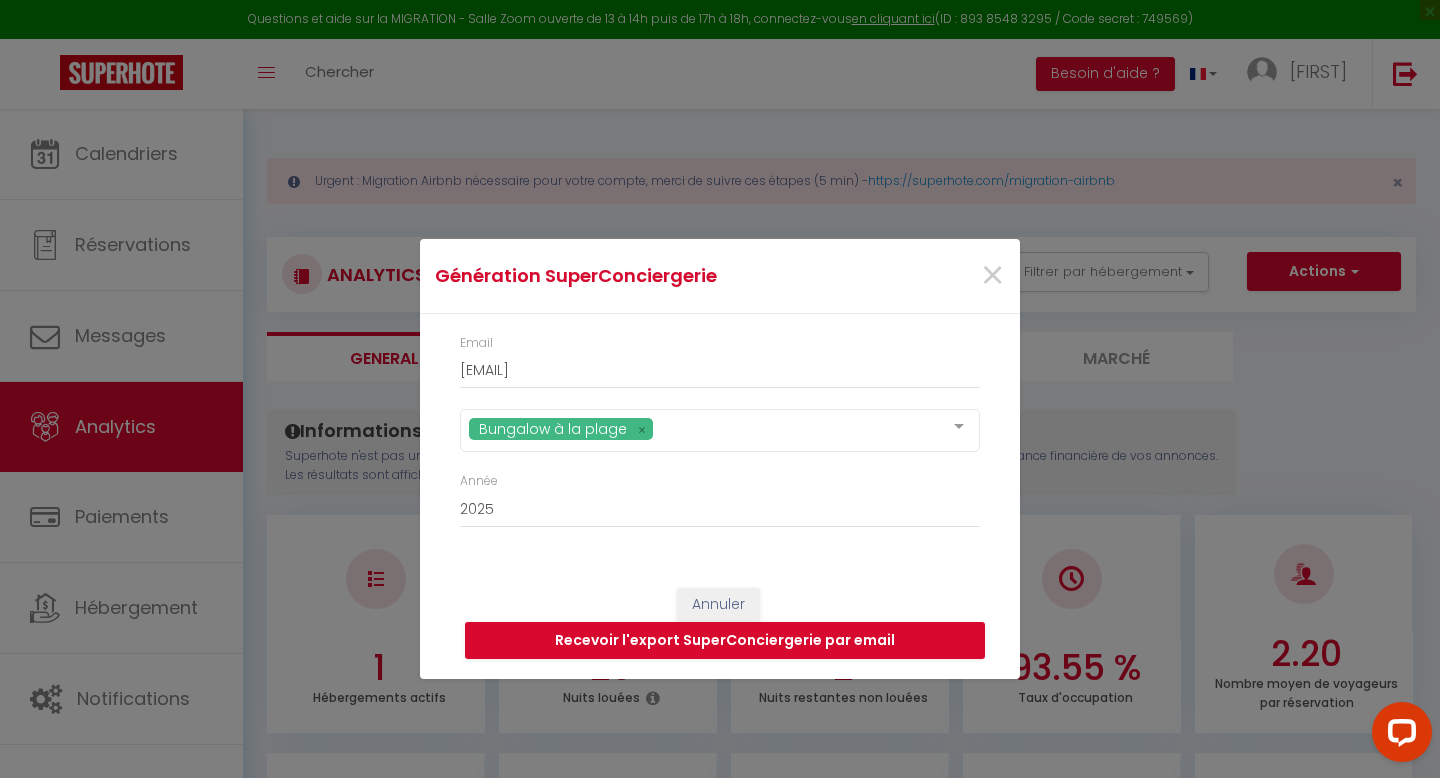 click on "Email   [EMAIL]      Bungalow à la plage                     Autres Bungalow à la plage   Loft   Appartement des allées Paul Riquet   Maison de campagne à 5 min de la plage   Évasion ensoleillée avec jacuzzi à Cazedarnes   Villa avec Piscine Privée – Capestang   Luxe et élégance en face des Halles   Charmante villa avec piscine, proximité des plages     No elements found. Consider changing the search query.   List is empty.     Année   2015 2016 2017 2018 2019 2020 2021 2022 2023 2024 2025 2026 2027 2028" at bounding box center (720, 371) 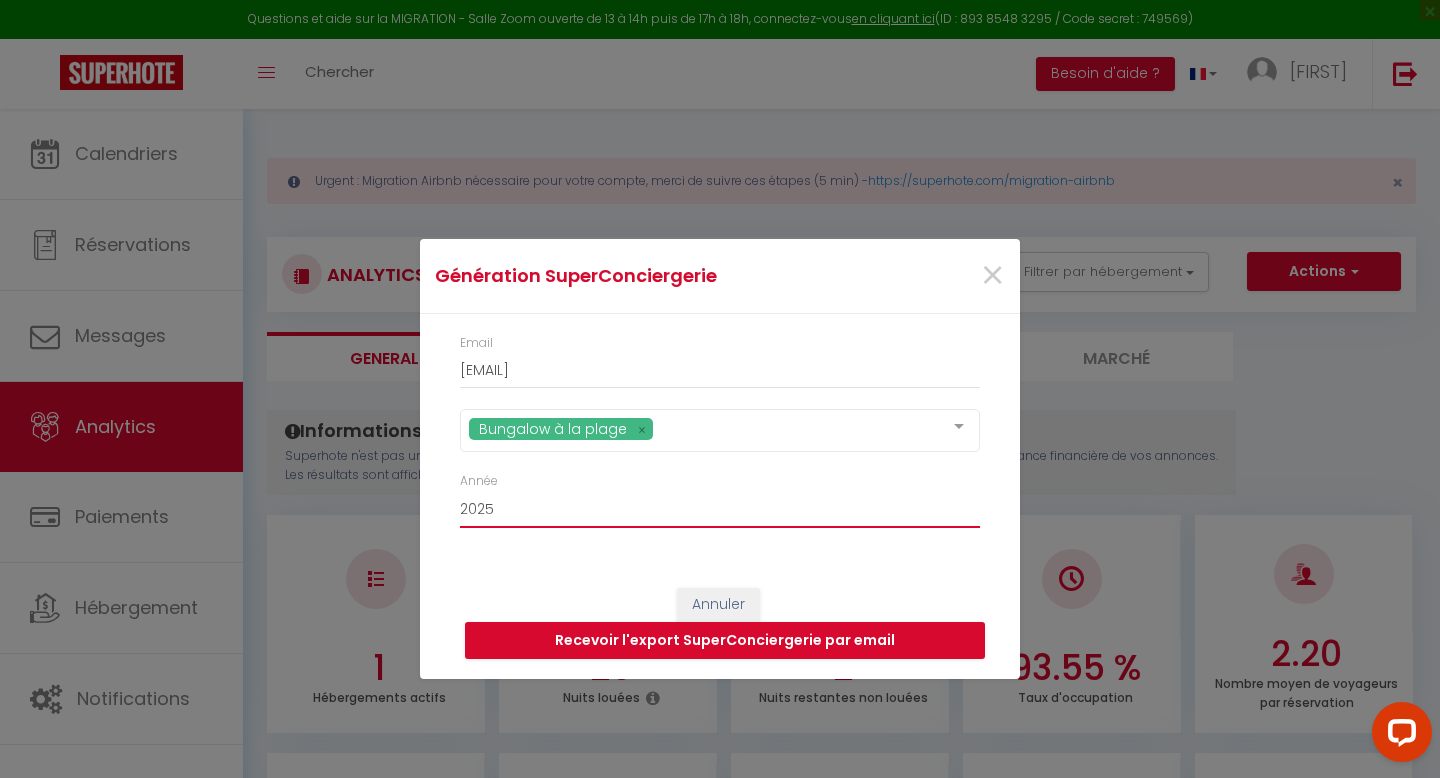 click on "2015 2016 2017 2018 2019 2020 2021 2022 2023 2024 2025 2026 2027 2028" at bounding box center [720, 509] 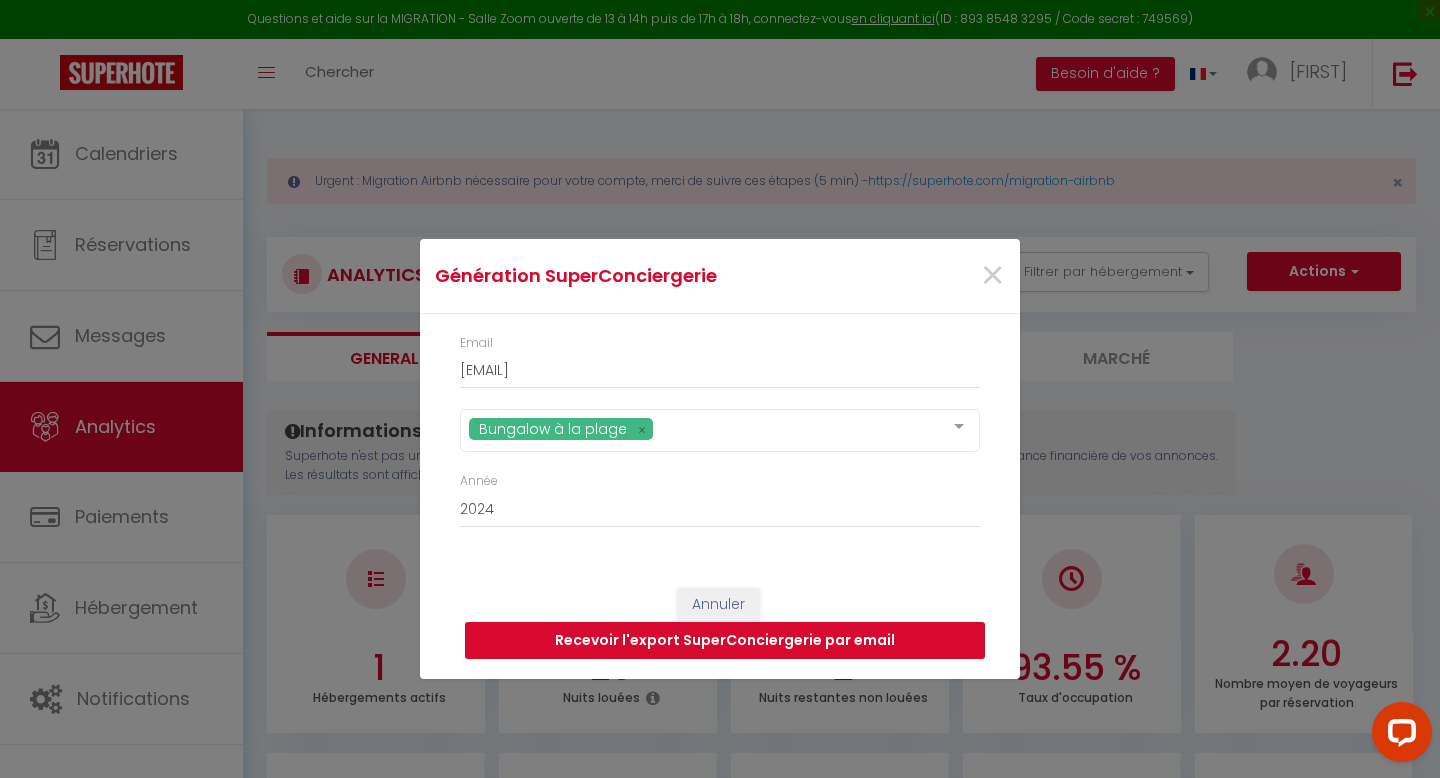 click on "Recevoir l'export SuperConciergerie par email" at bounding box center (725, 641) 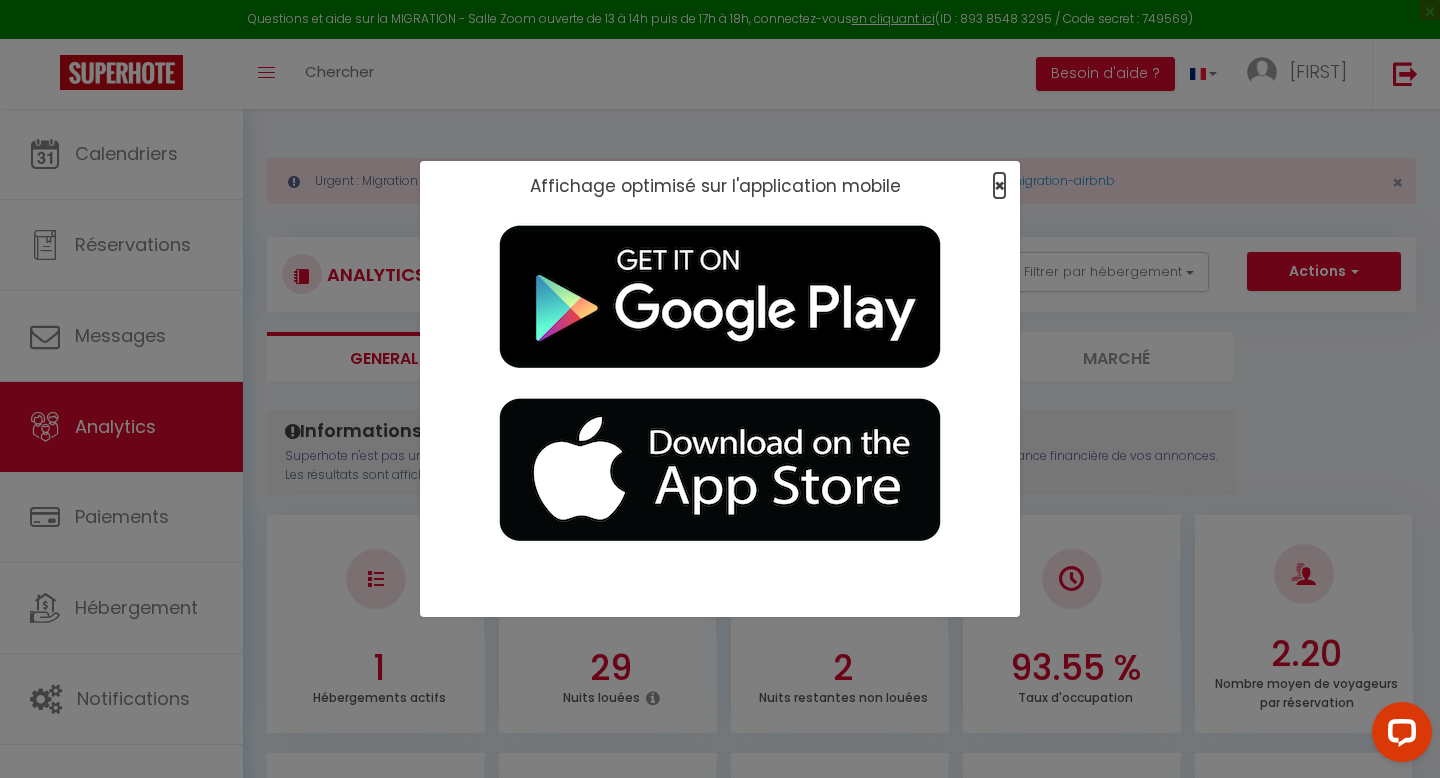 click on "×" at bounding box center (999, 185) 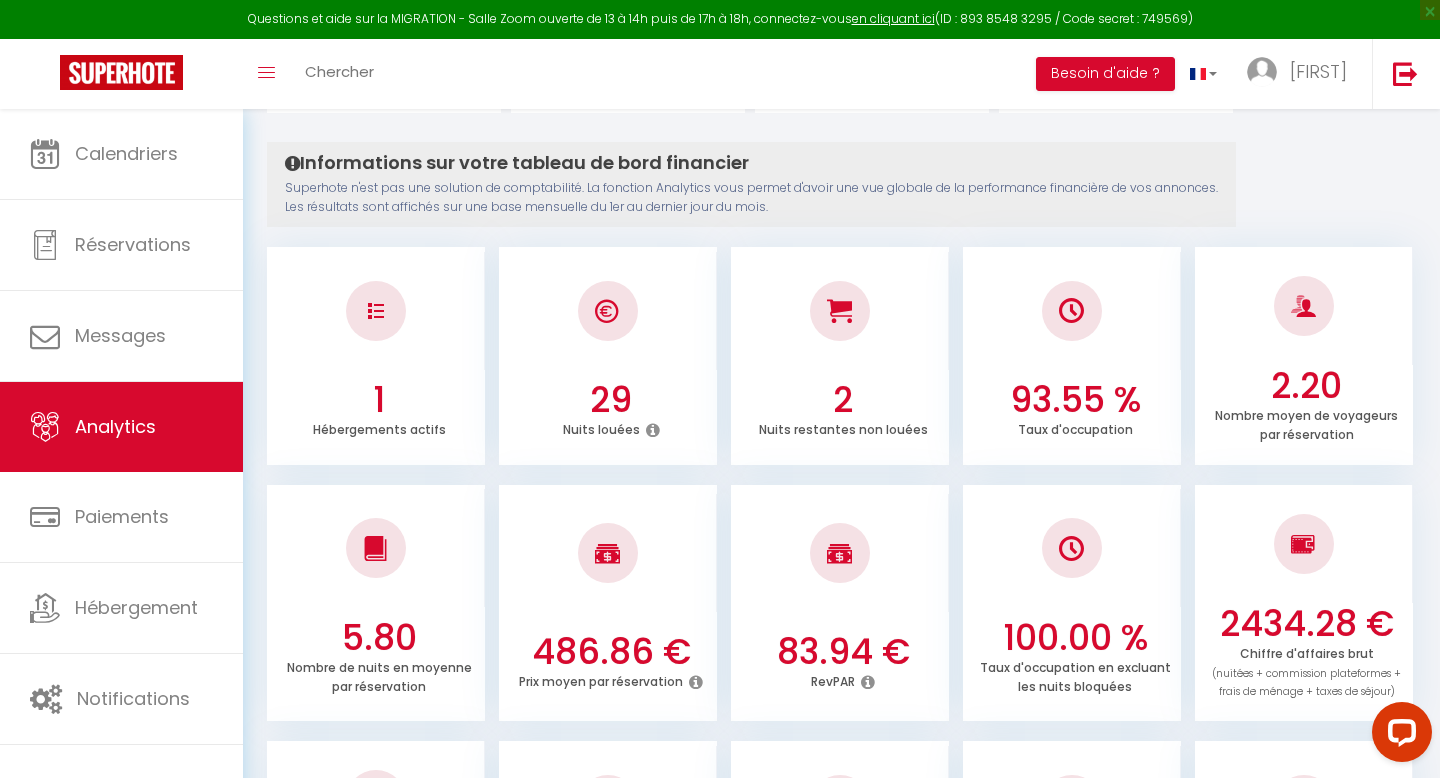 scroll, scrollTop: 0, scrollLeft: 0, axis: both 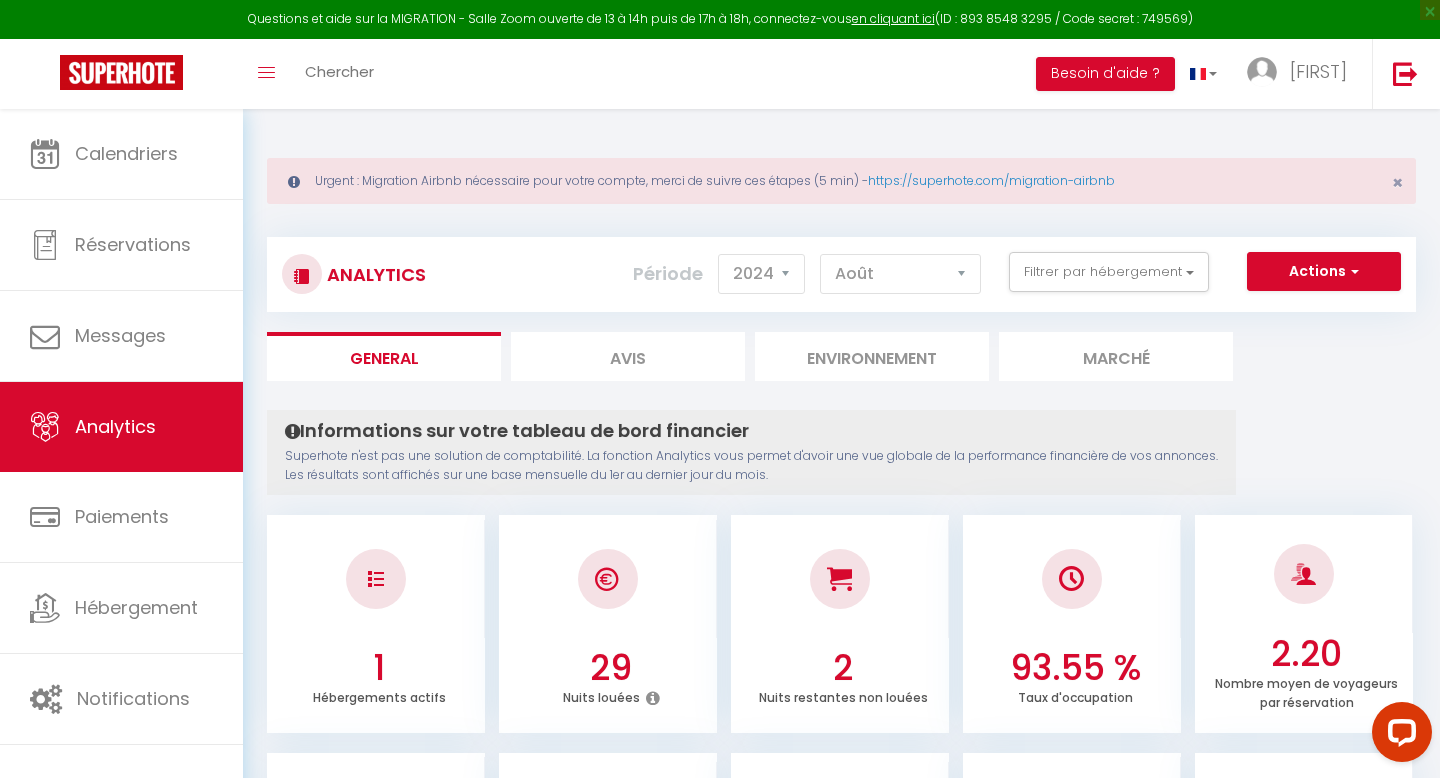 click on "Marché" at bounding box center (1116, 356) 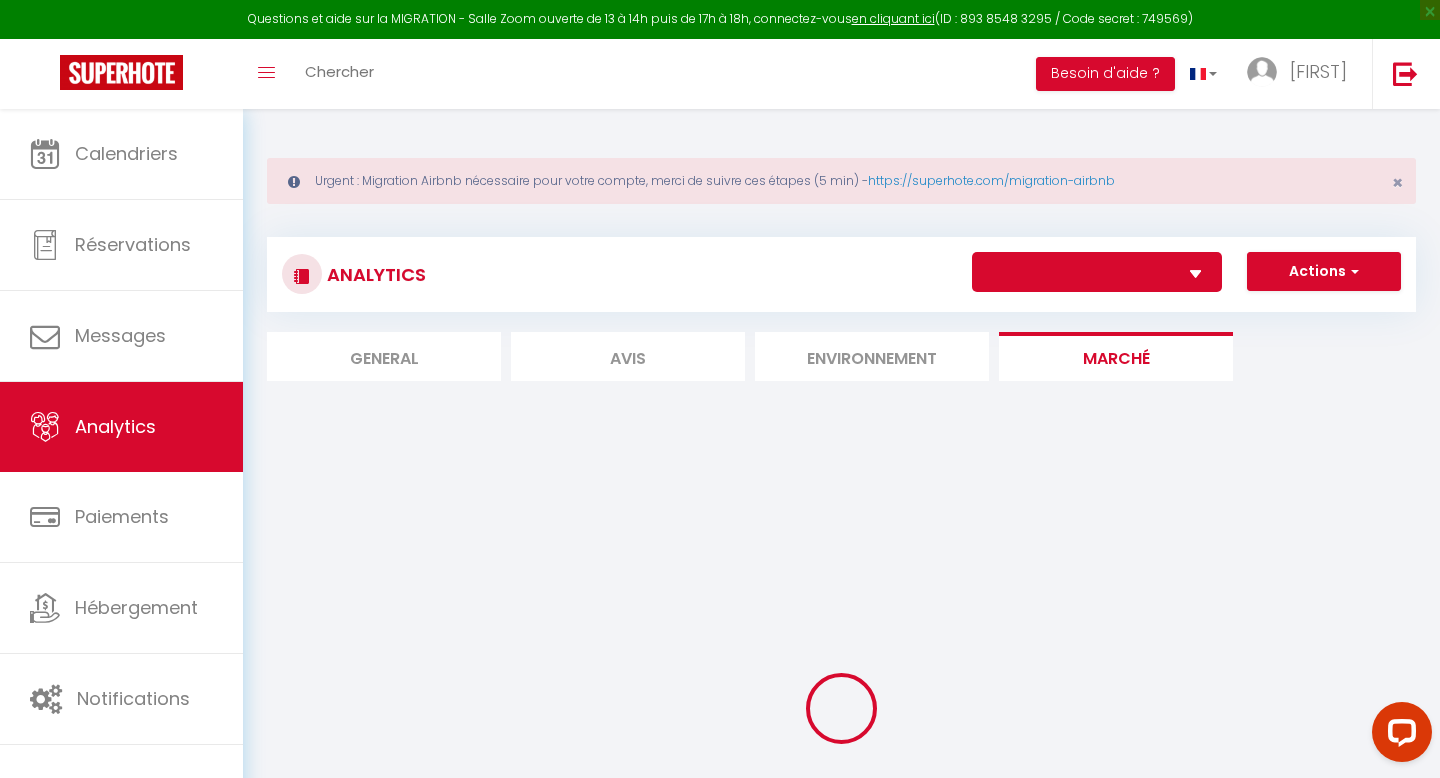 select on "[NUMBER]" 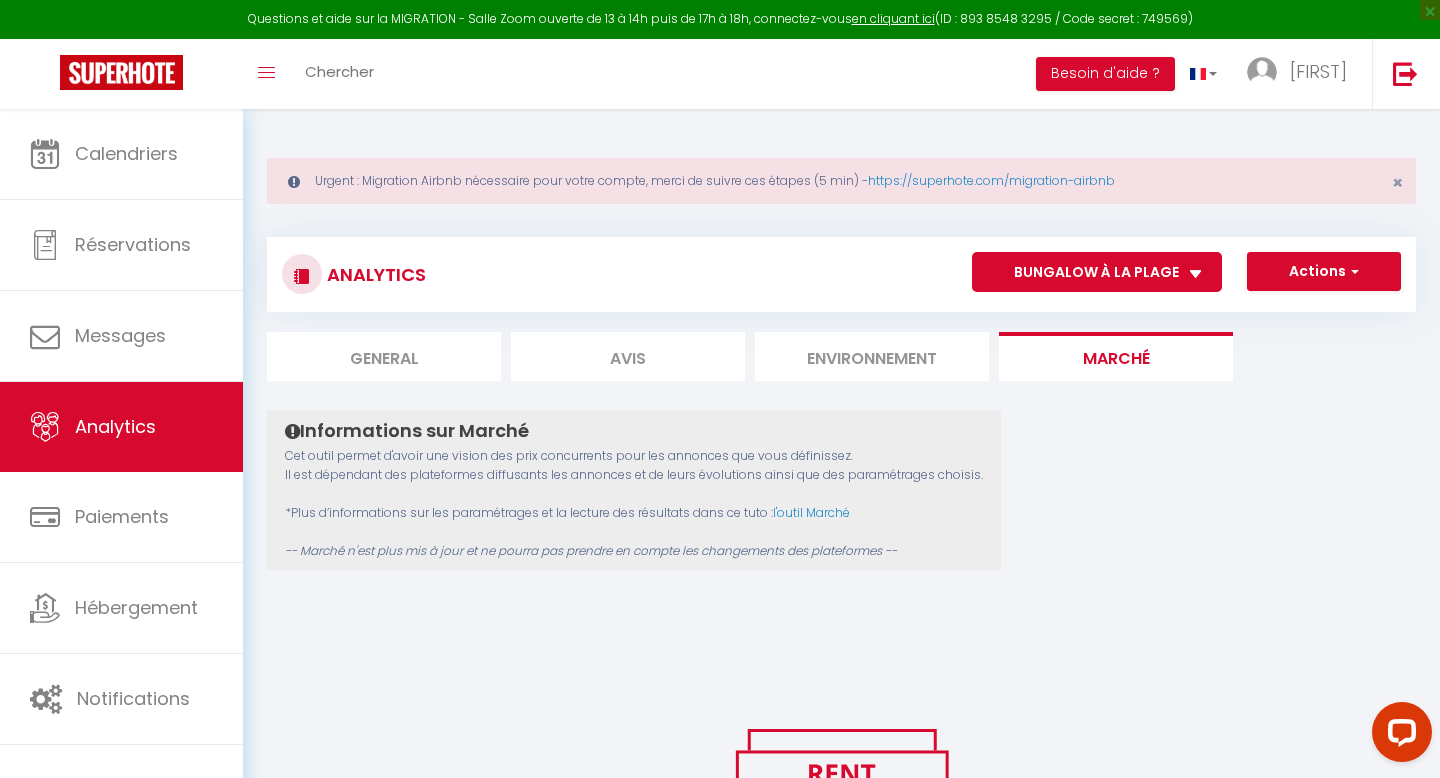 click on "General" at bounding box center (384, 356) 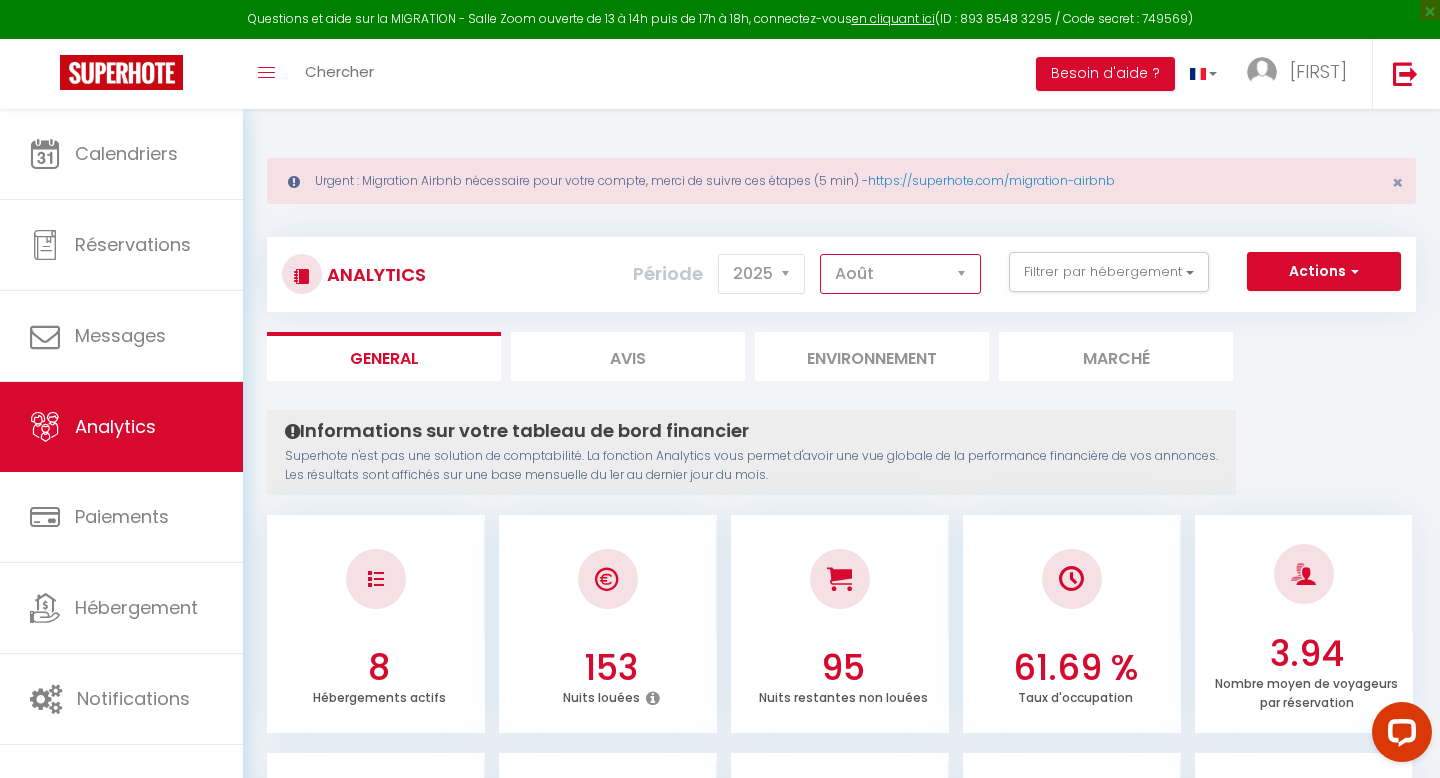 click on "Janvier   Février   Mars   Avril   Mai   Juin   Juillet   Août   Septembre   Octobre   Novembre   Décembre" at bounding box center [900, 274] 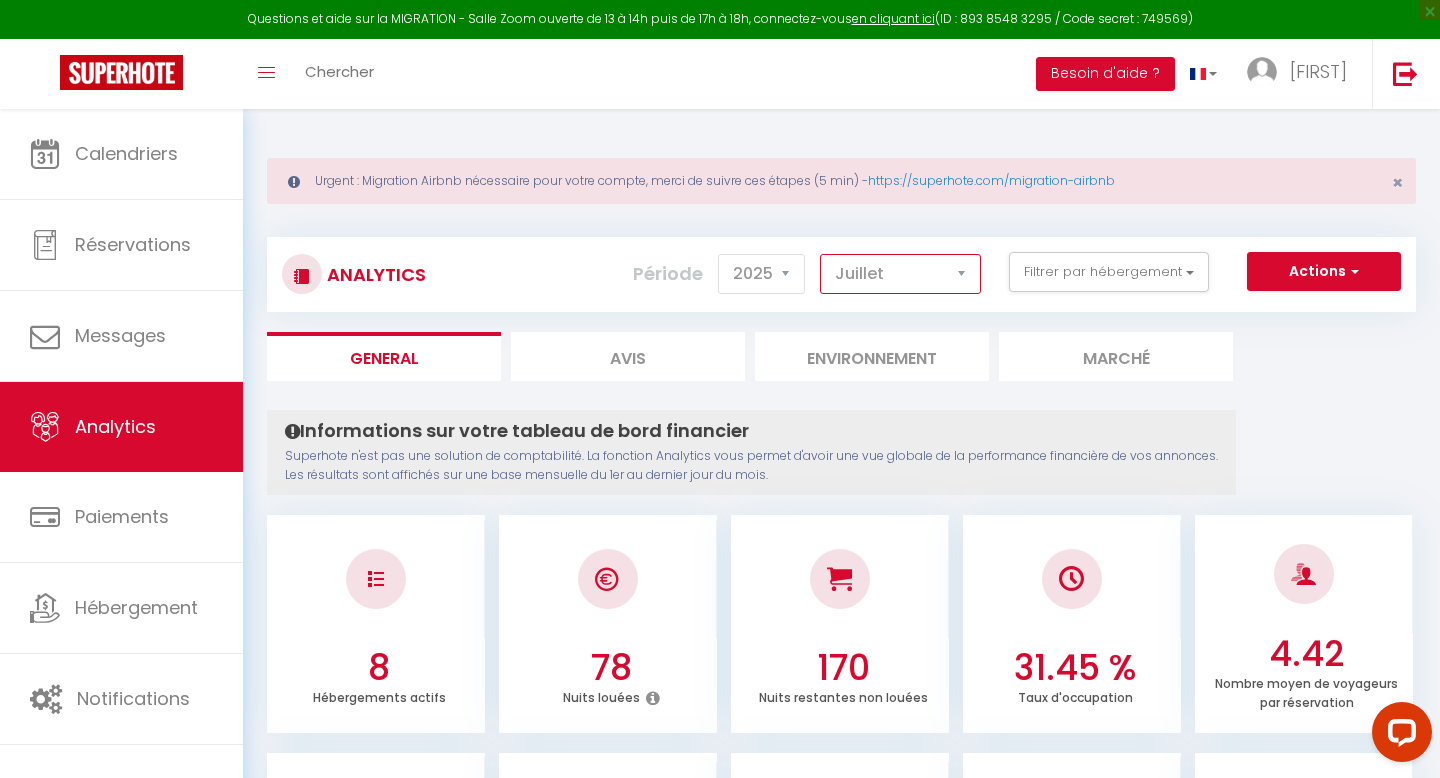 click on "Janvier   Février   Mars   Avril   Mai   Juin   Juillet   Août   Septembre   Octobre   Novembre   Décembre" at bounding box center (900, 274) 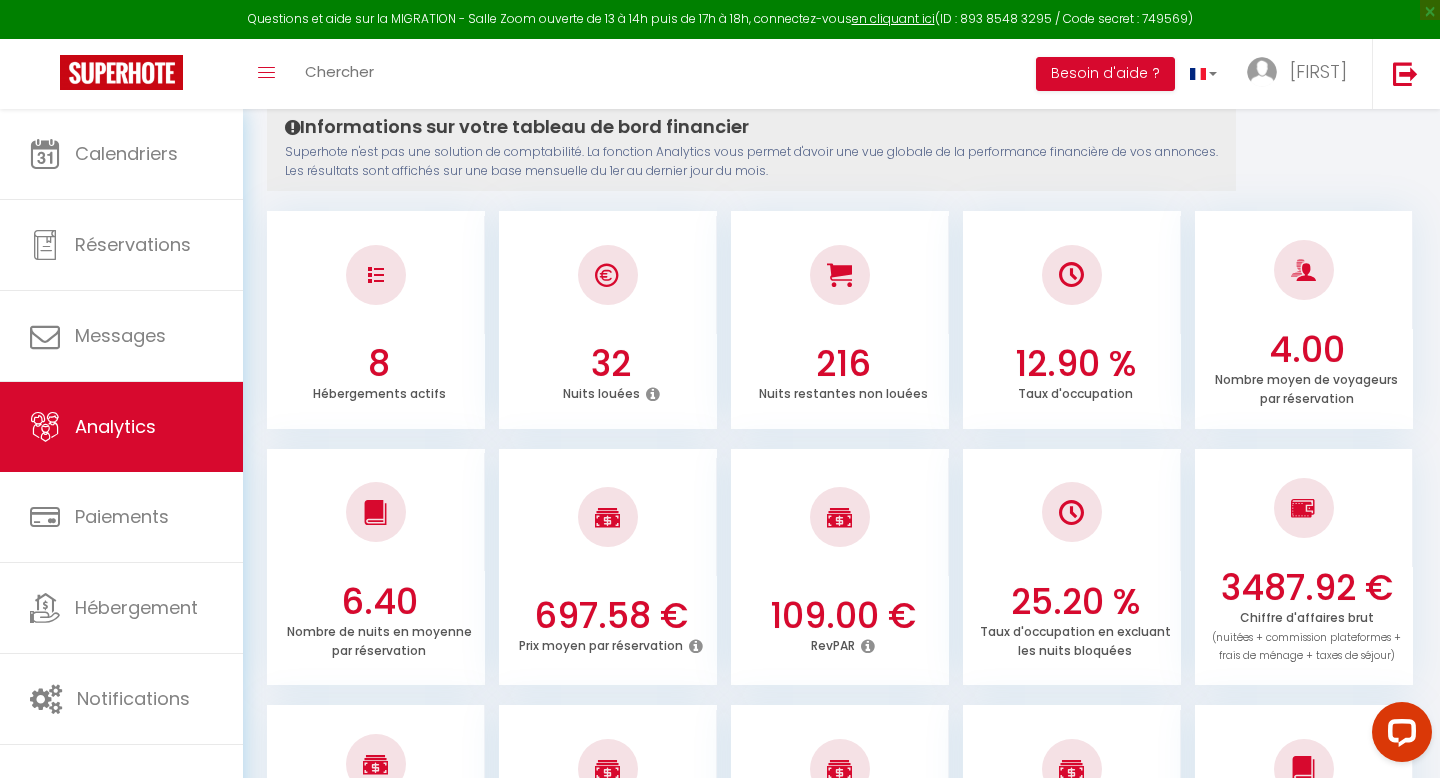 scroll, scrollTop: 302, scrollLeft: 0, axis: vertical 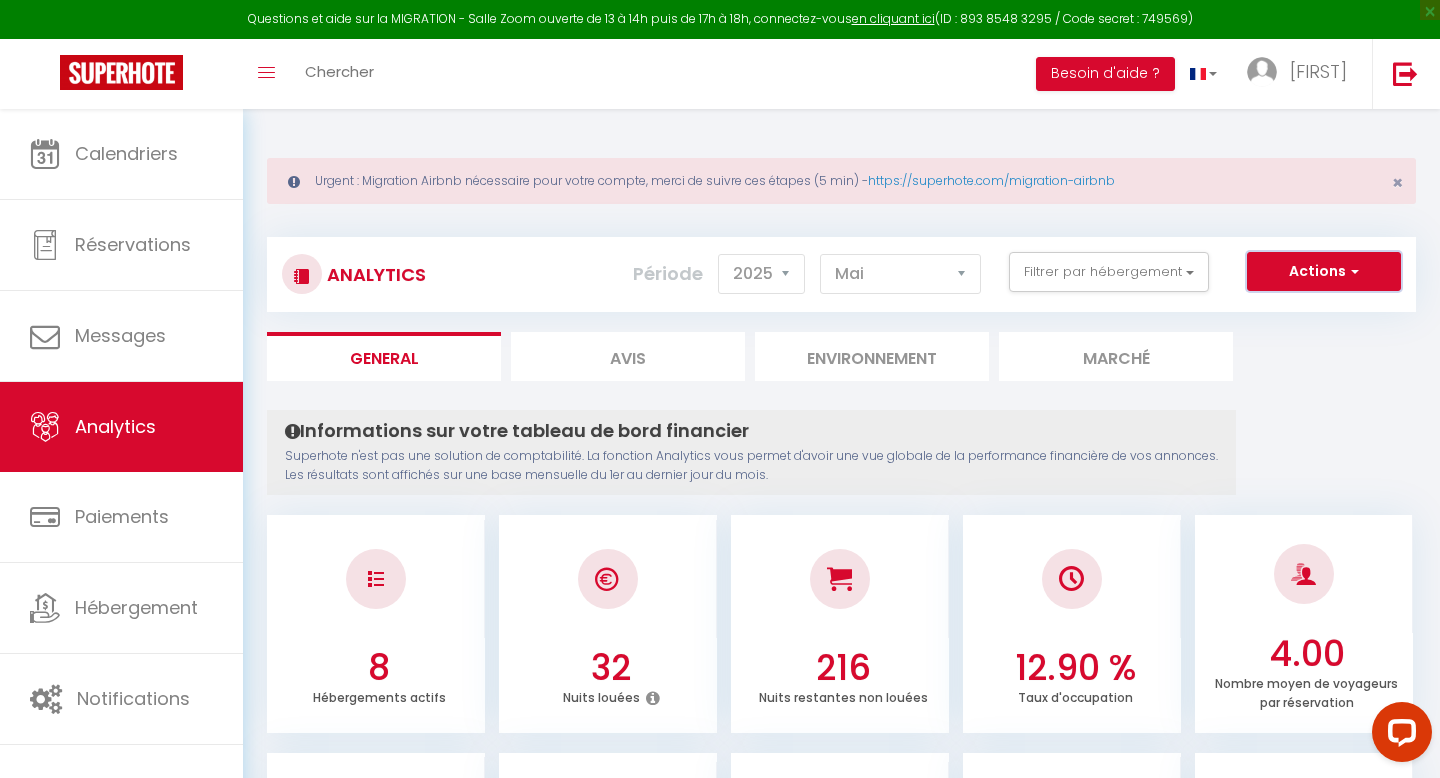 click on "Actions" at bounding box center (1324, 272) 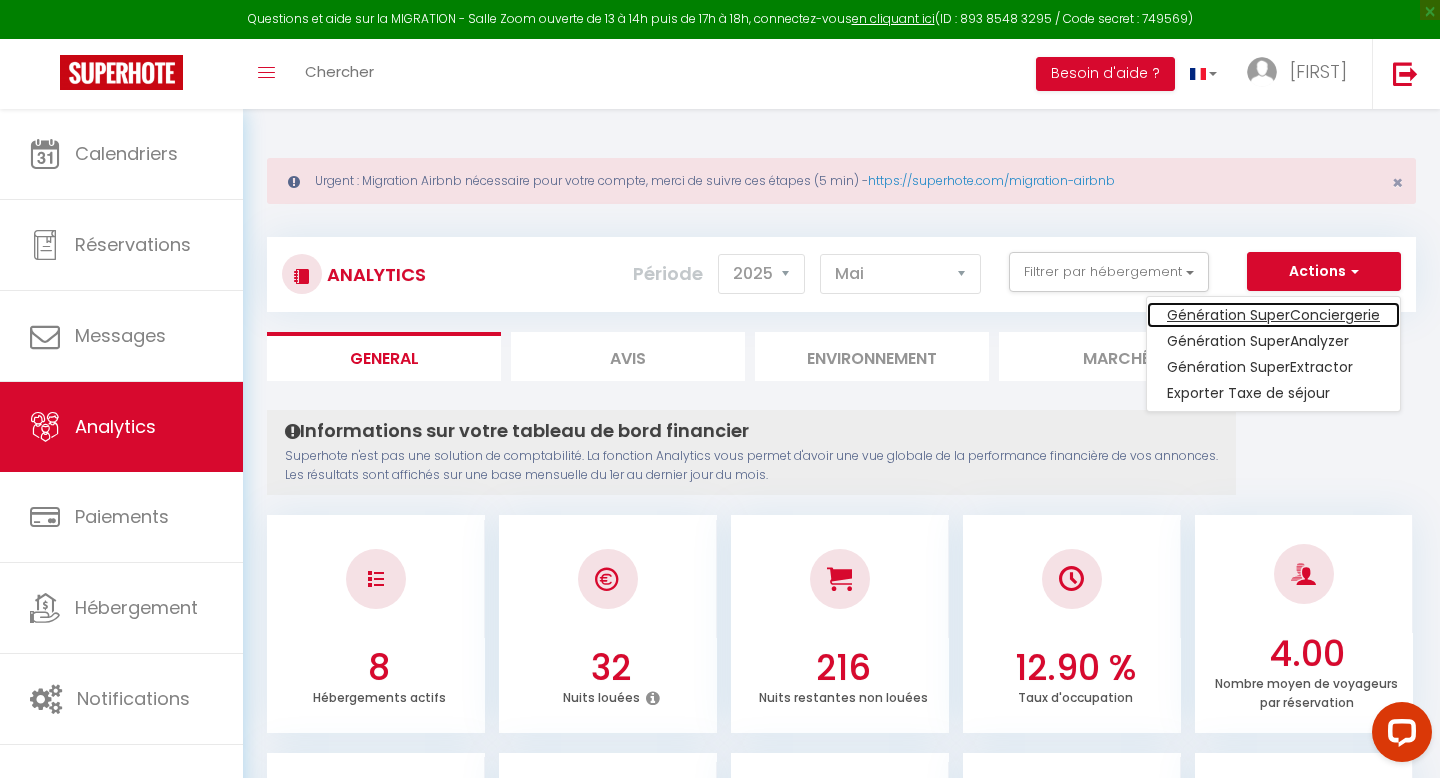 click on "Génération SuperConciergerie" at bounding box center [1273, 315] 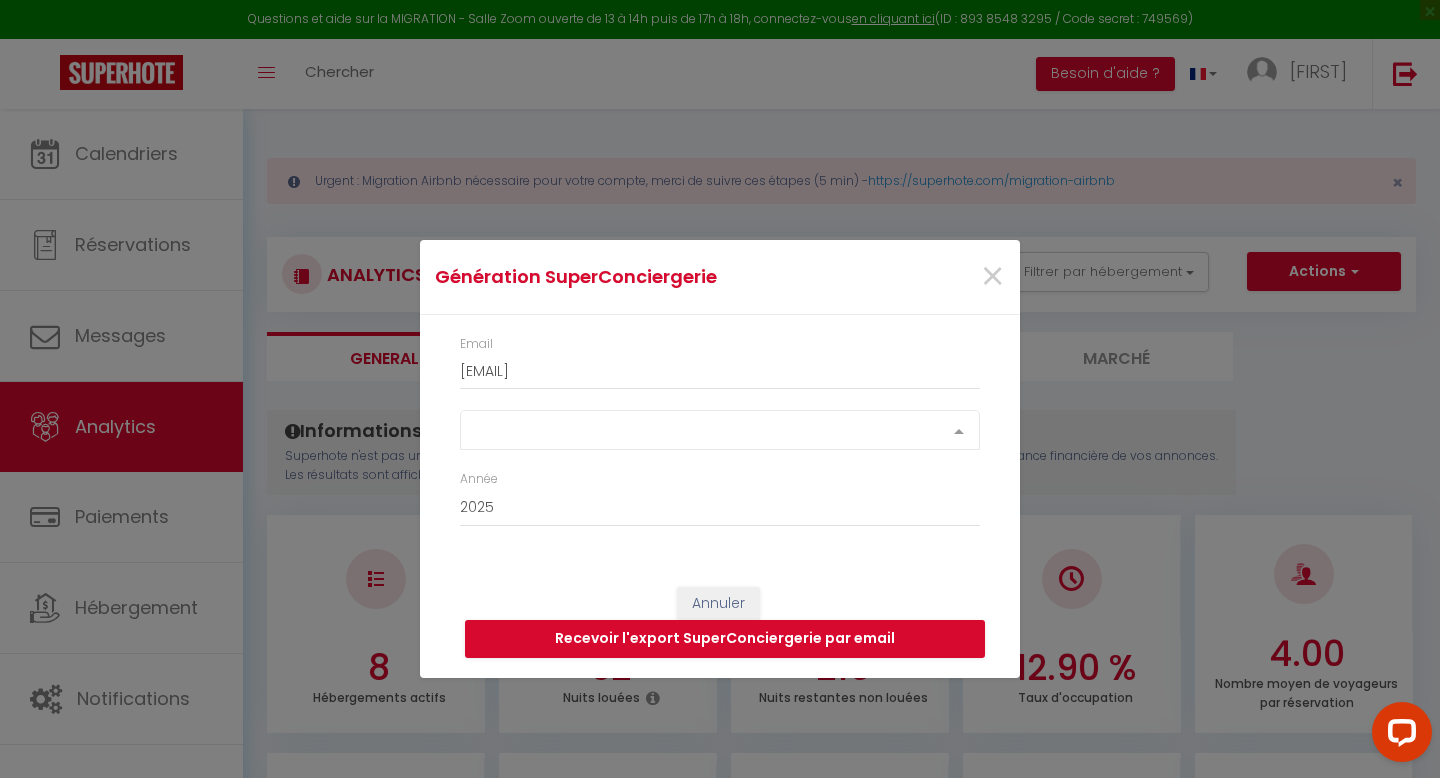 click on "Select option" at bounding box center (720, 430) 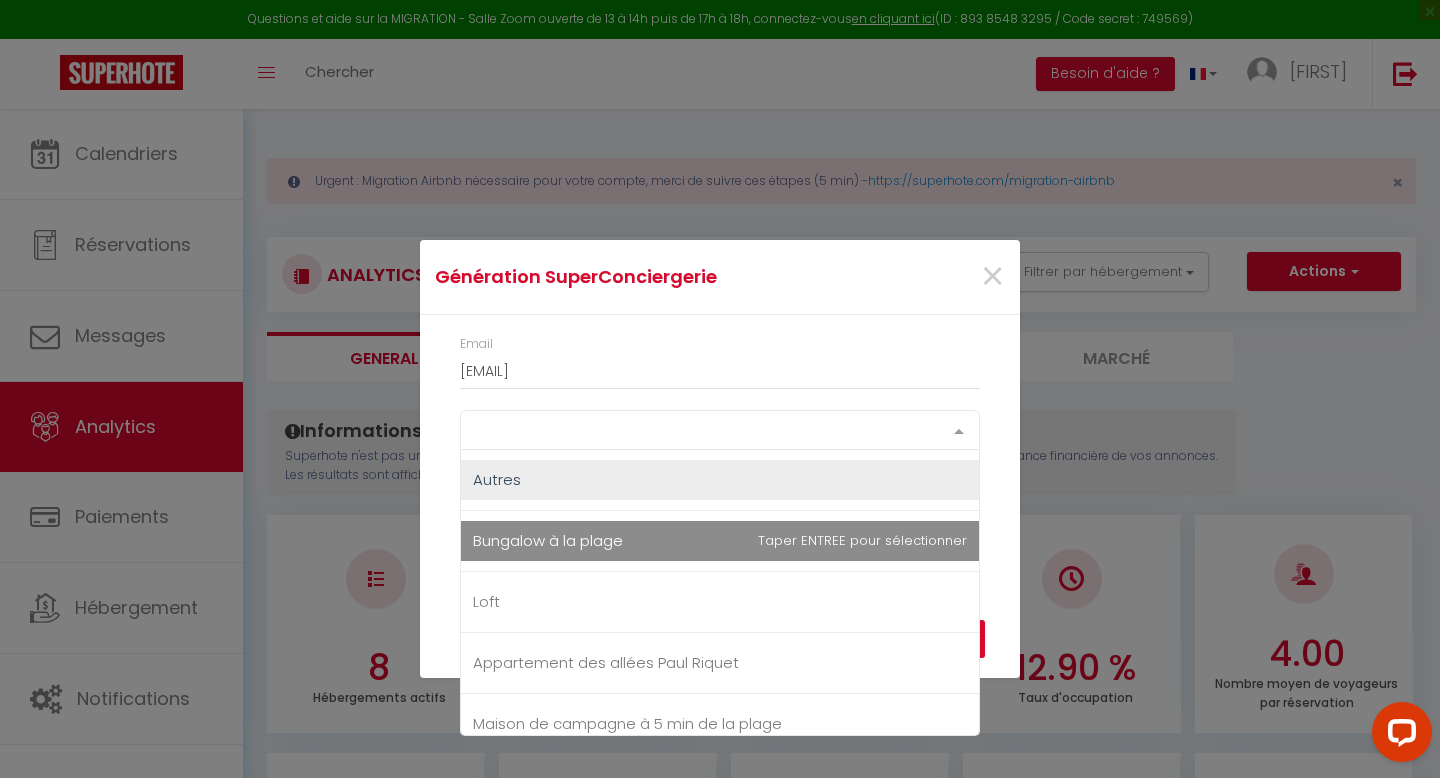 click on "Bungalow à la plage" at bounding box center (720, 541) 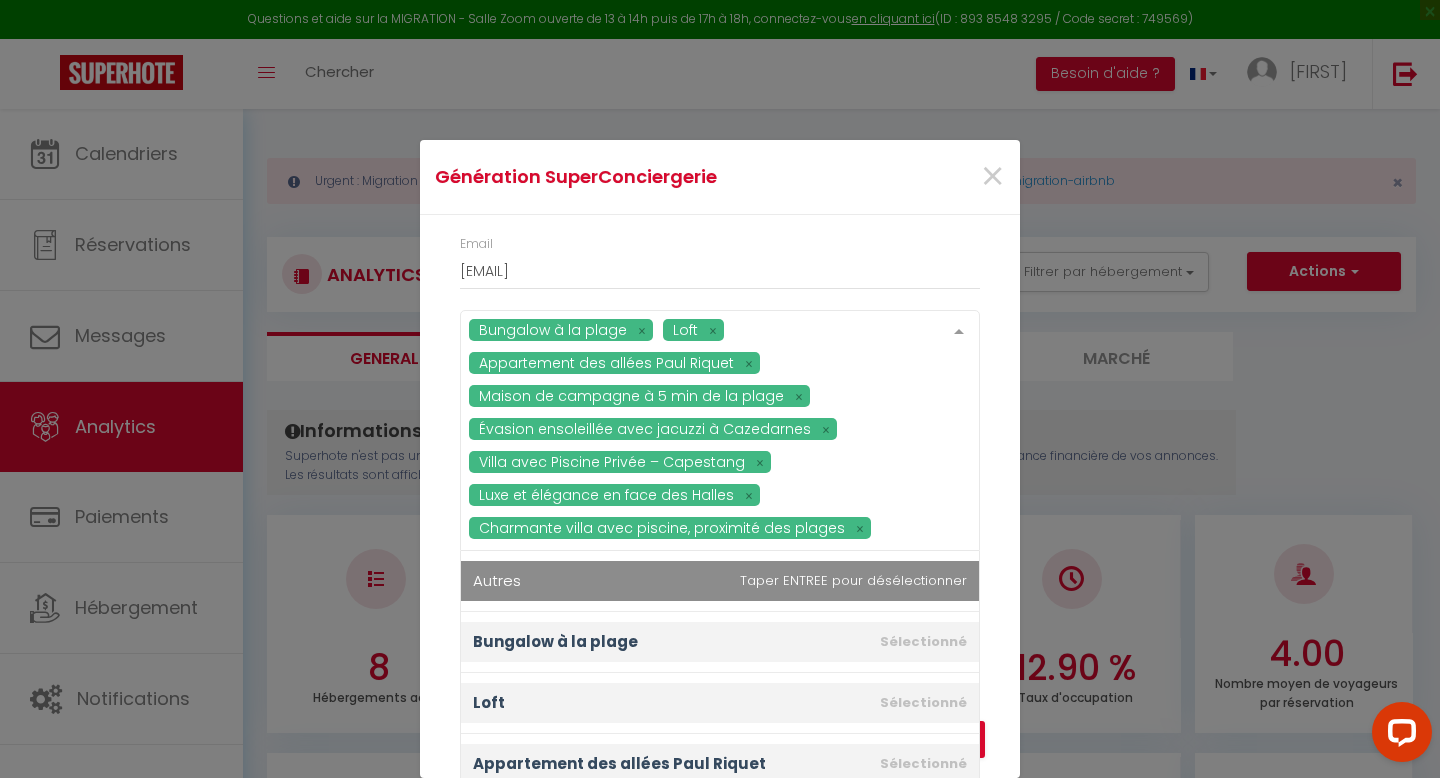 click on "Bungalow à la plage   Loft   Appartement des allées Paul Riquet   Maison de campagne à 5 min de la plage   Évasion ensoleillée avec jacuzzi à Cazedarnes   Villa avec Piscine Privée – Capestang   Luxe et élégance en face des Halles   Charmante villa avec piscine, proximité des plages" at bounding box center [720, 430] 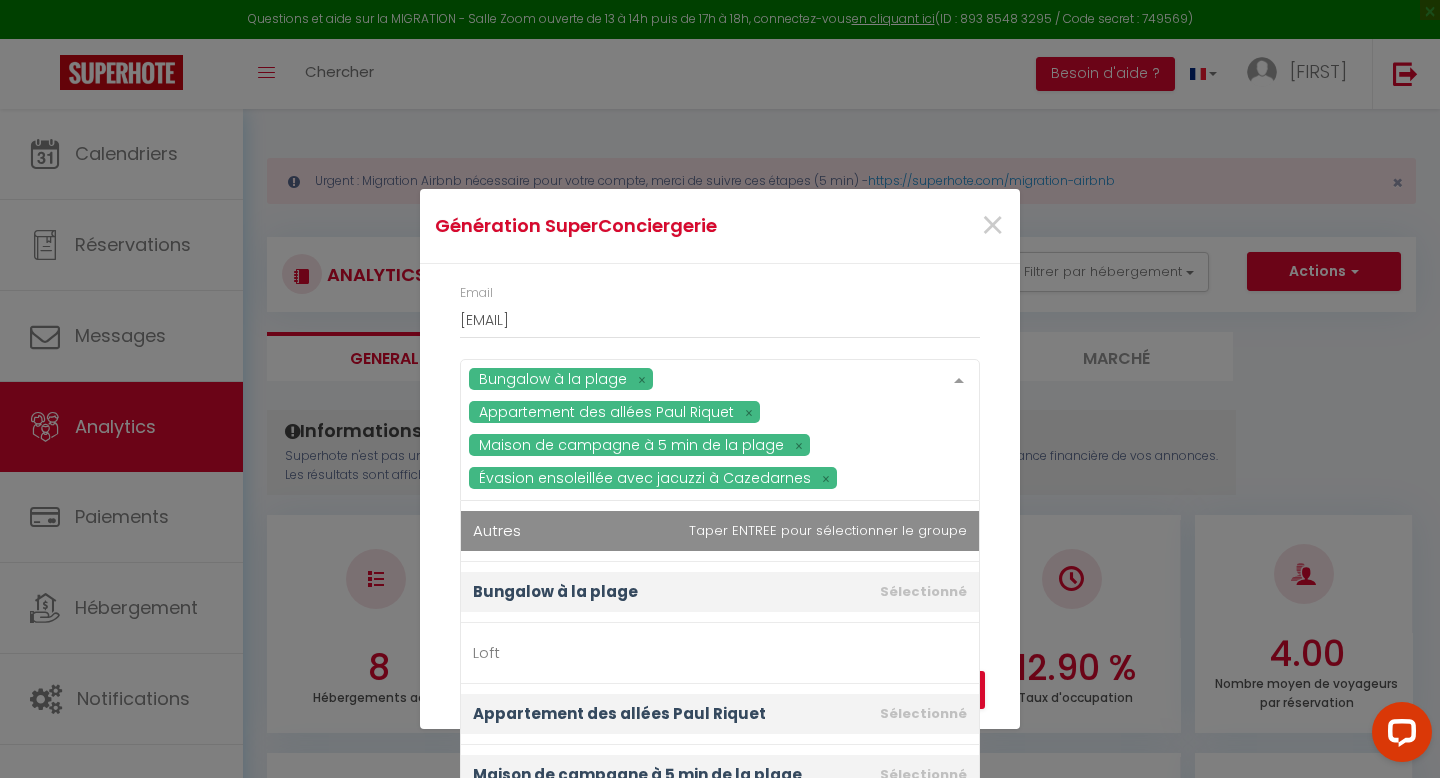 click on "Bungalow à la plage   Appartement des allées Paul Riquet   Maison de campagne à 5 min de la plage   Évasion ensoleillée avec jacuzzi à Cazedarnes" at bounding box center [720, 430] 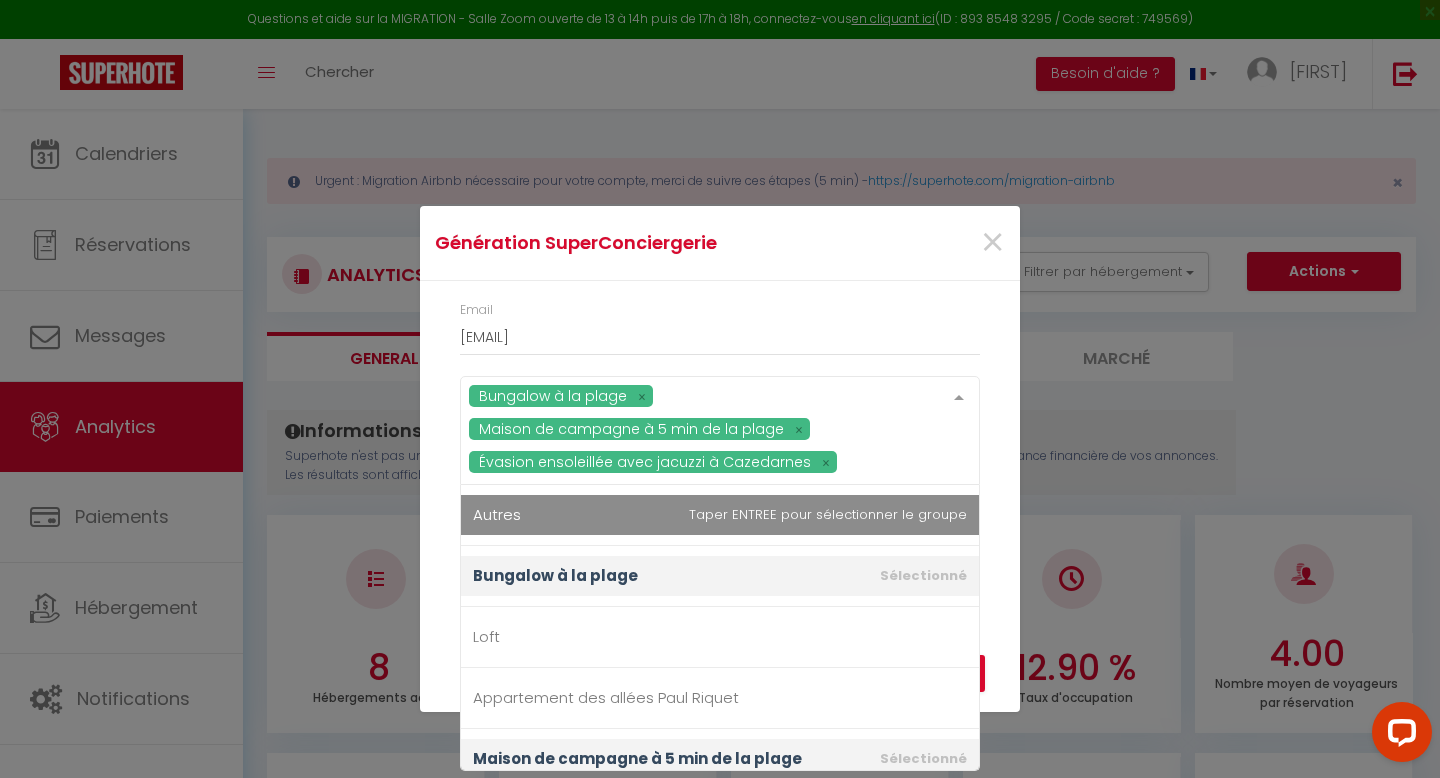 click on "Bungalow à la plage   Maison de campagne à 5 min de la plage   Évasion ensoleillée avec jacuzzi à Cazedarnes" at bounding box center (720, 430) 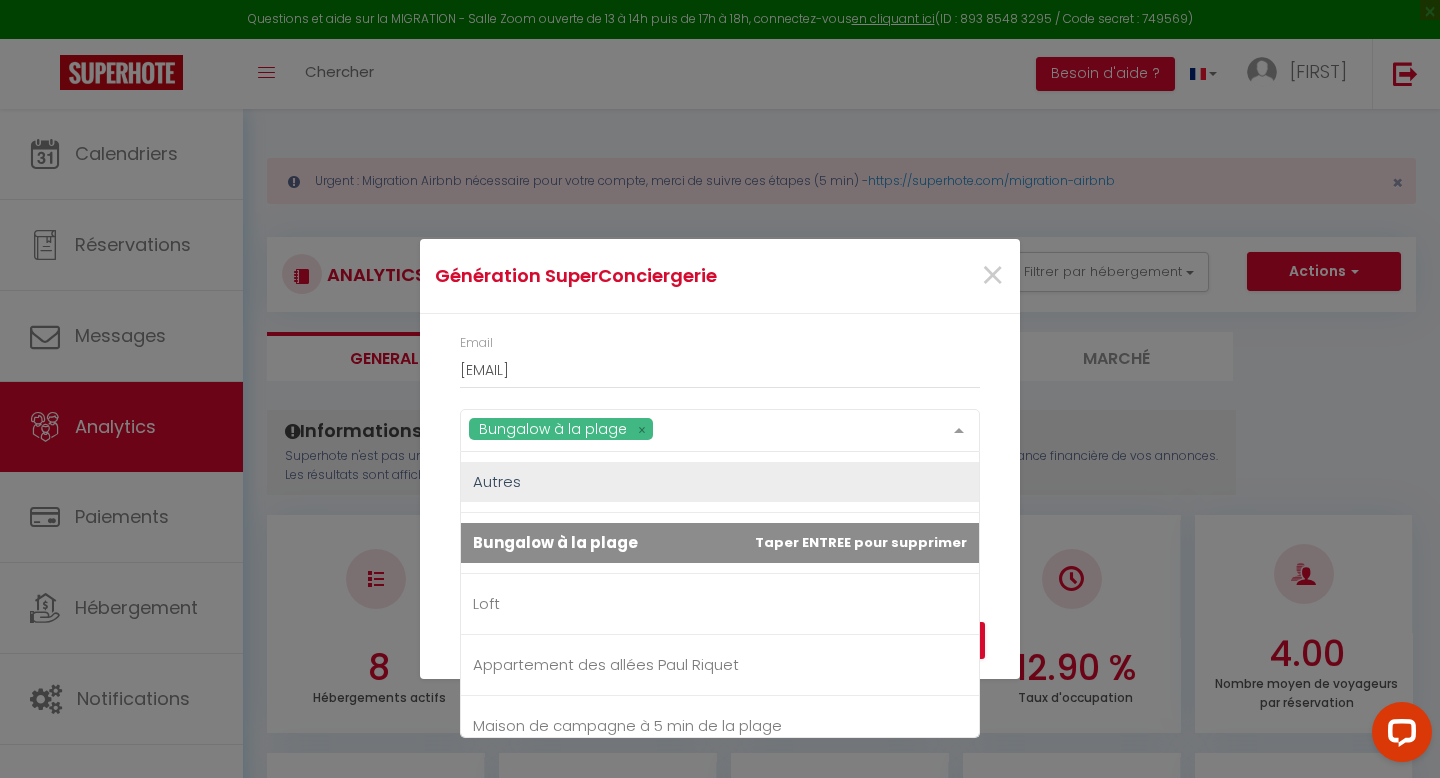 click on "Bungalow à la plage" at bounding box center (720, 543) 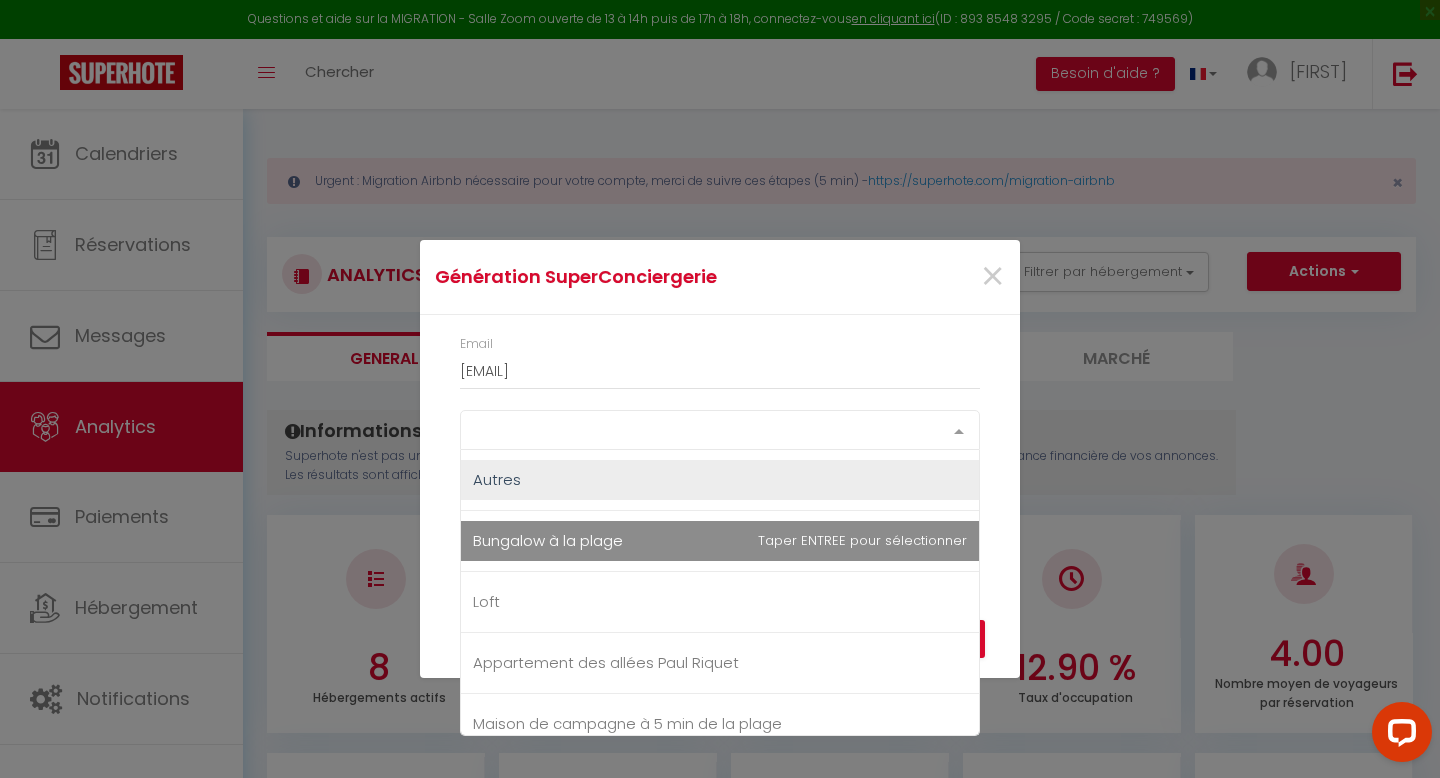 click on "Bungalow à la plage" at bounding box center (720, 541) 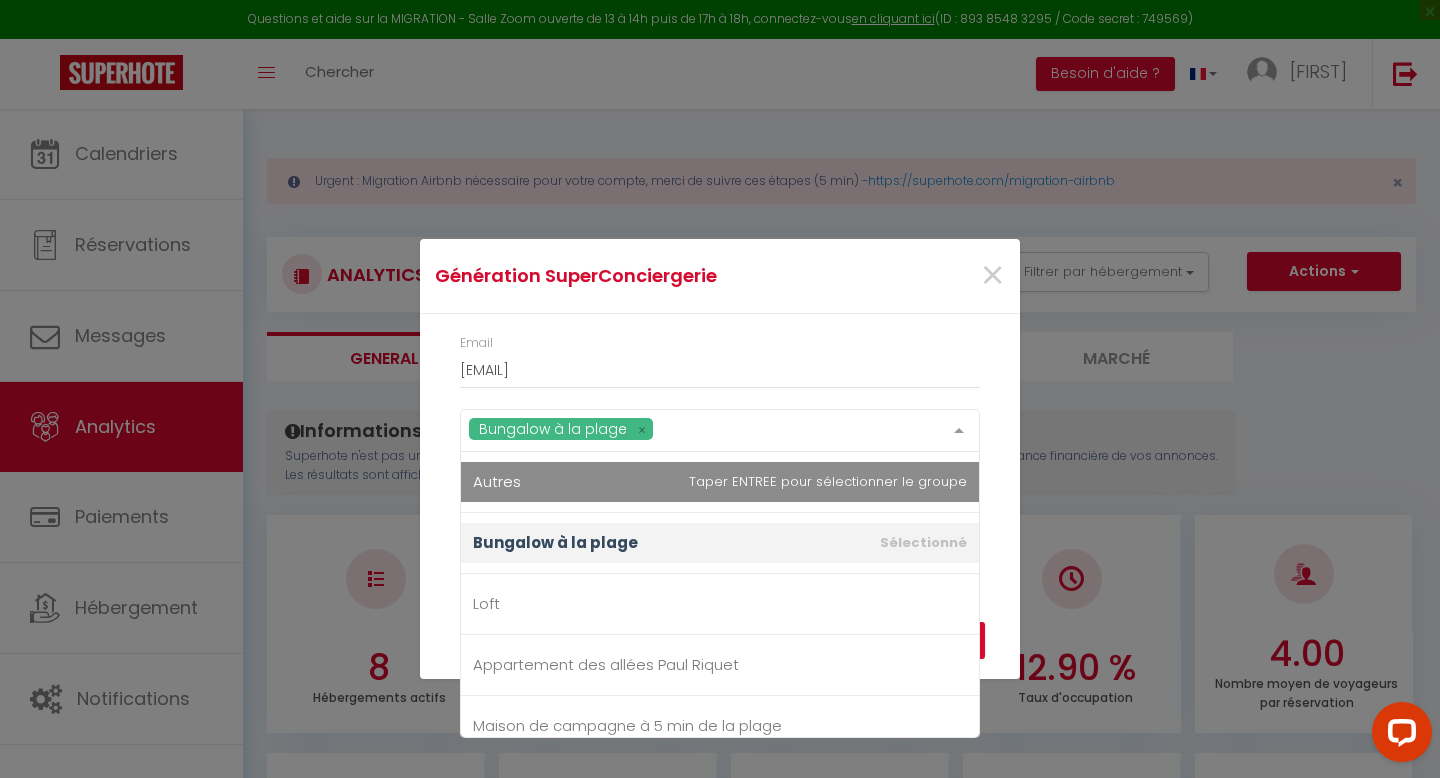 click on "Email   [EMAIL]      Bungalow à la plage                     Autres Bungalow à la plage   Loft   Appartement des allées Paul Riquet   Maison de campagne à 5 min de la plage   Évasion ensoleillée avec jacuzzi à Cazedarnes   Villa avec Piscine Privée – Capestang   Luxe et élégance en face des Halles   Charmante villa avec piscine, proximité des plages     No elements found. Consider changing the search query.   List is empty.     Année   2015 2016 2017 2018 2019 2020 2021 2022 2023 2024 2025 2026 2027 2028" at bounding box center [720, 441] 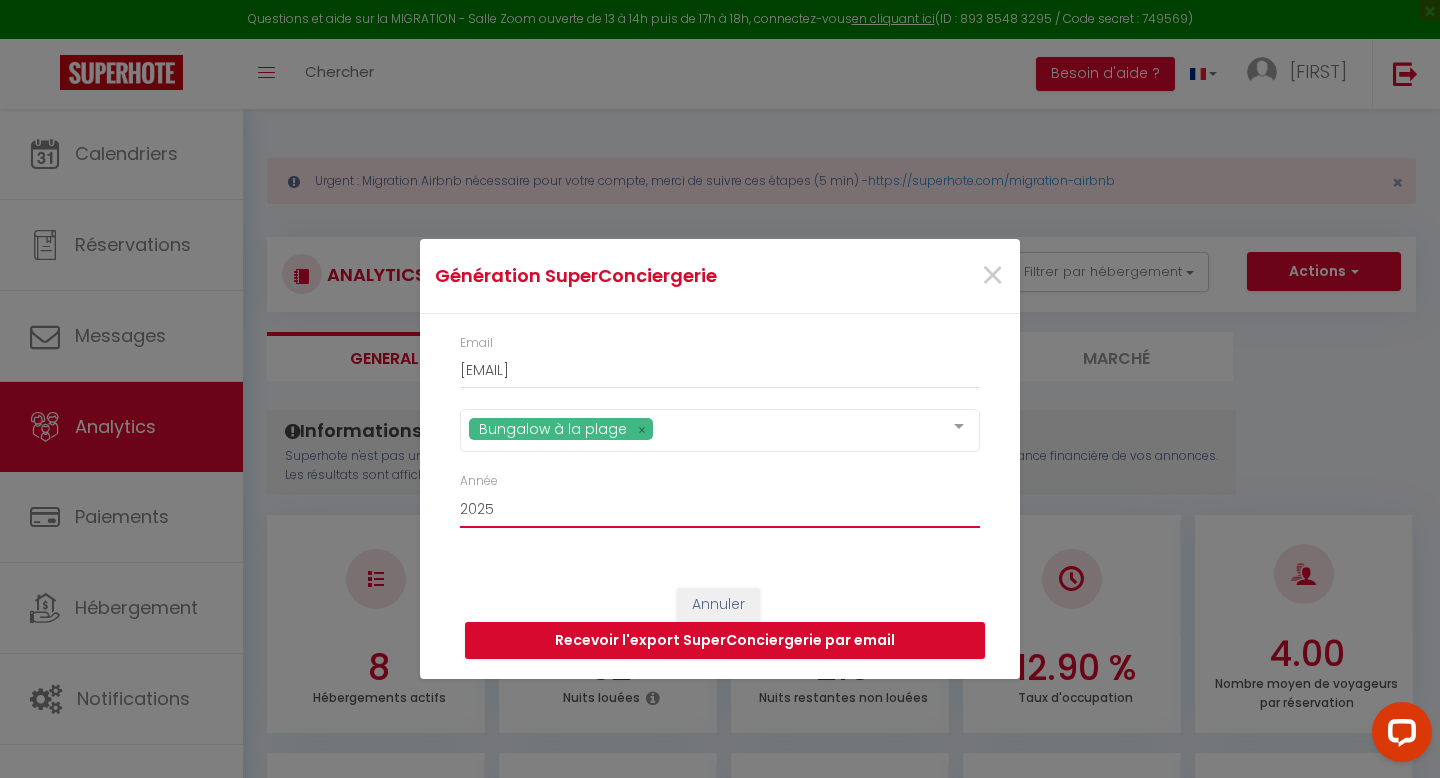 click on "2015 2016 2017 2018 2019 2020 2021 2022 2023 2024 2025 2026 2027 2028" at bounding box center [720, 509] 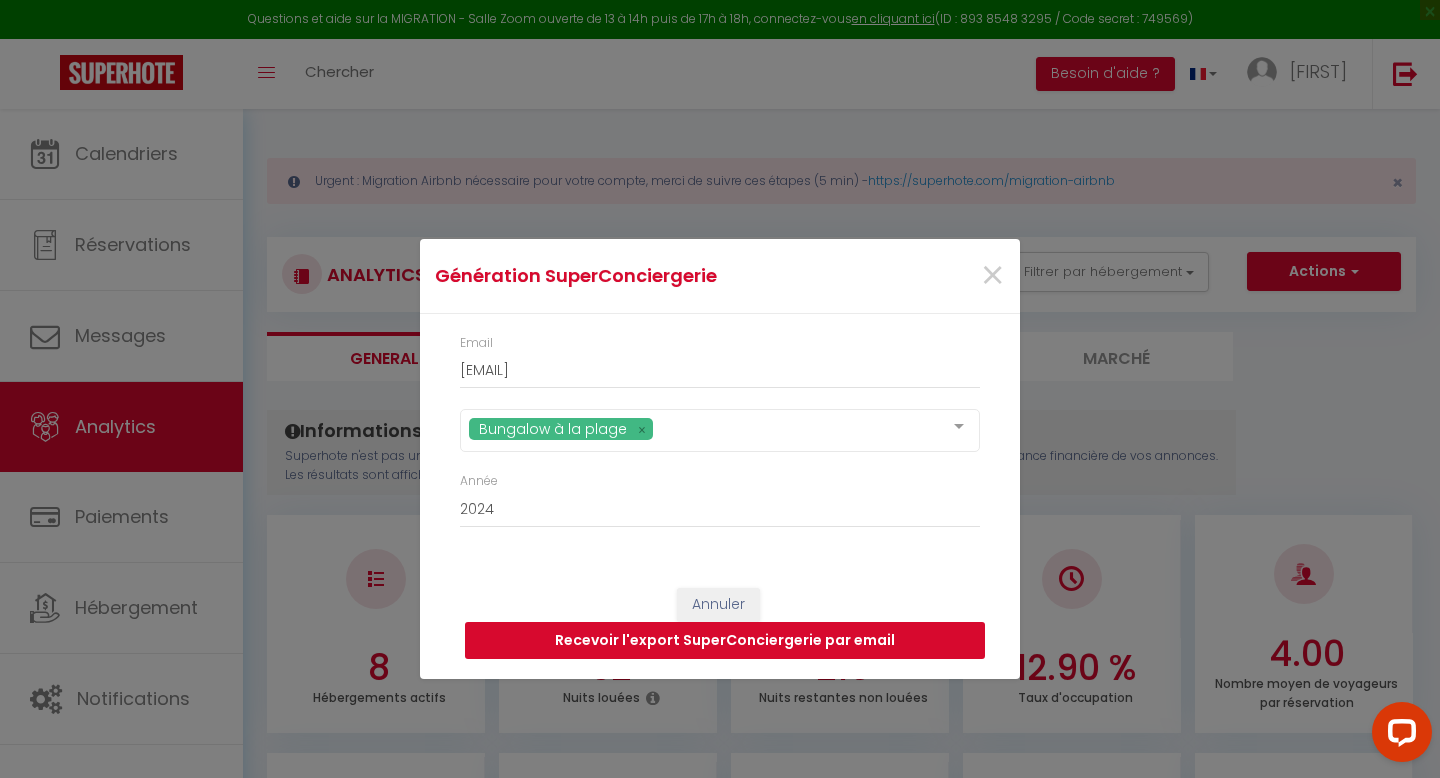 click on "Recevoir l'export SuperConciergerie par email" at bounding box center (725, 641) 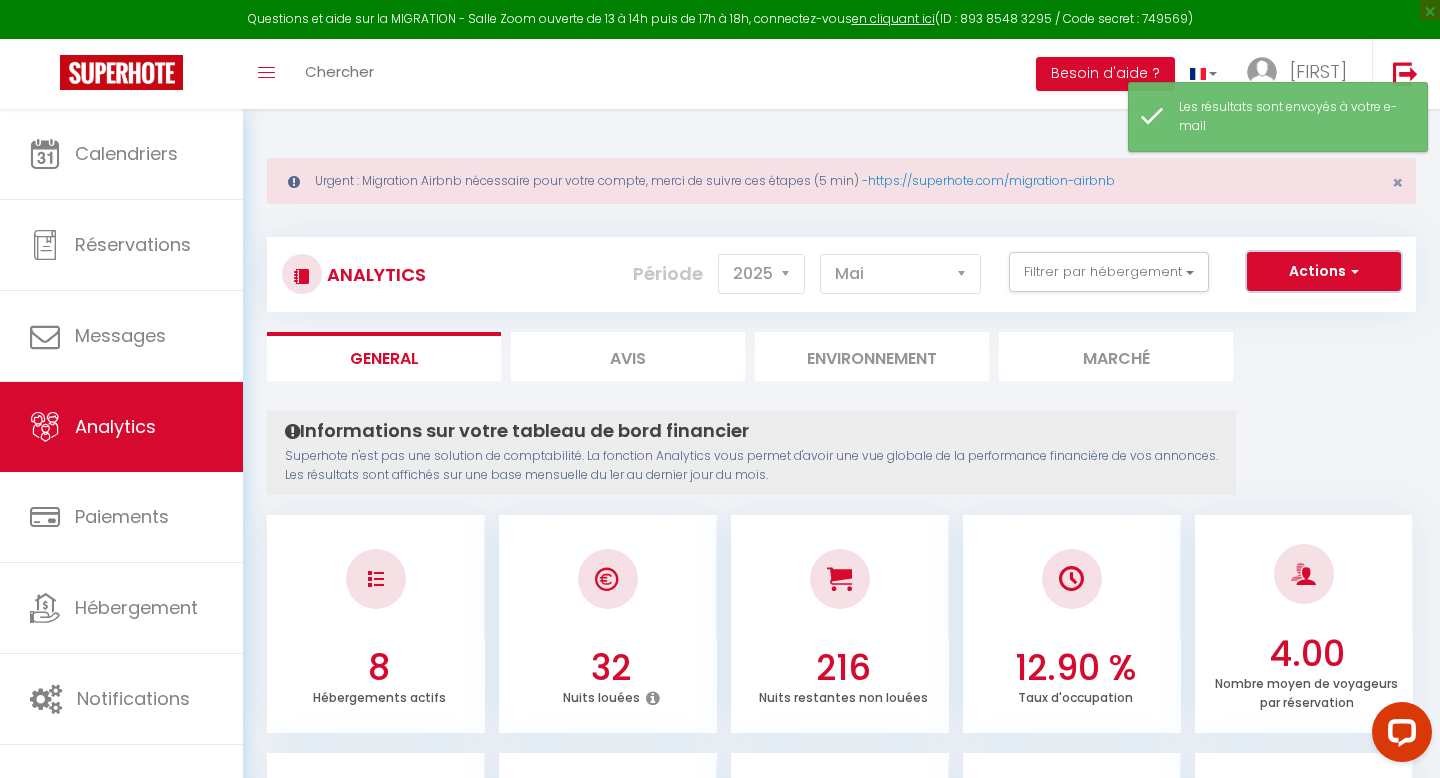 click on "Actions" at bounding box center (1324, 272) 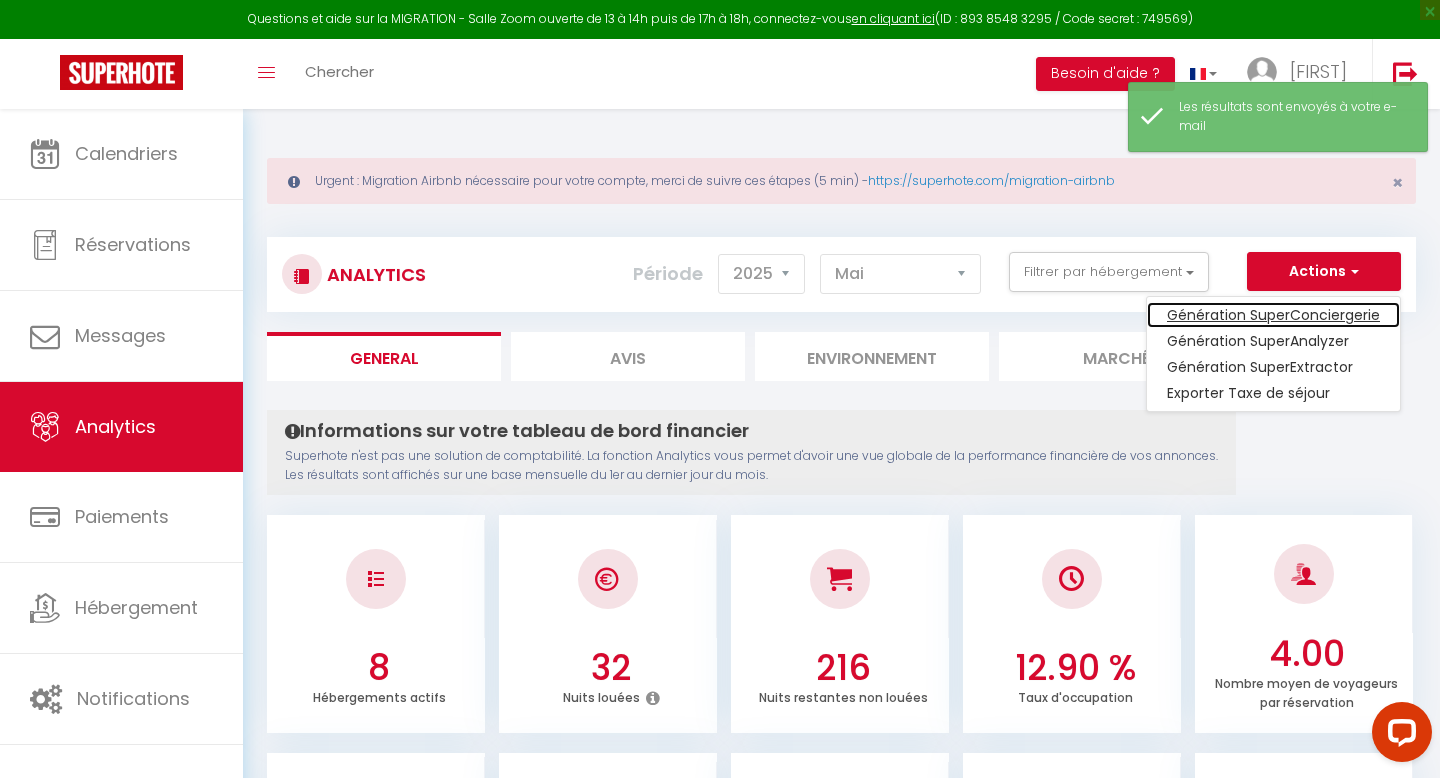 click on "Génération SuperConciergerie" at bounding box center [1273, 315] 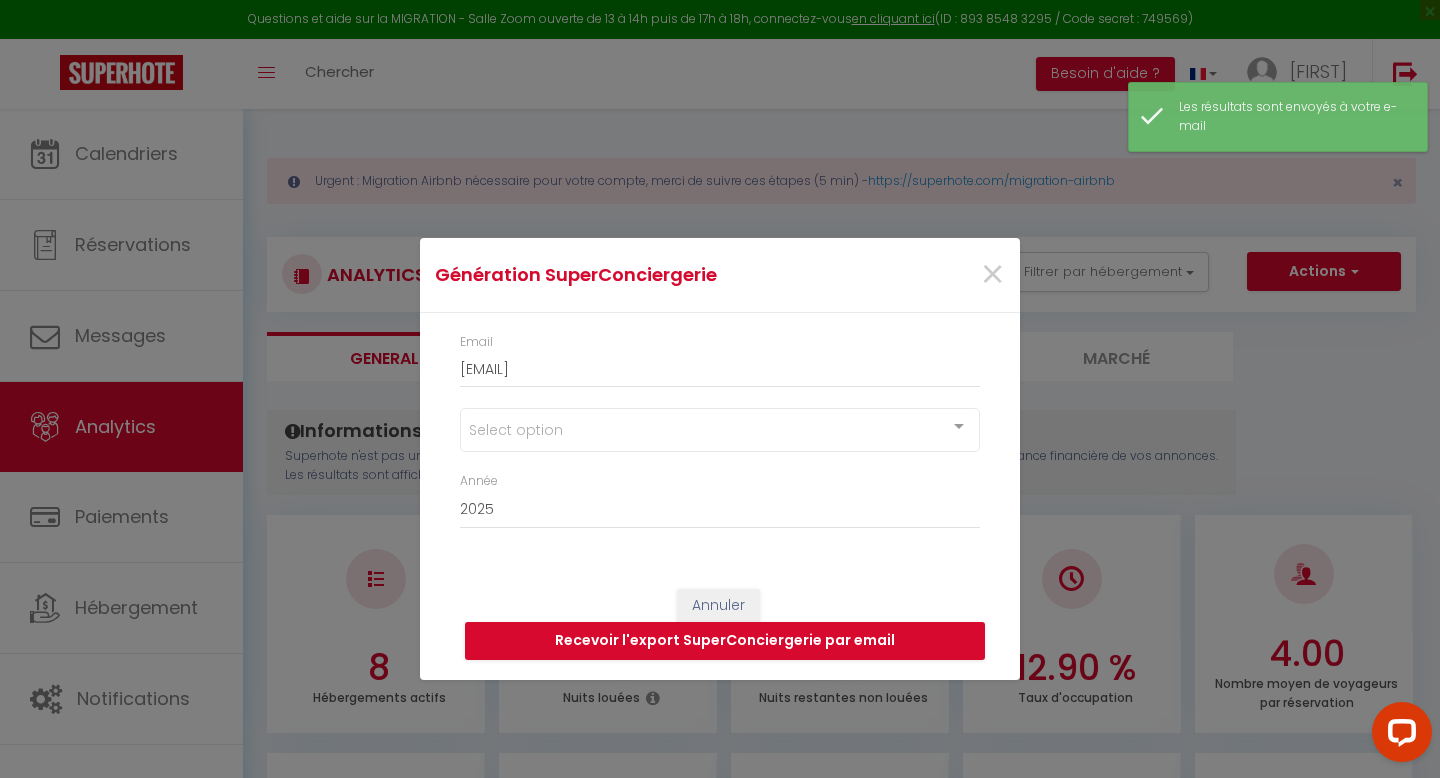 click on "Select option" at bounding box center (720, 430) 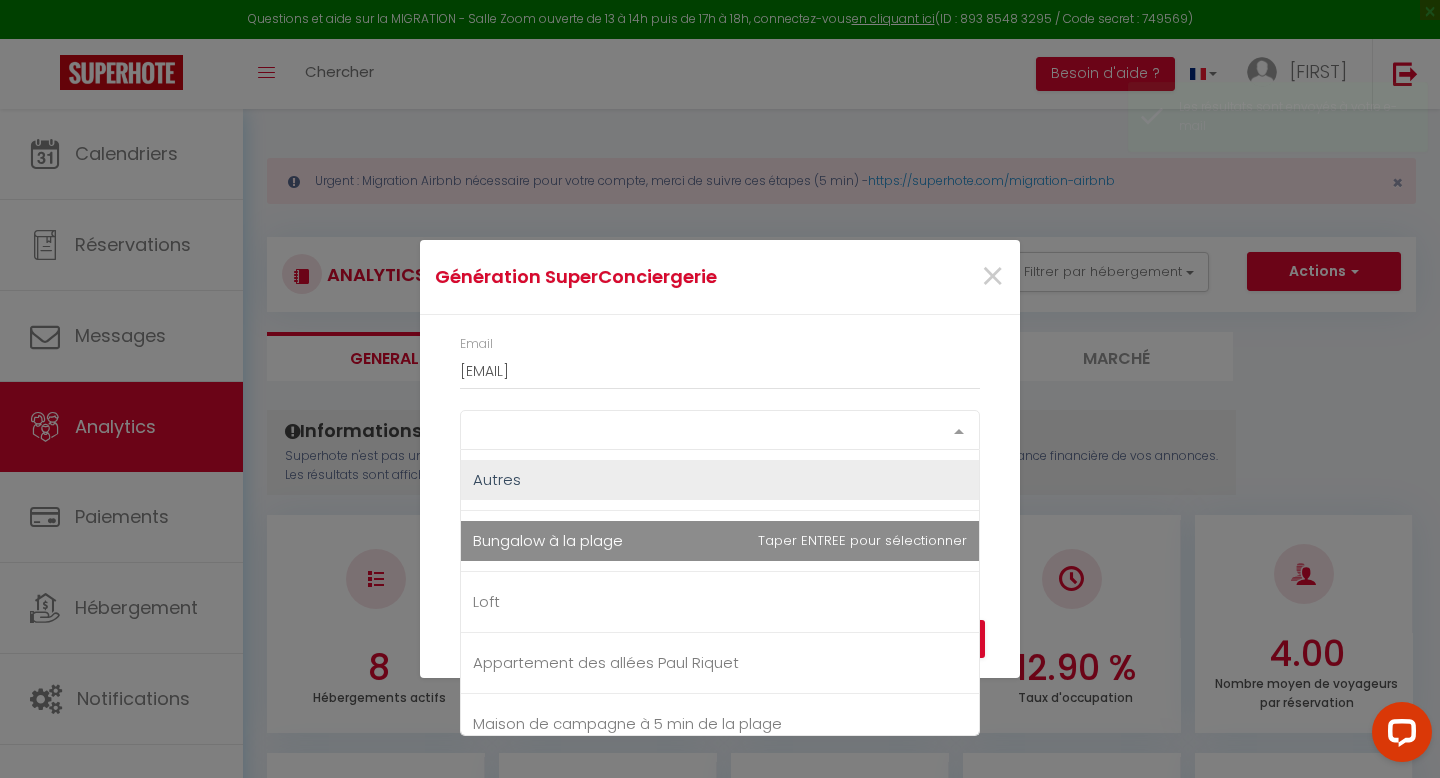 click on "Bungalow à la plage" at bounding box center (548, 540) 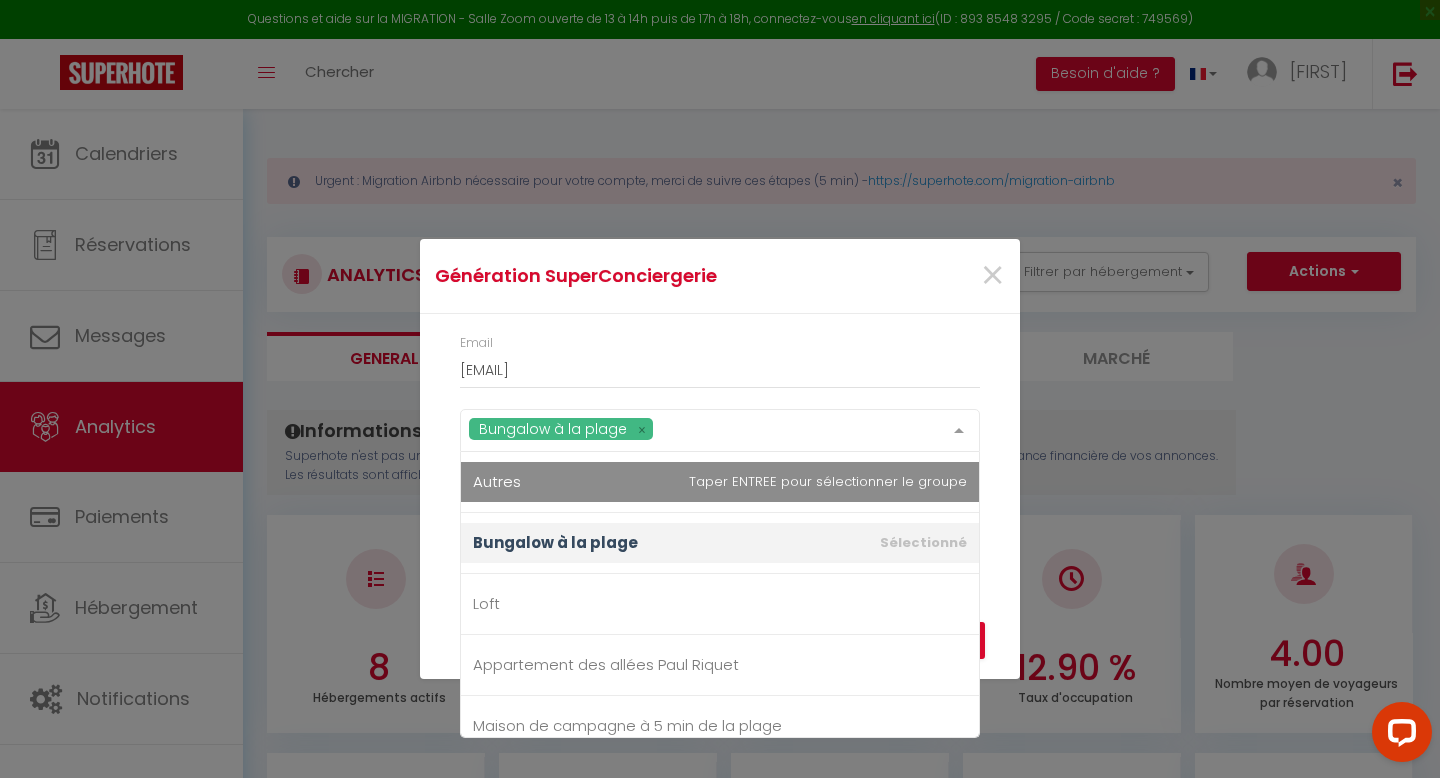 click on "Bungalow à la plage                     Autres Bungalow à la plage   Loft   Appartement des allées Paul Riquet   Maison de campagne à 5 min de la plage   Évasion ensoleillée avec jacuzzi à Cazedarnes   Villa avec Piscine Privée – Capestang   Luxe et élégance en face des Halles   Charmante villa avec piscine, proximité des plages     No elements found. Consider changing the search query.   List is empty." at bounding box center (720, 440) 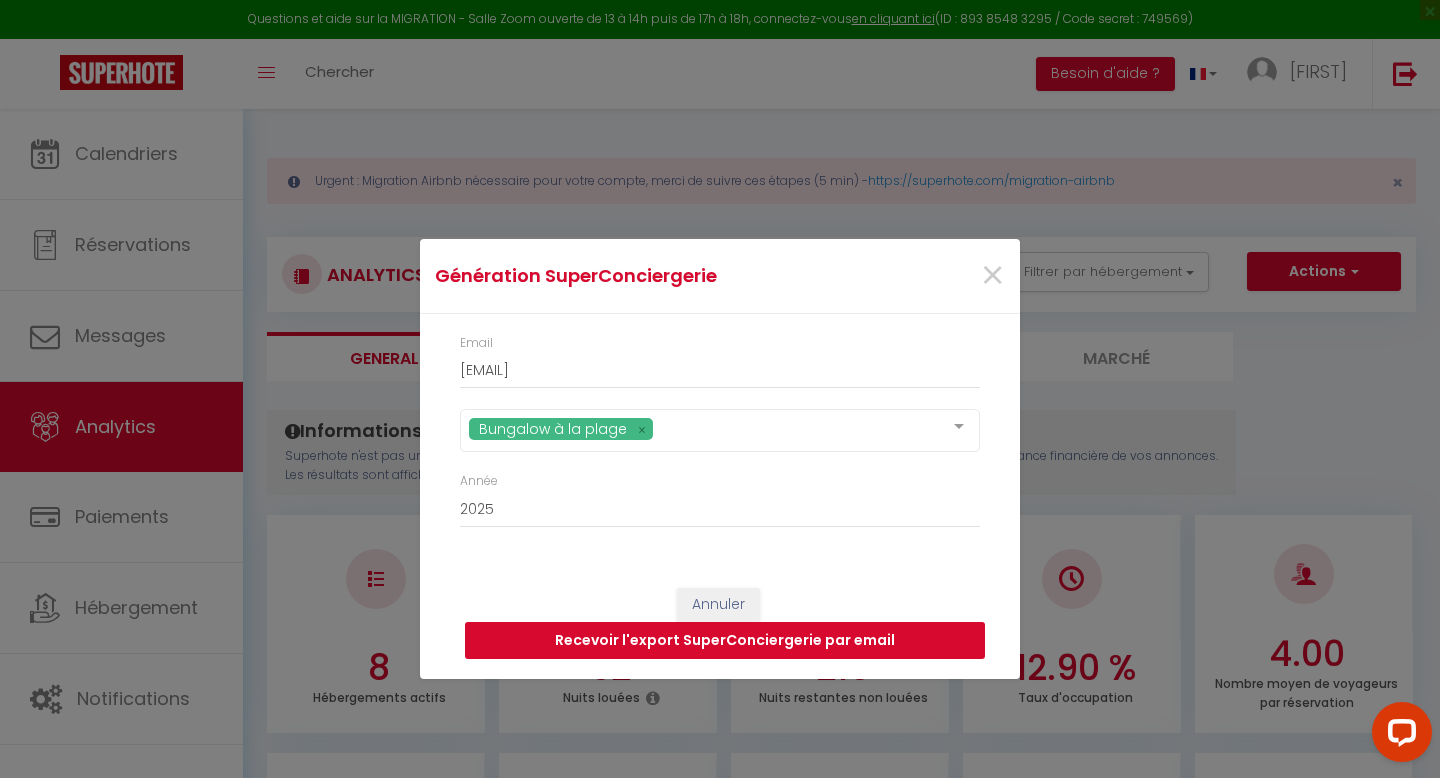 click on "Recevoir l'export SuperConciergerie par email" at bounding box center [725, 641] 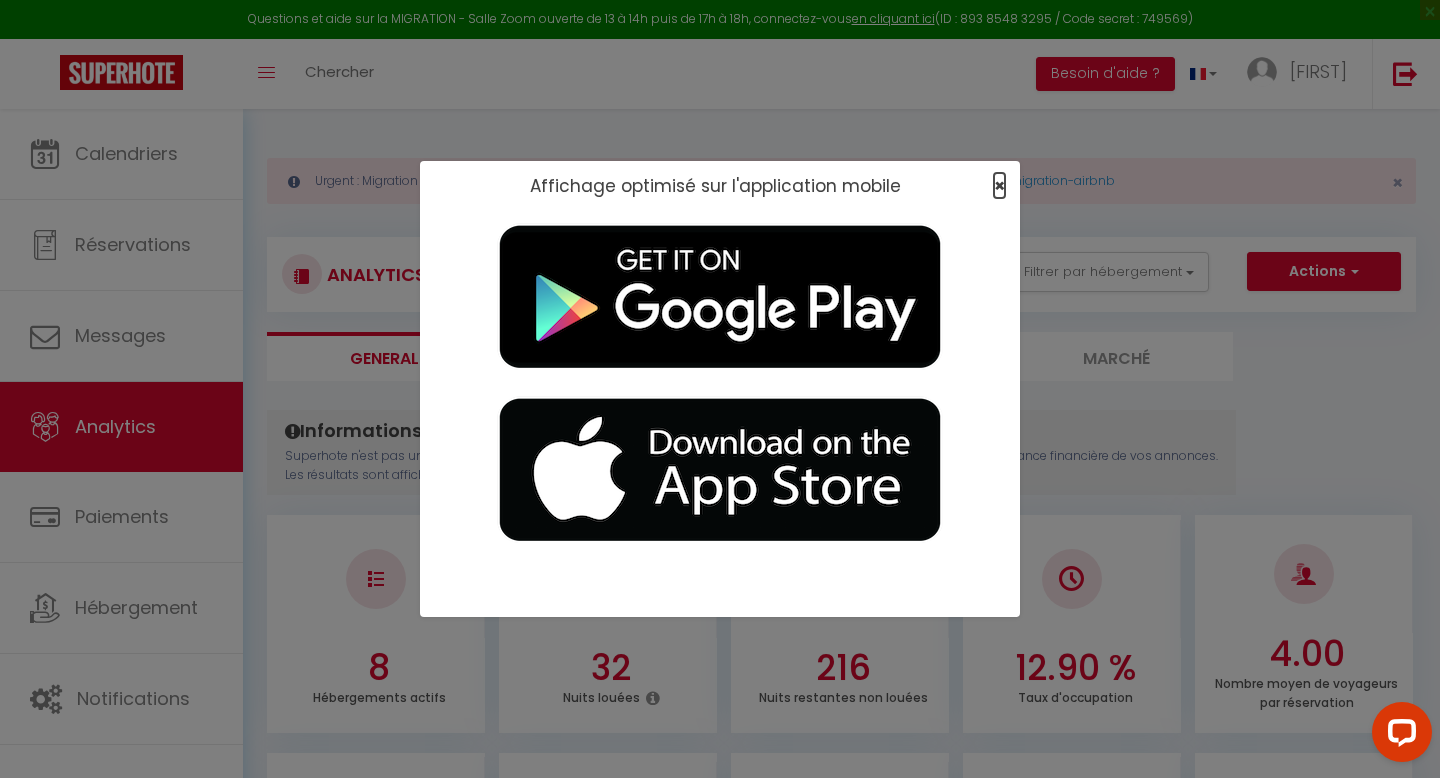click on "×" at bounding box center (999, 185) 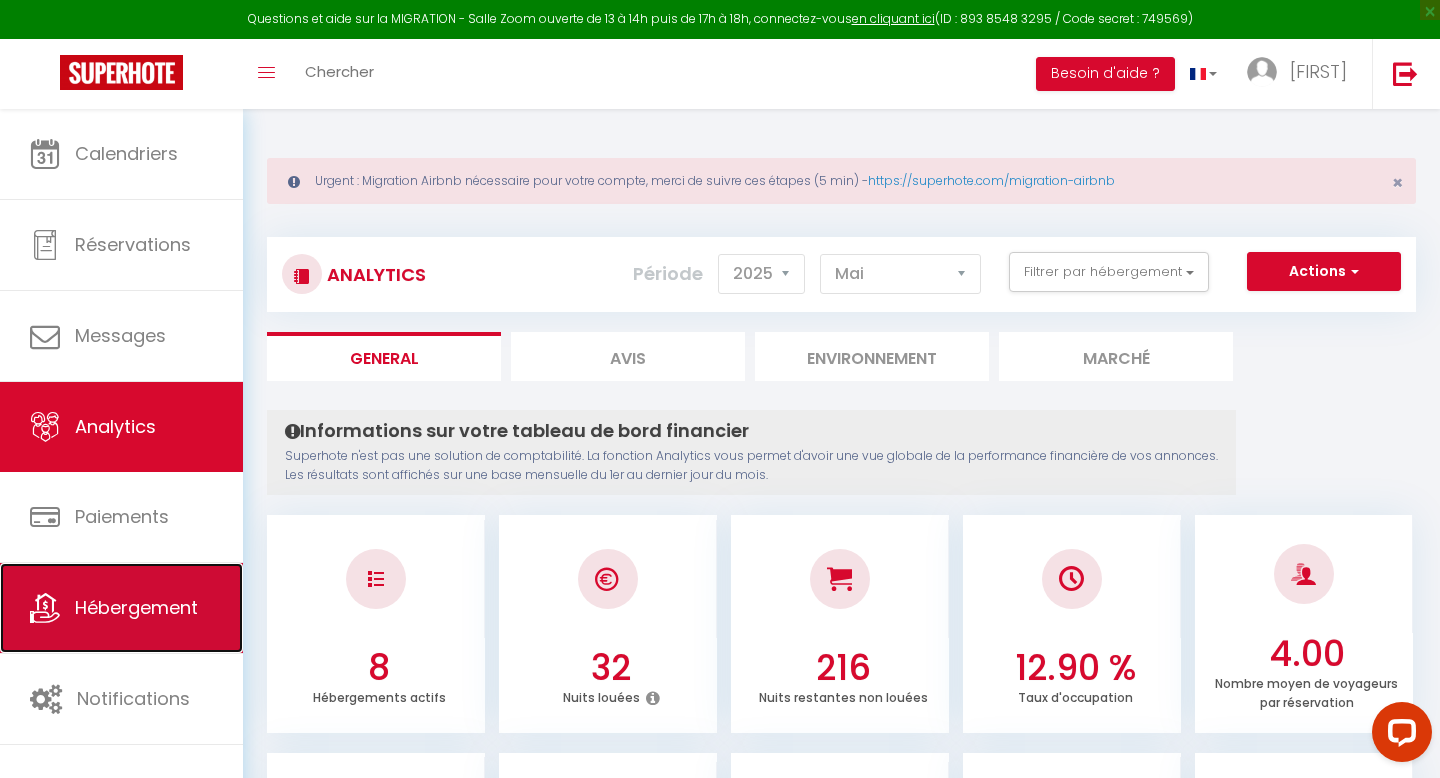 click on "Hébergement" at bounding box center (121, 608) 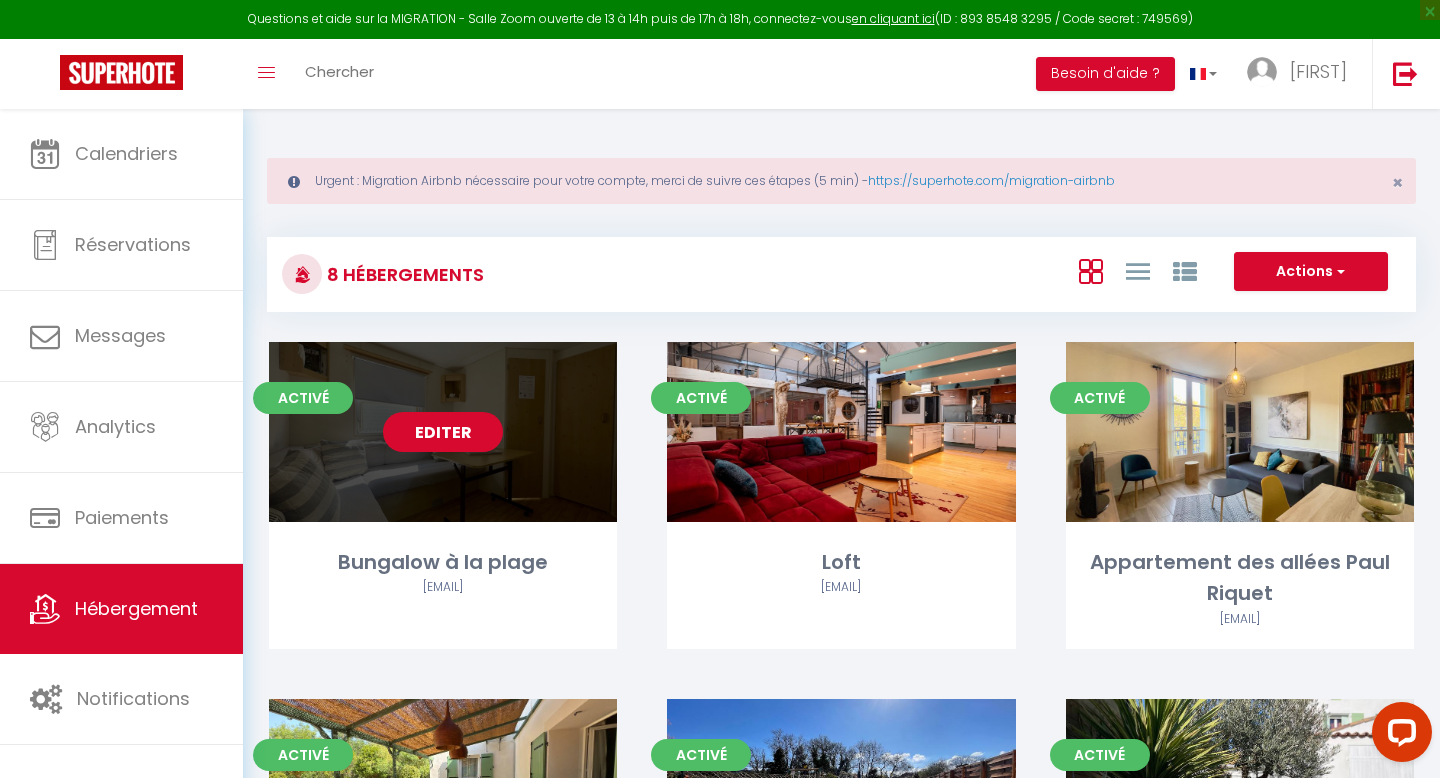 click on "Editer" at bounding box center (443, 432) 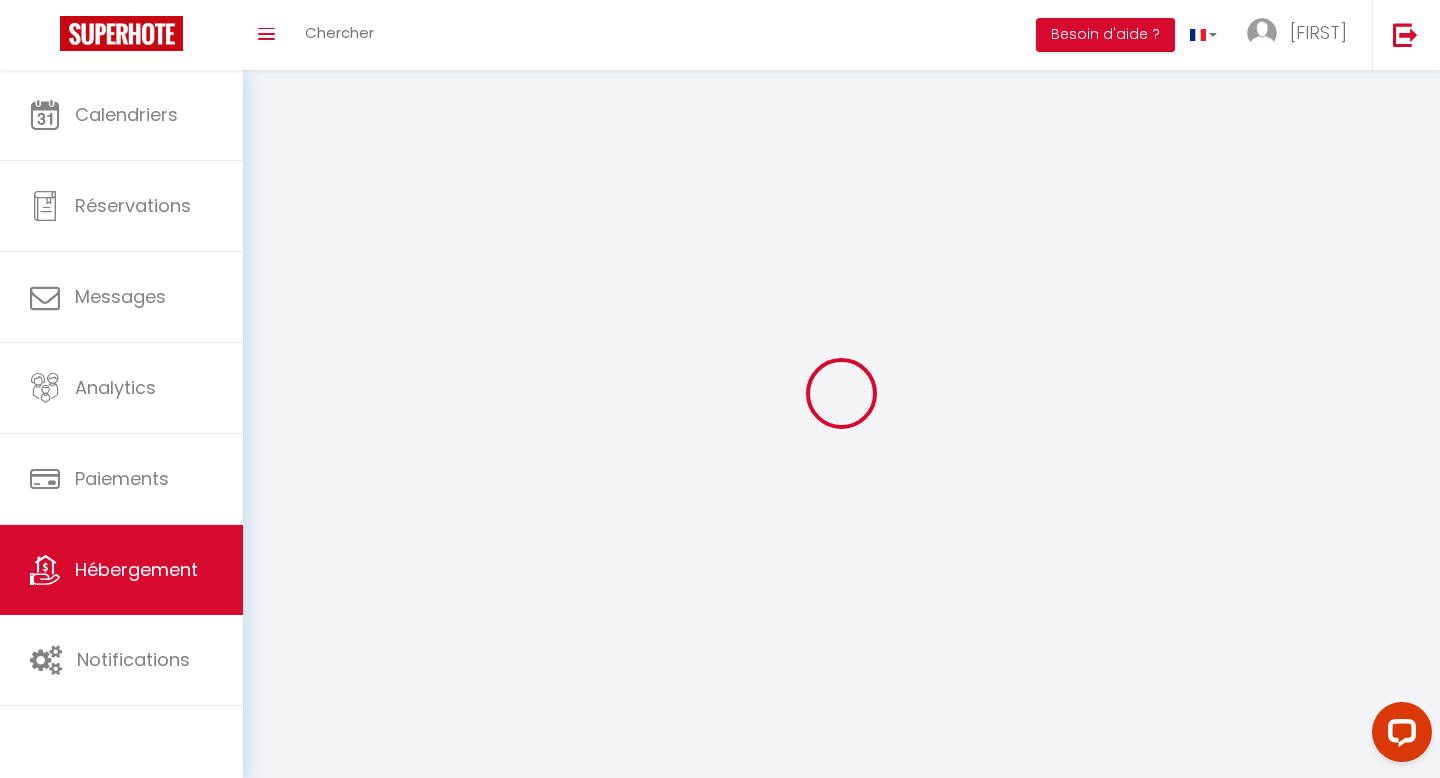 select on "1" 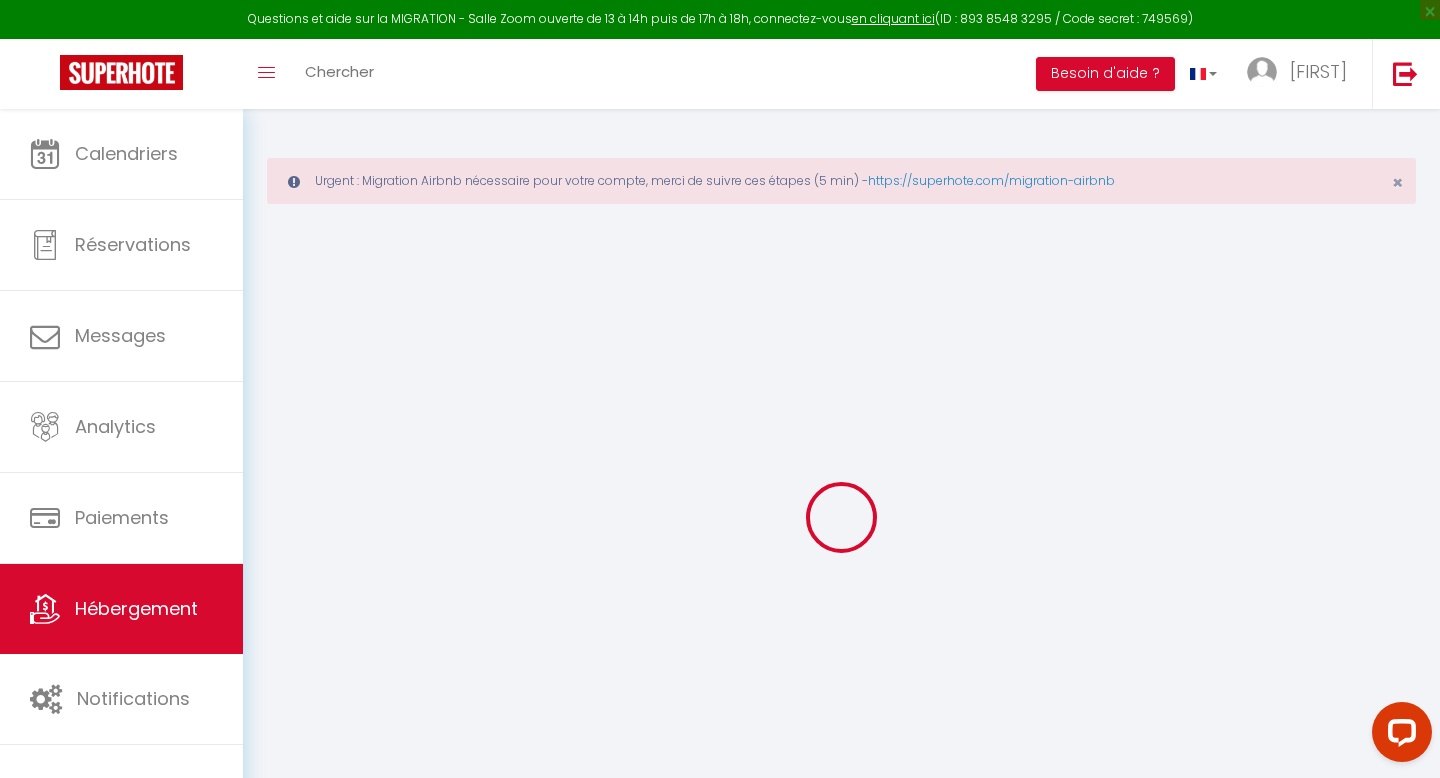 select 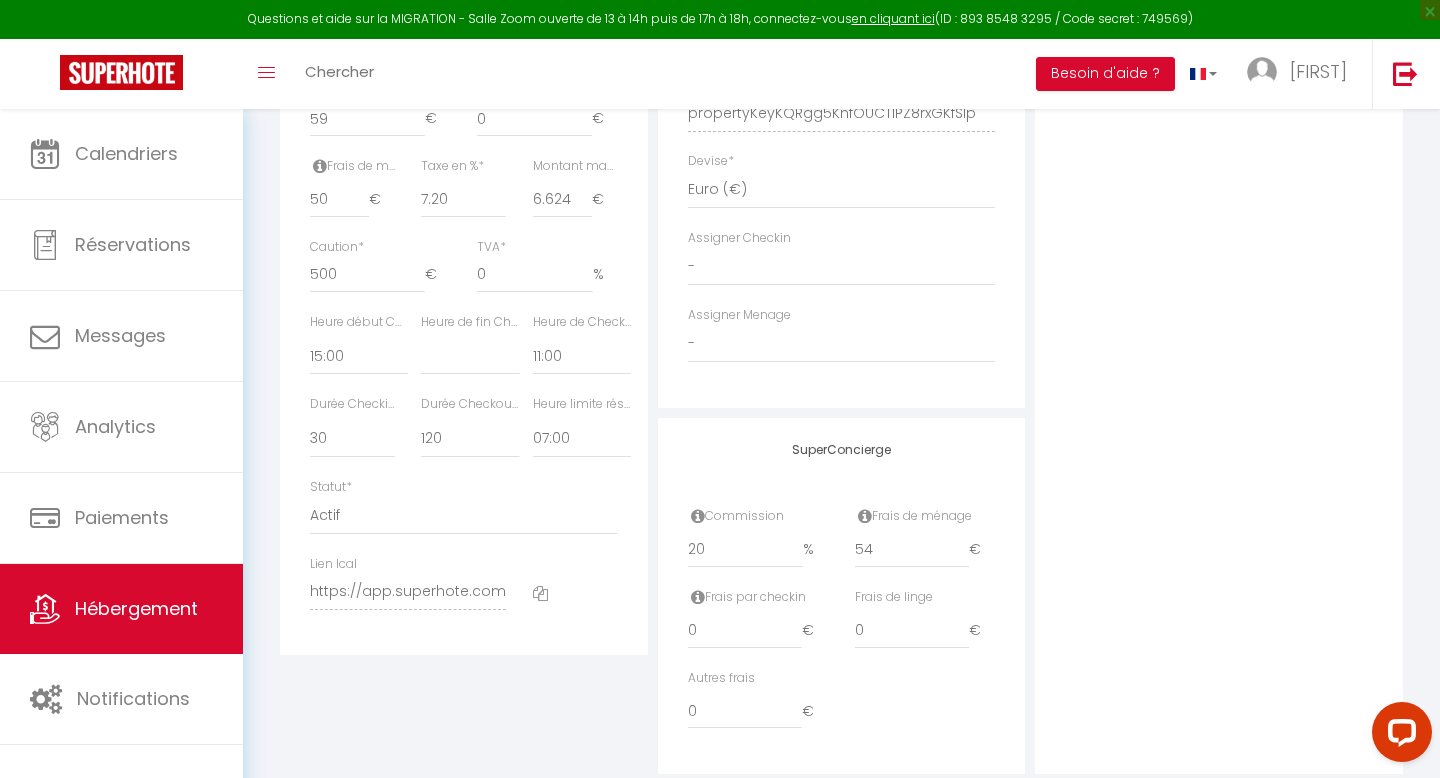 scroll, scrollTop: 1068, scrollLeft: 0, axis: vertical 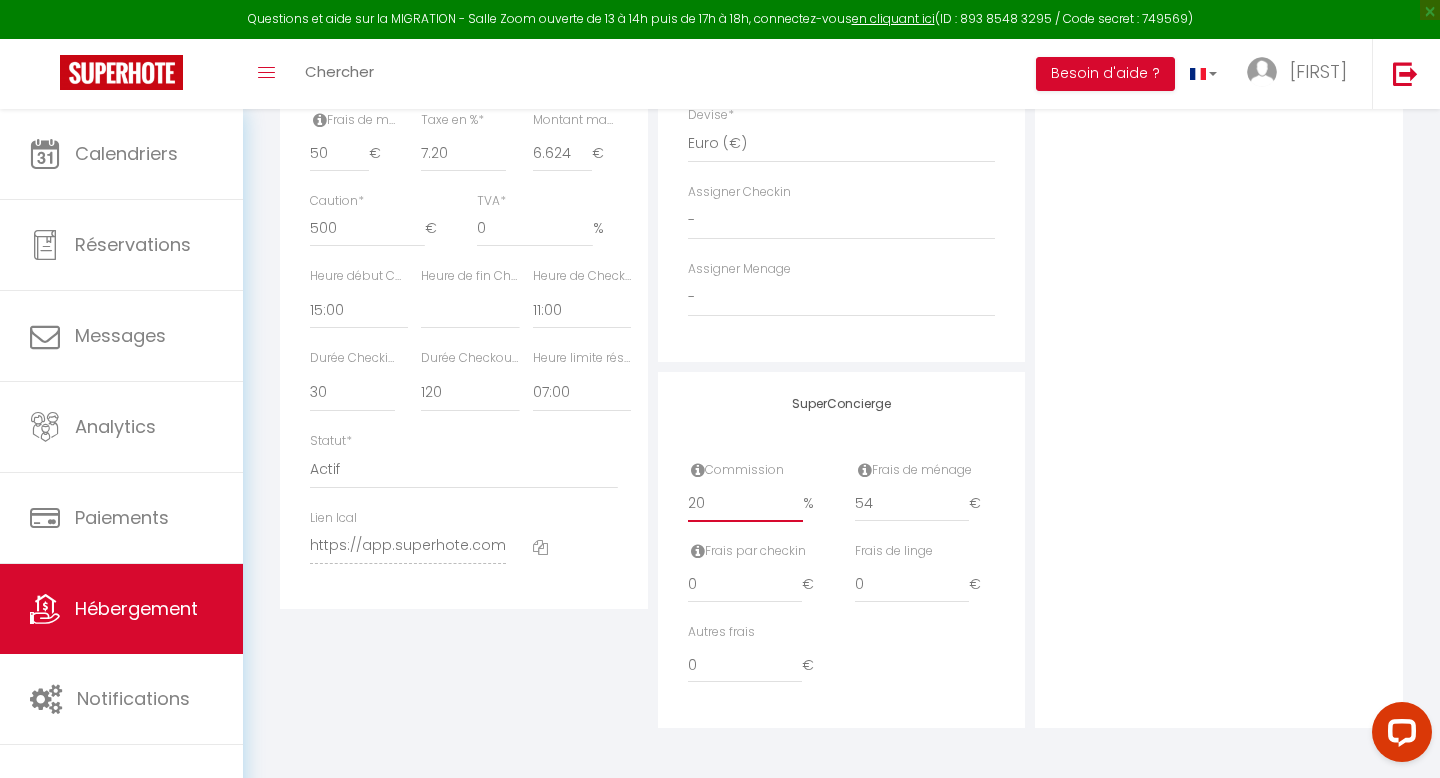 click on "20" at bounding box center [746, 504] 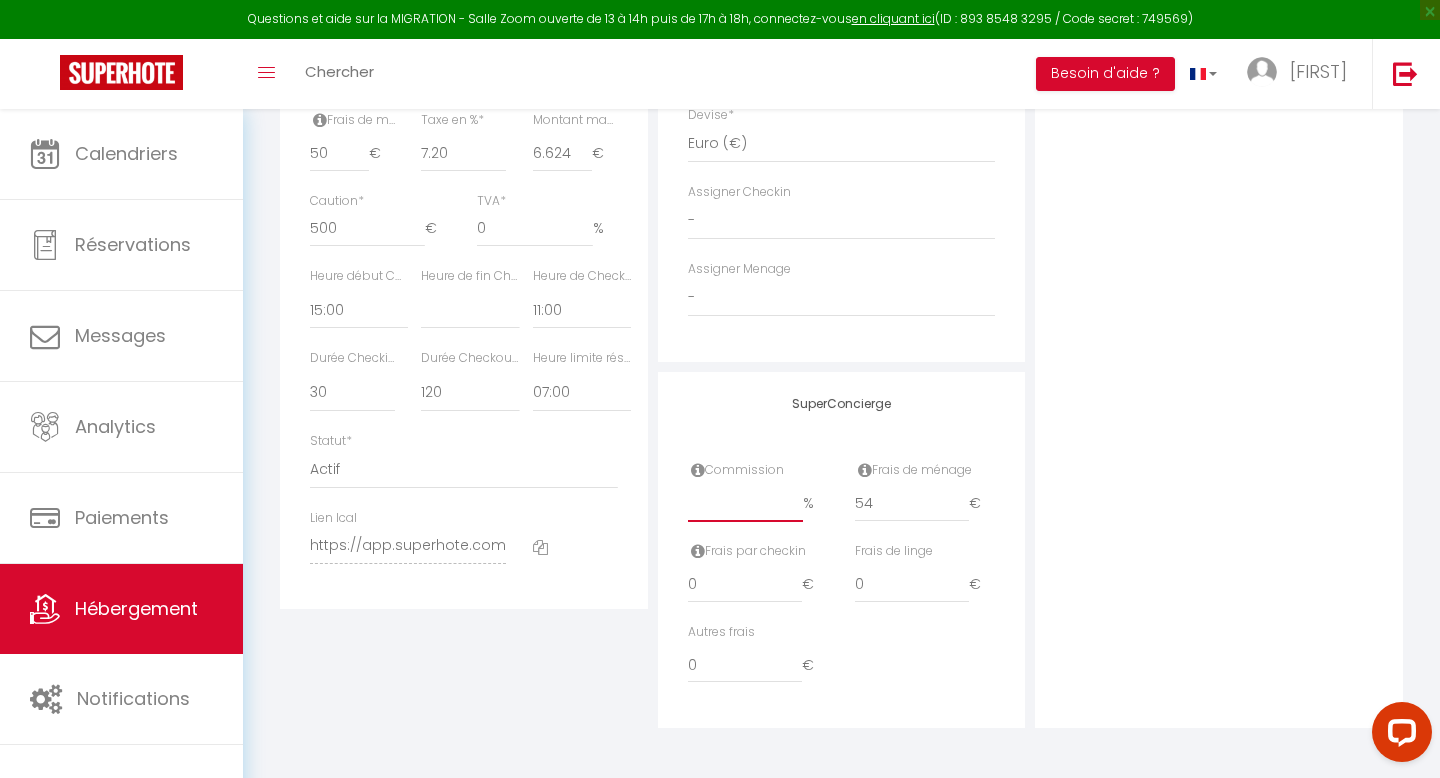 select 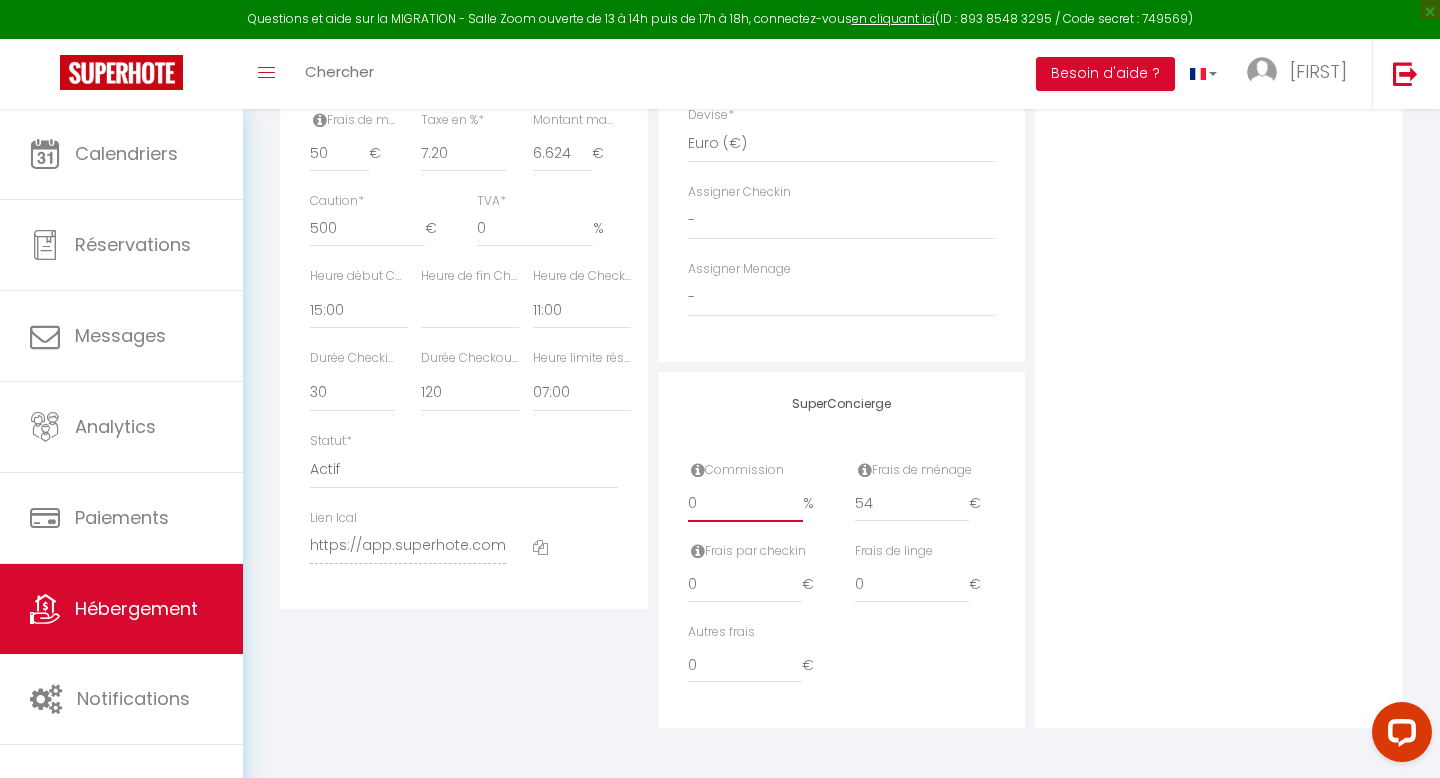 select 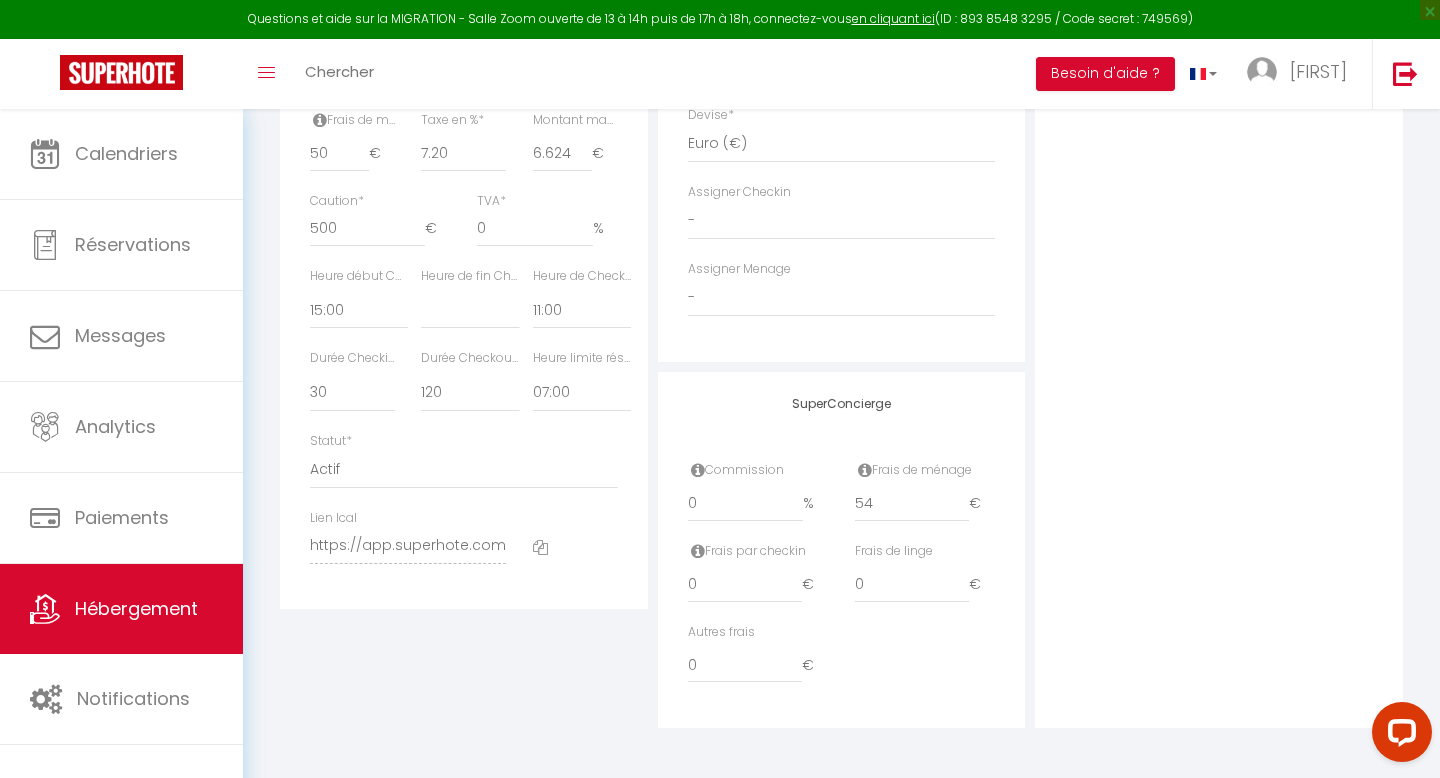 click on "SuperConcierge
Commission
0   %
Frais de ménage
54   €
Frais par checkin
0   €
Frais de linge
0   €
Autres frais
0   €" at bounding box center [842, 550] 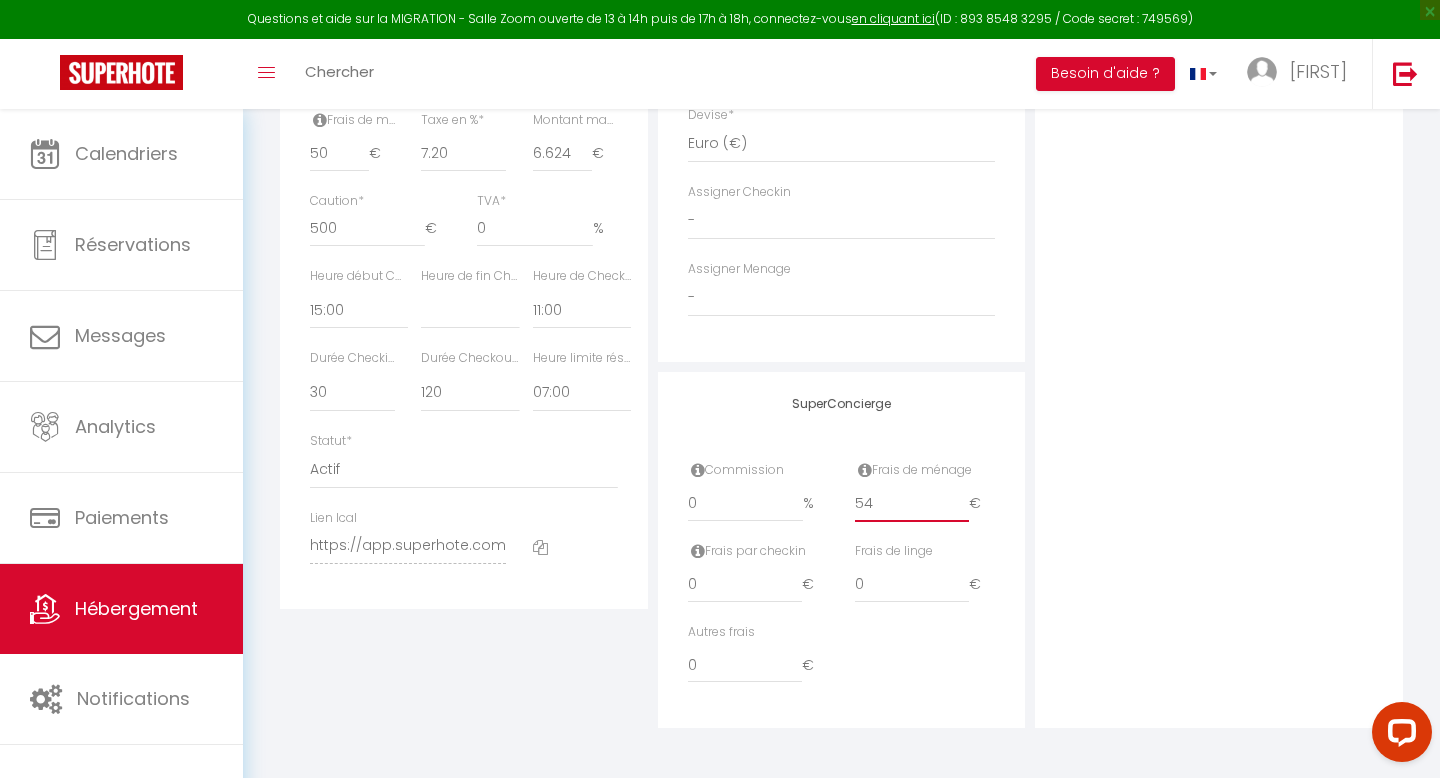 click on "54" at bounding box center [912, 504] 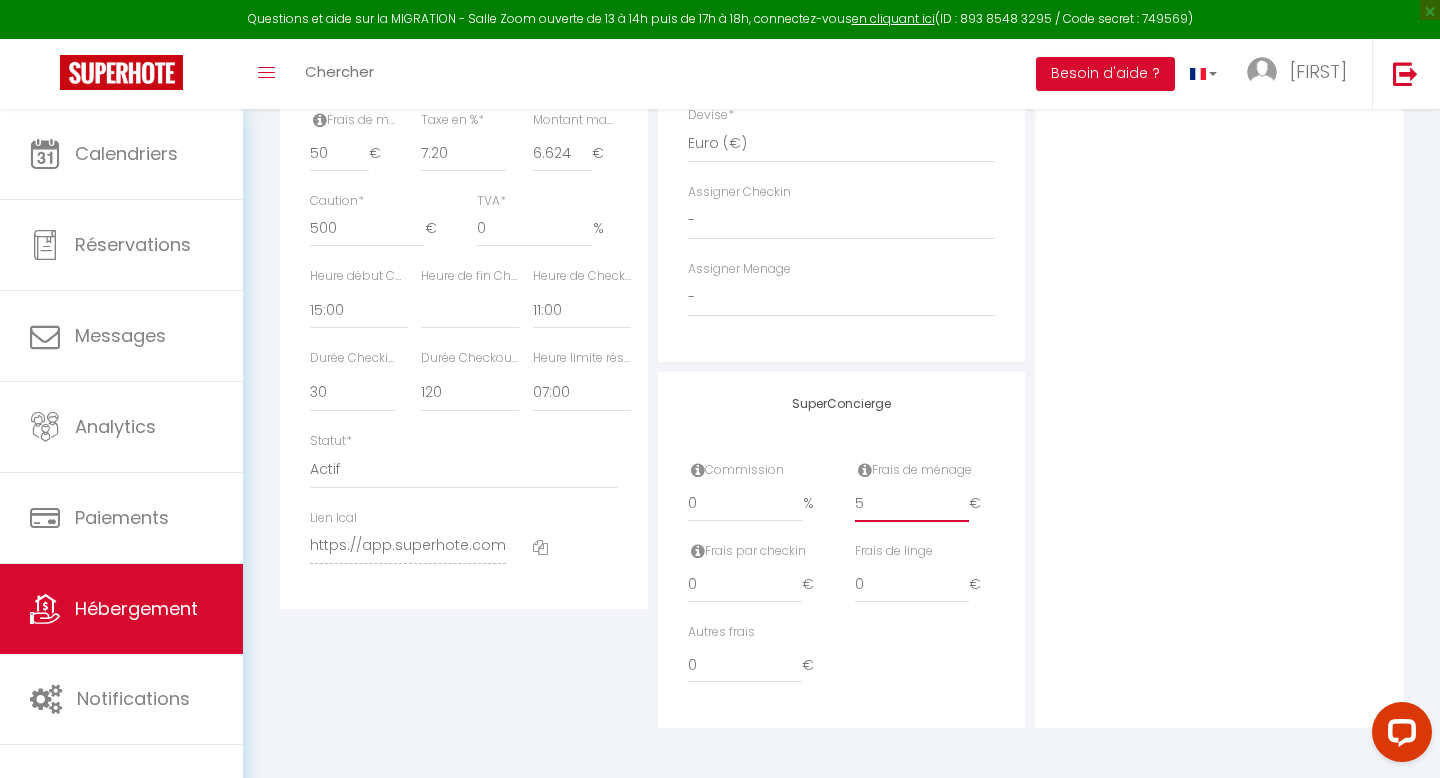 select 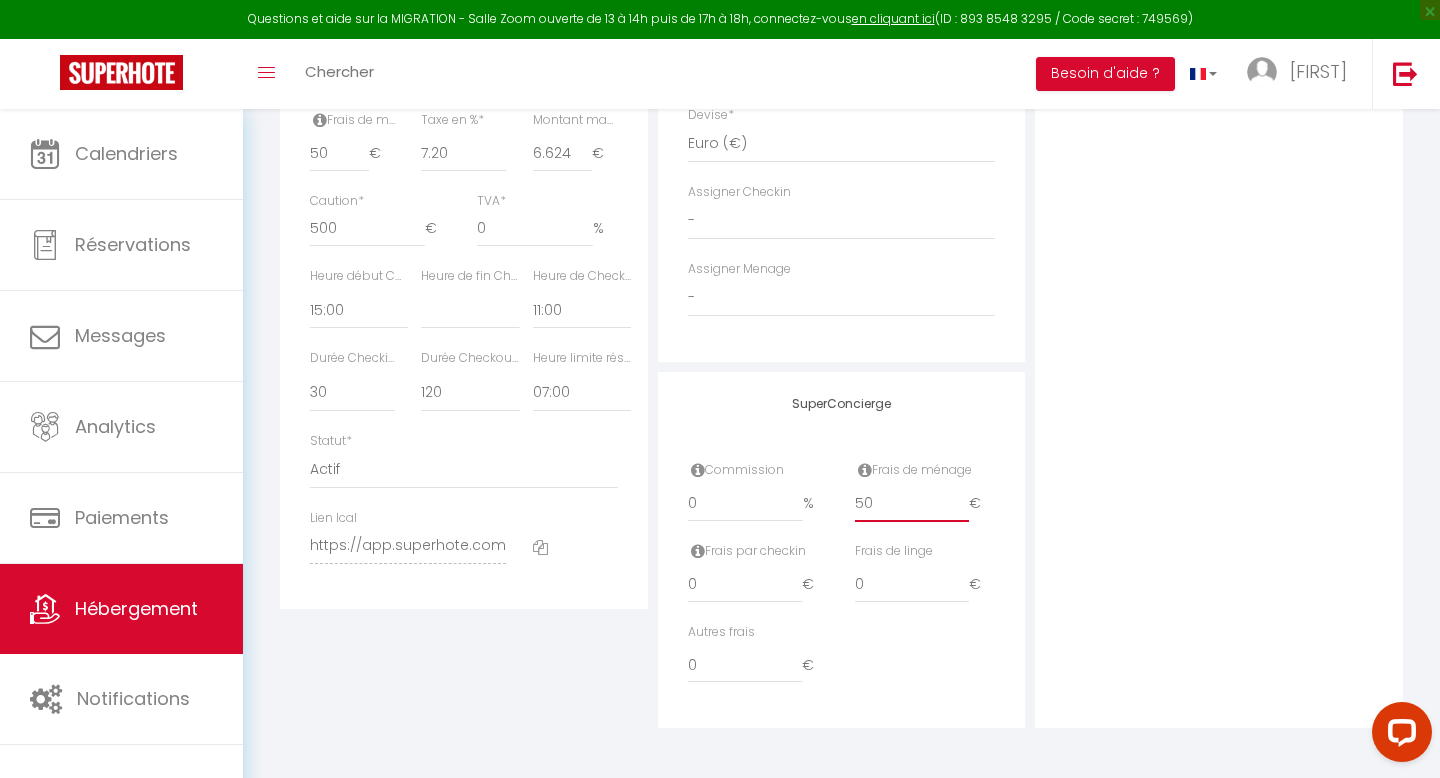 select 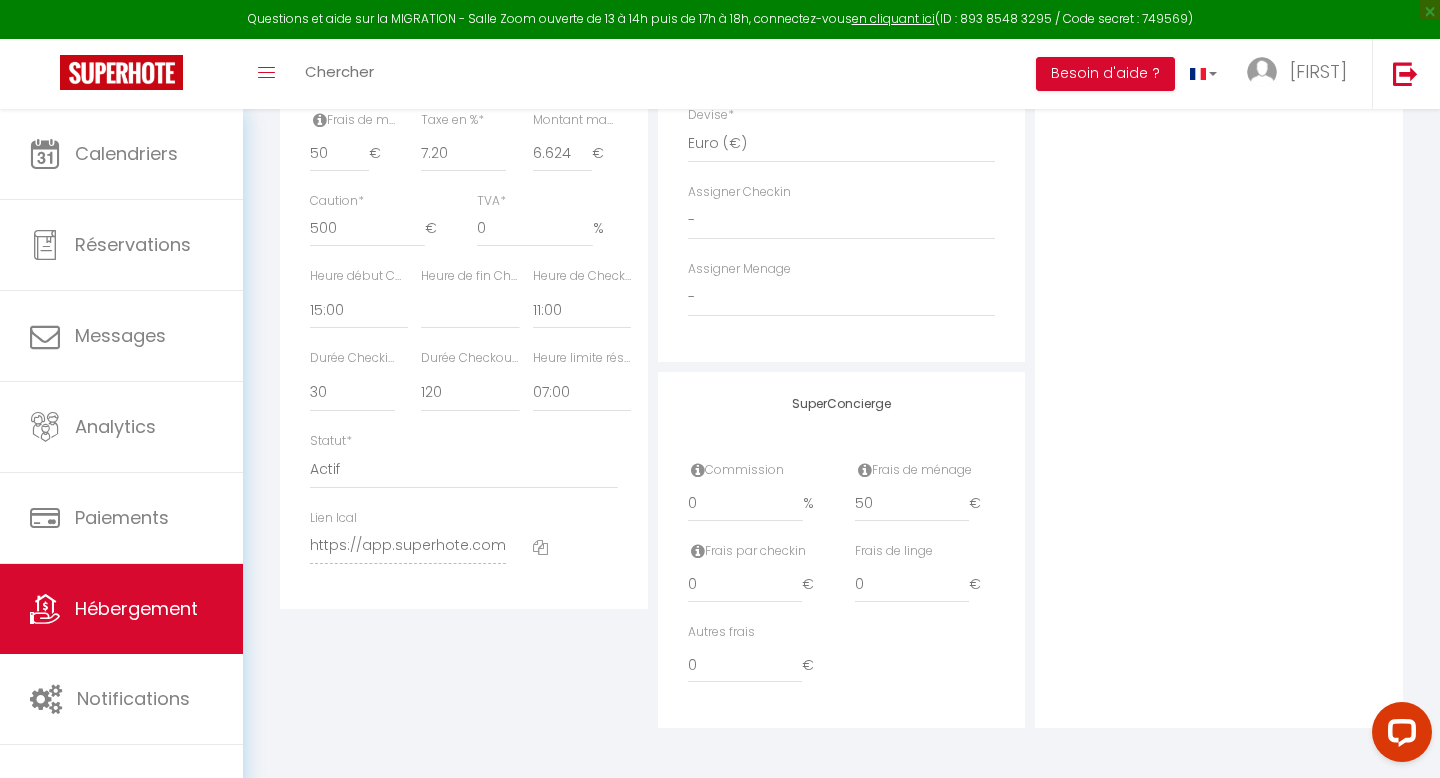 click on "SuperConcierge
Commission
0   %
Frais de ménage
50   €
Frais par checkin
0   €
Frais de linge
0   €
Autres frais
0   €" at bounding box center (842, 550) 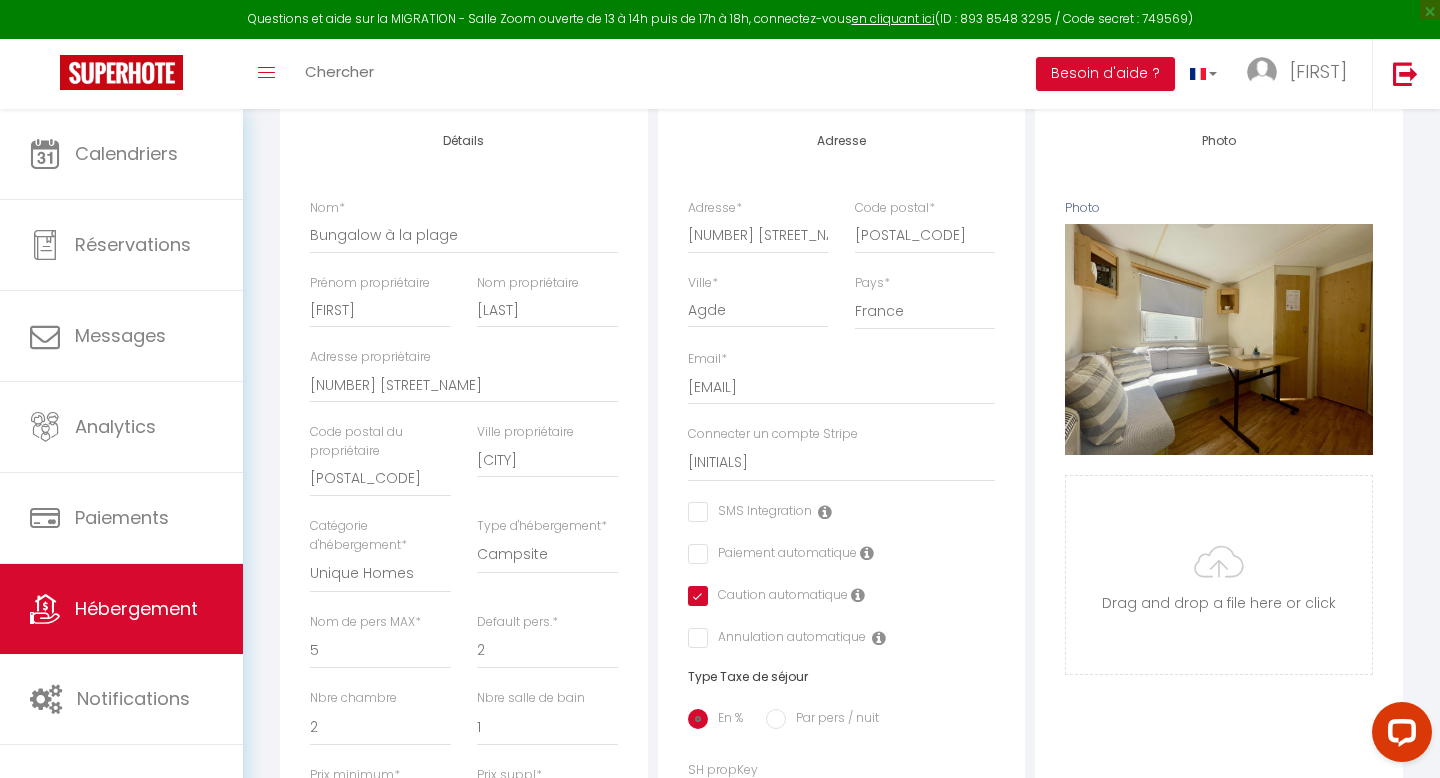 scroll, scrollTop: 0, scrollLeft: 0, axis: both 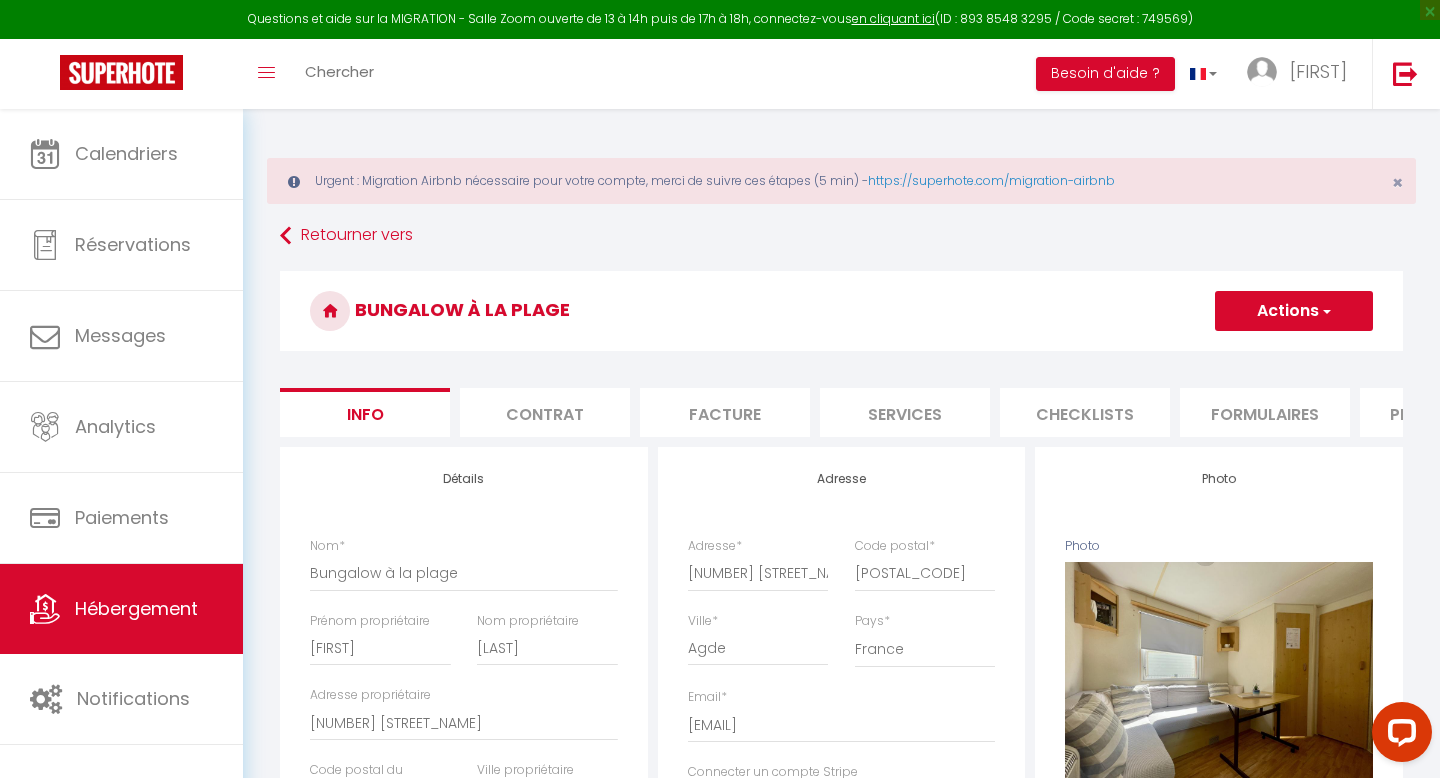 click on "Actions" at bounding box center [1294, 311] 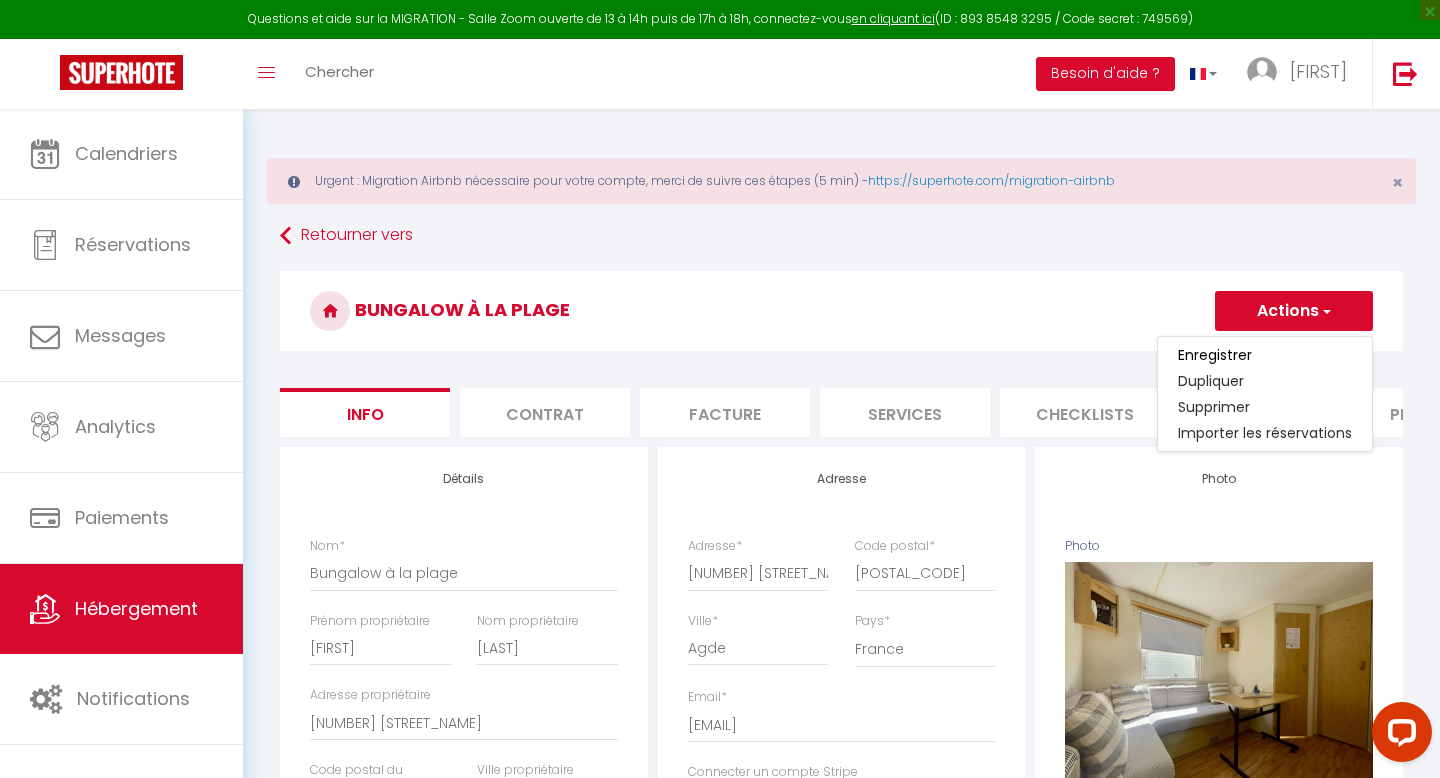 click on "Enregistrer" at bounding box center (1265, 355) 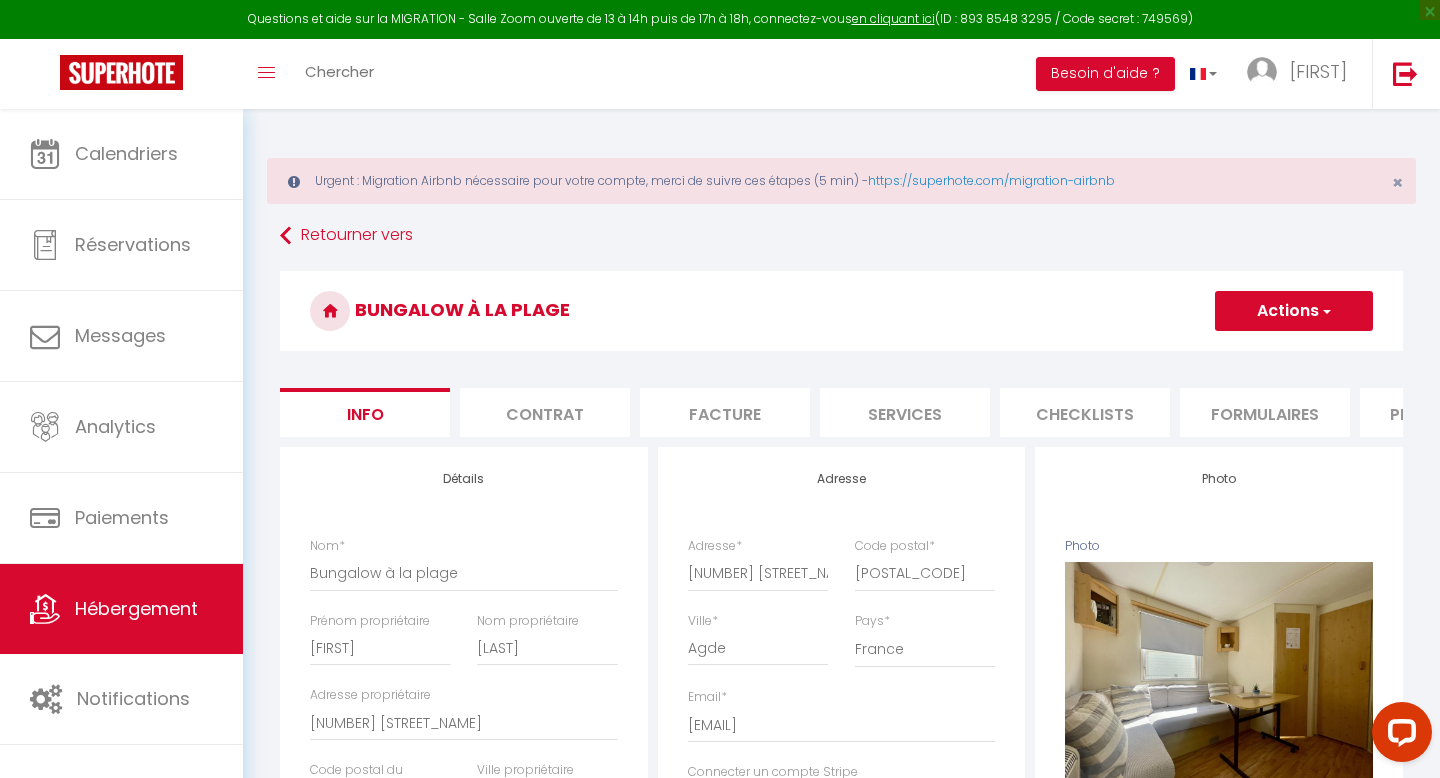click on "Actions" at bounding box center (1294, 311) 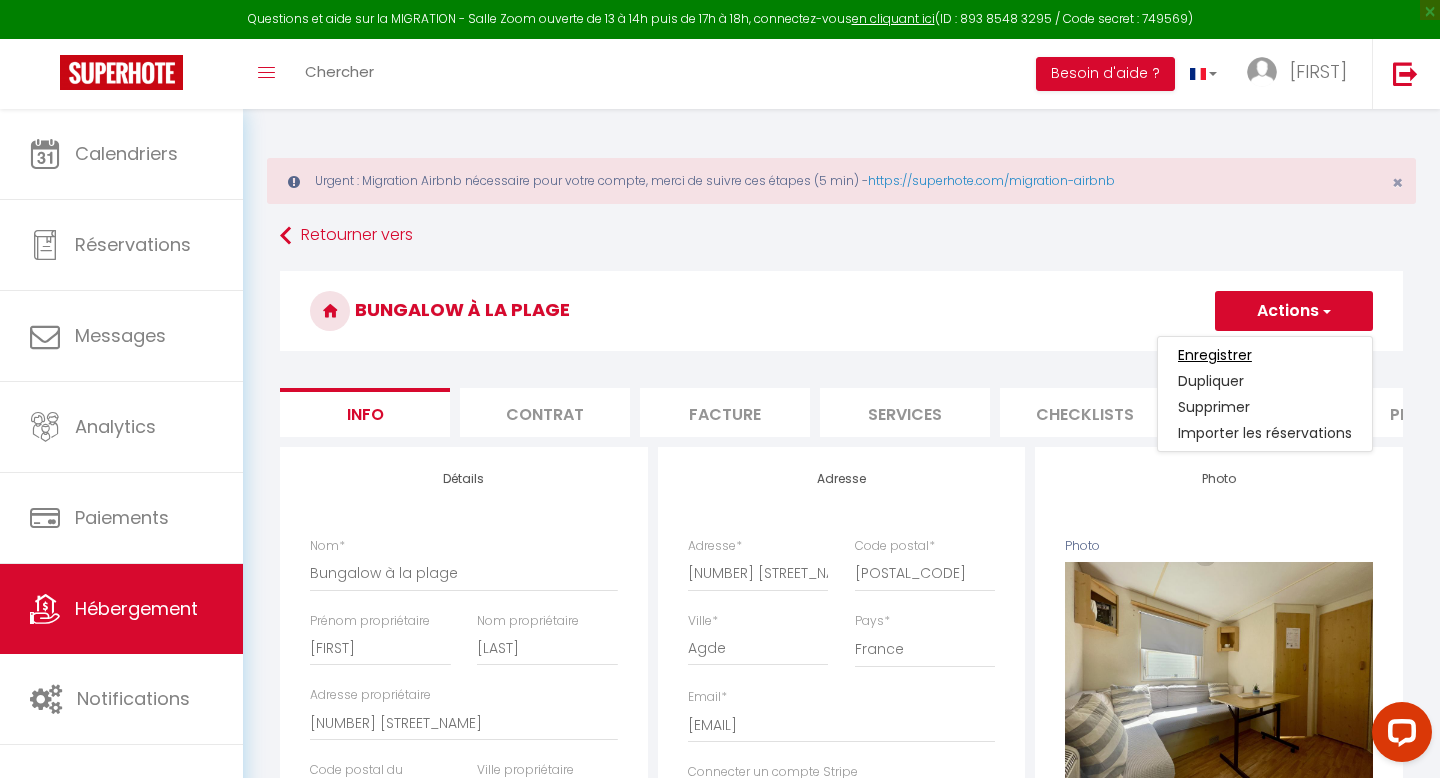 click on "Enregistrer" at bounding box center (1215, 355) 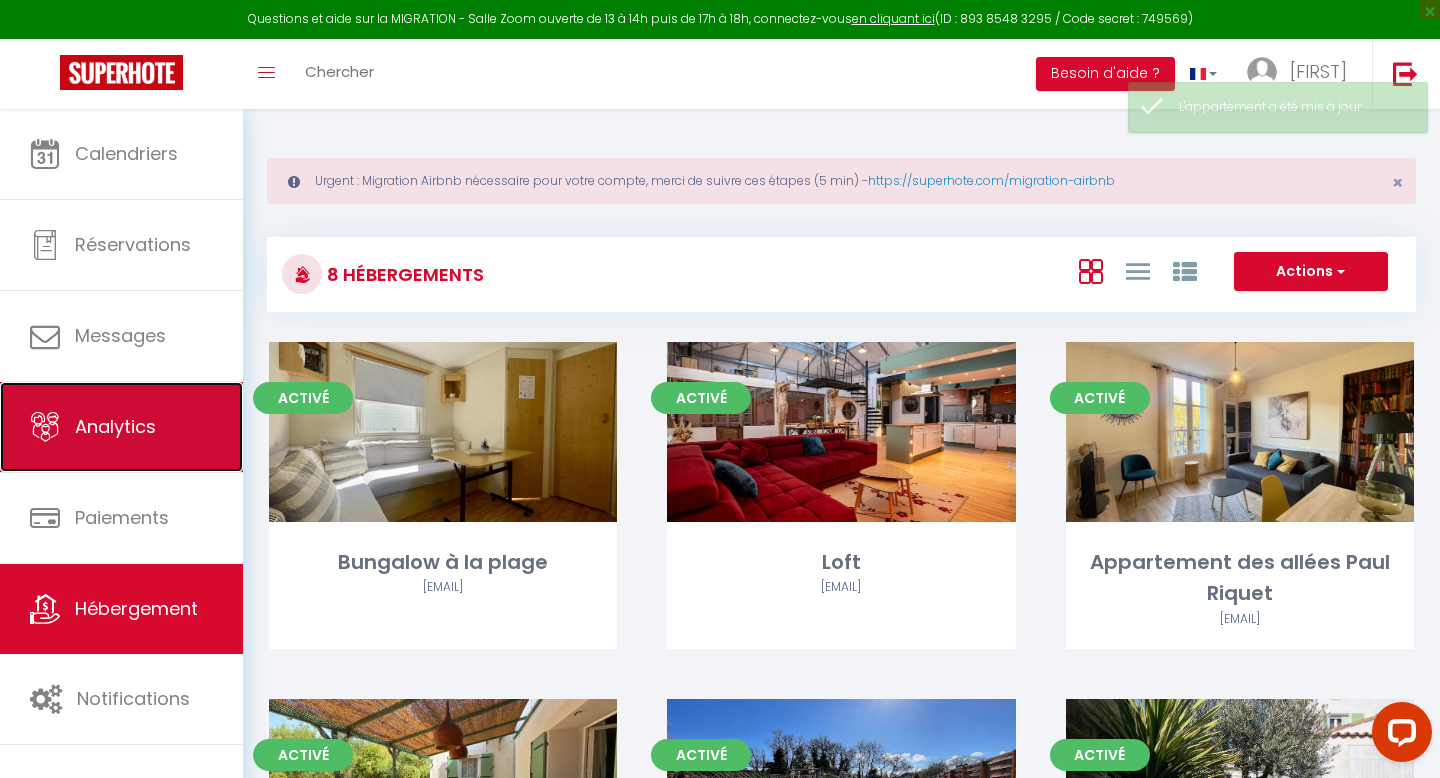click on "Analytics" at bounding box center (121, 427) 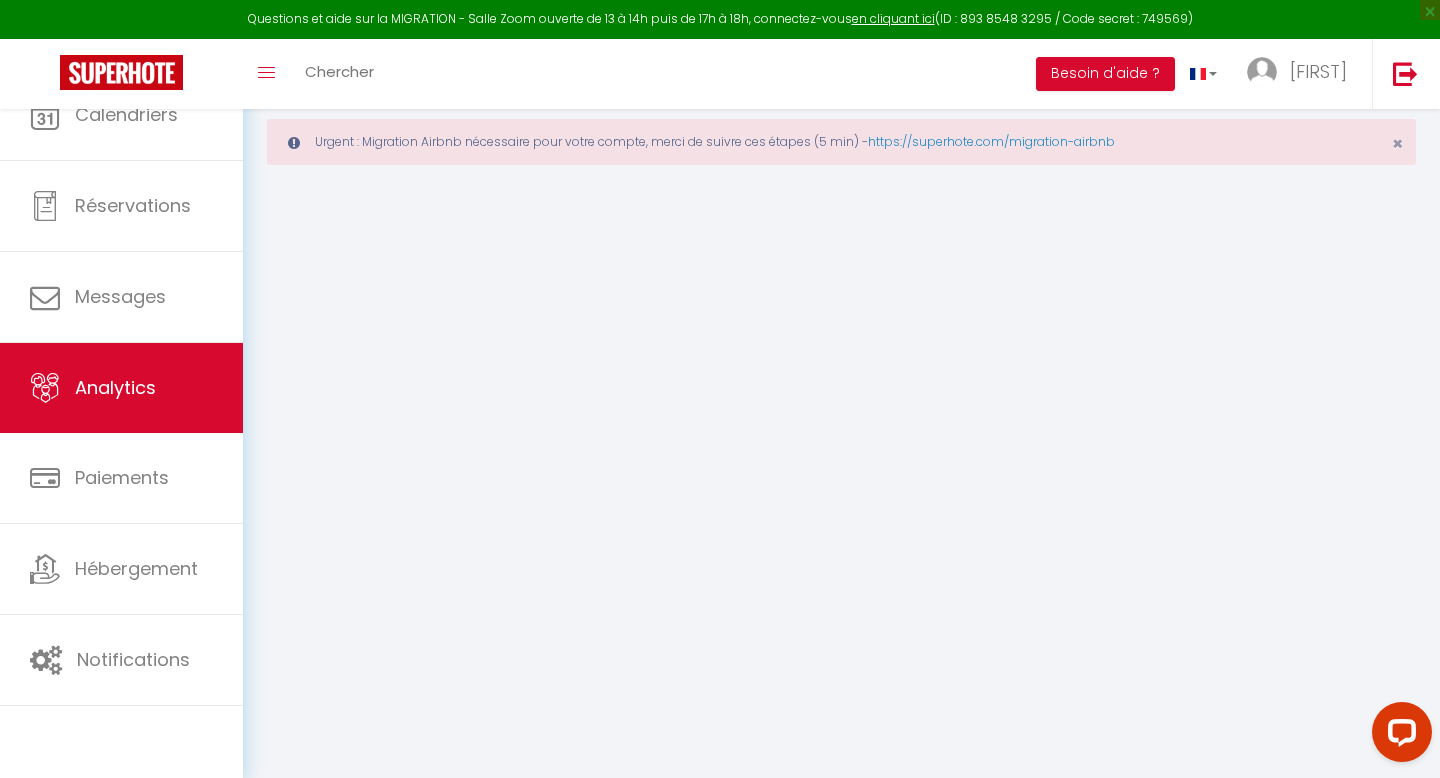 select on "2025" 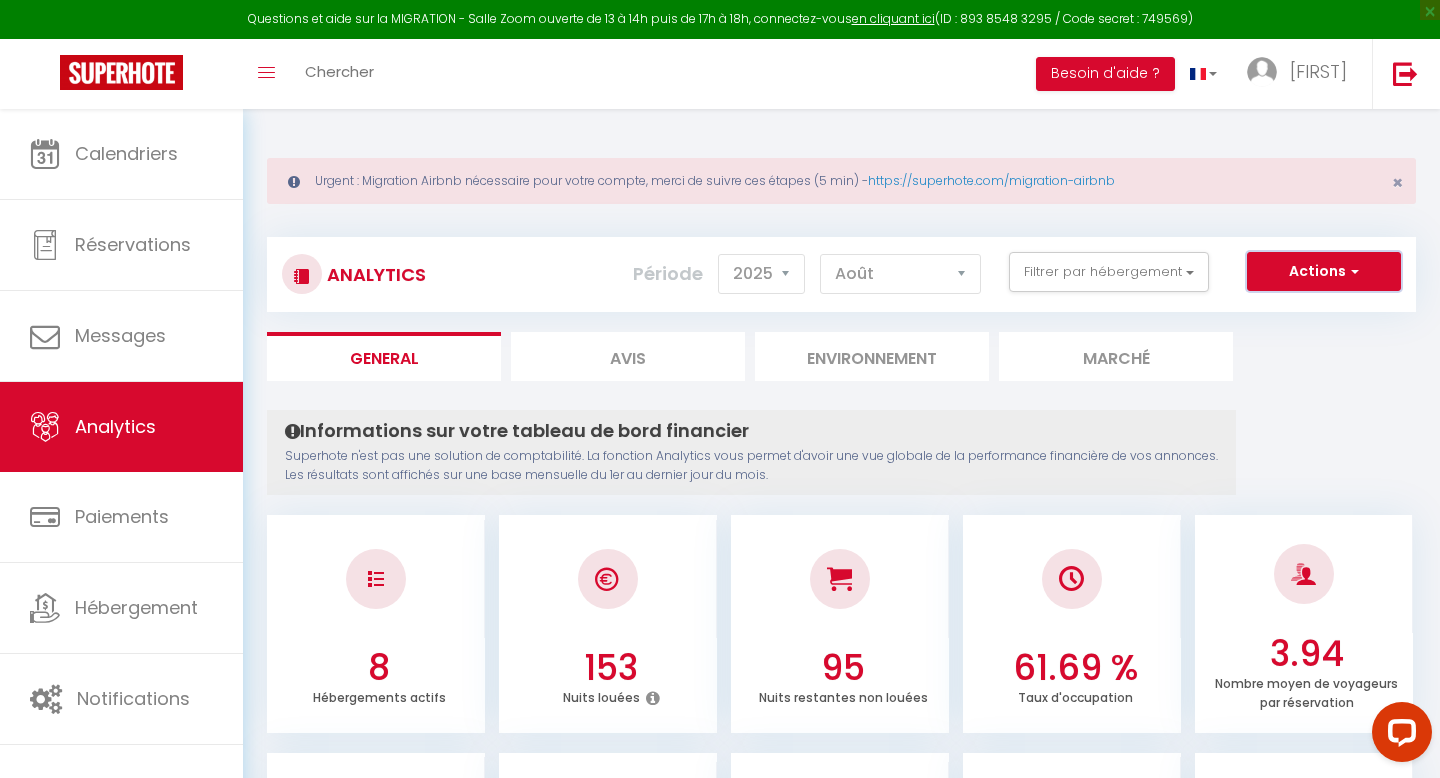 click on "Actions" at bounding box center [1324, 272] 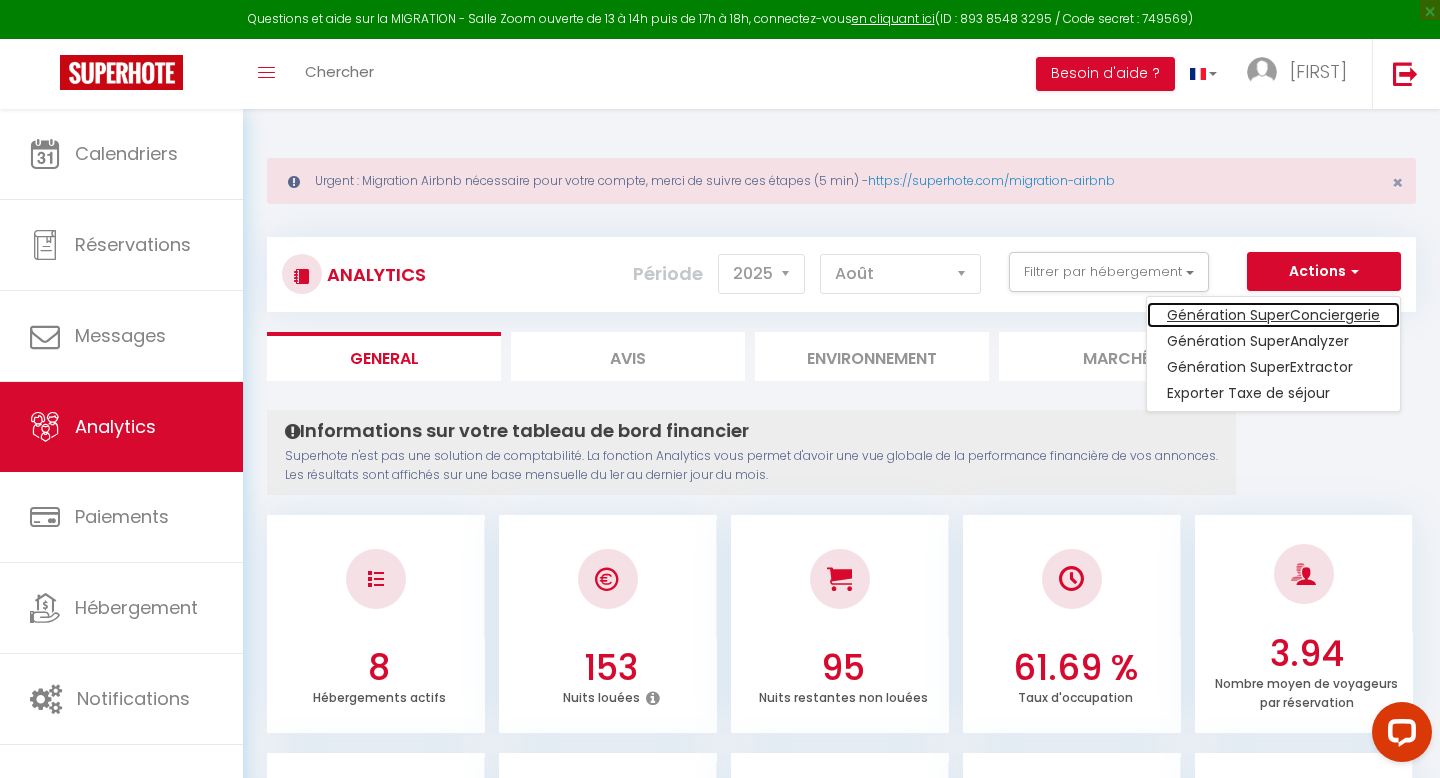click on "Génération SuperConciergerie" at bounding box center (1273, 315) 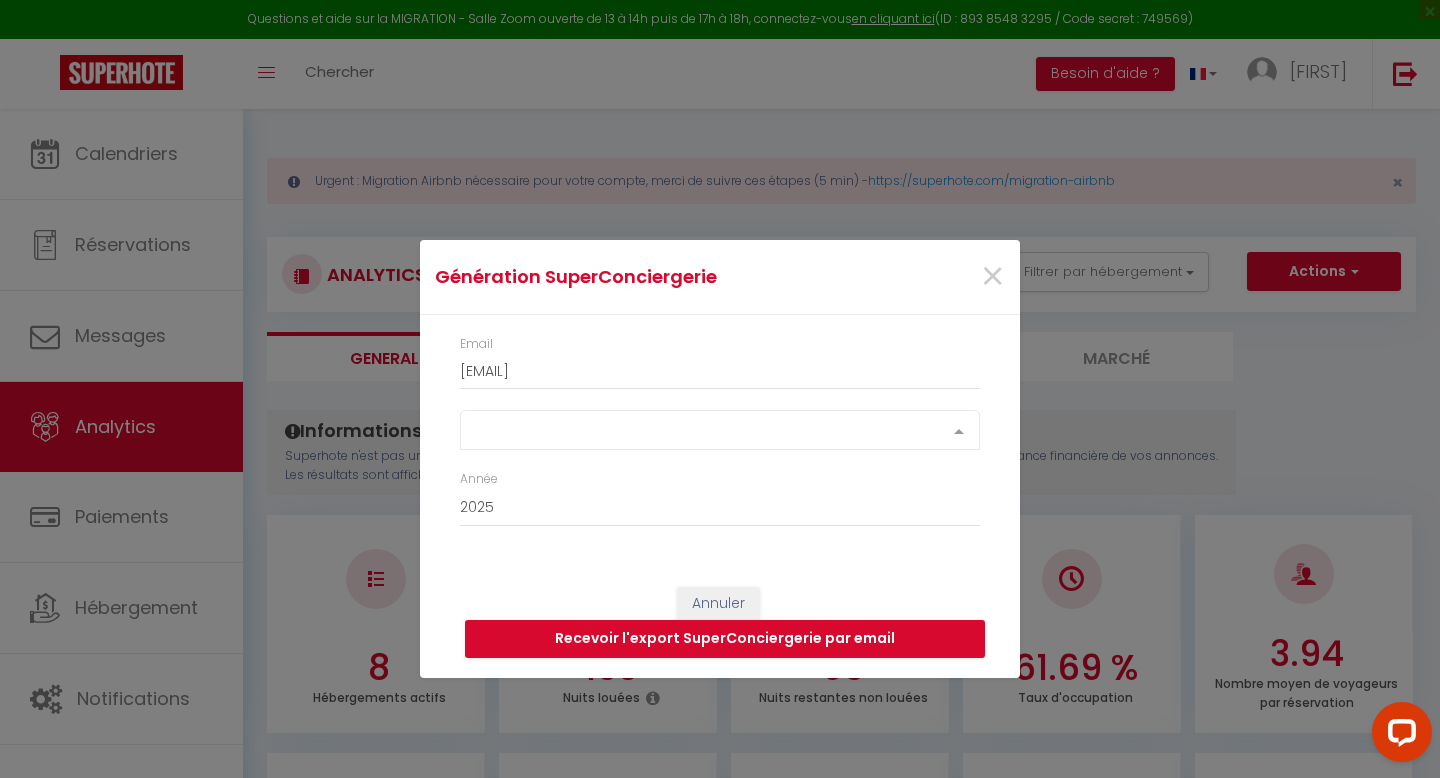 click on "Select option" at bounding box center (720, 430) 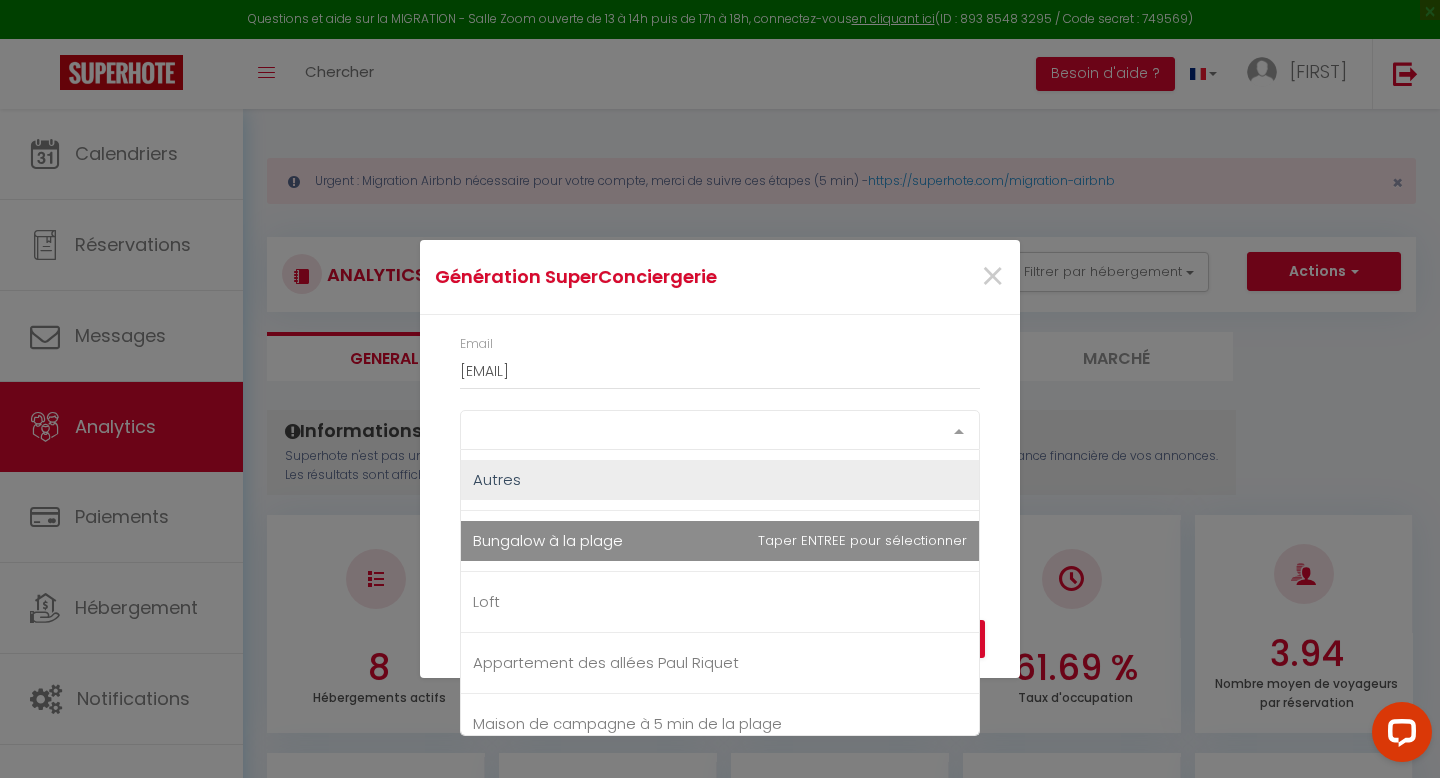 click on "Bungalow à la plage" at bounding box center (548, 540) 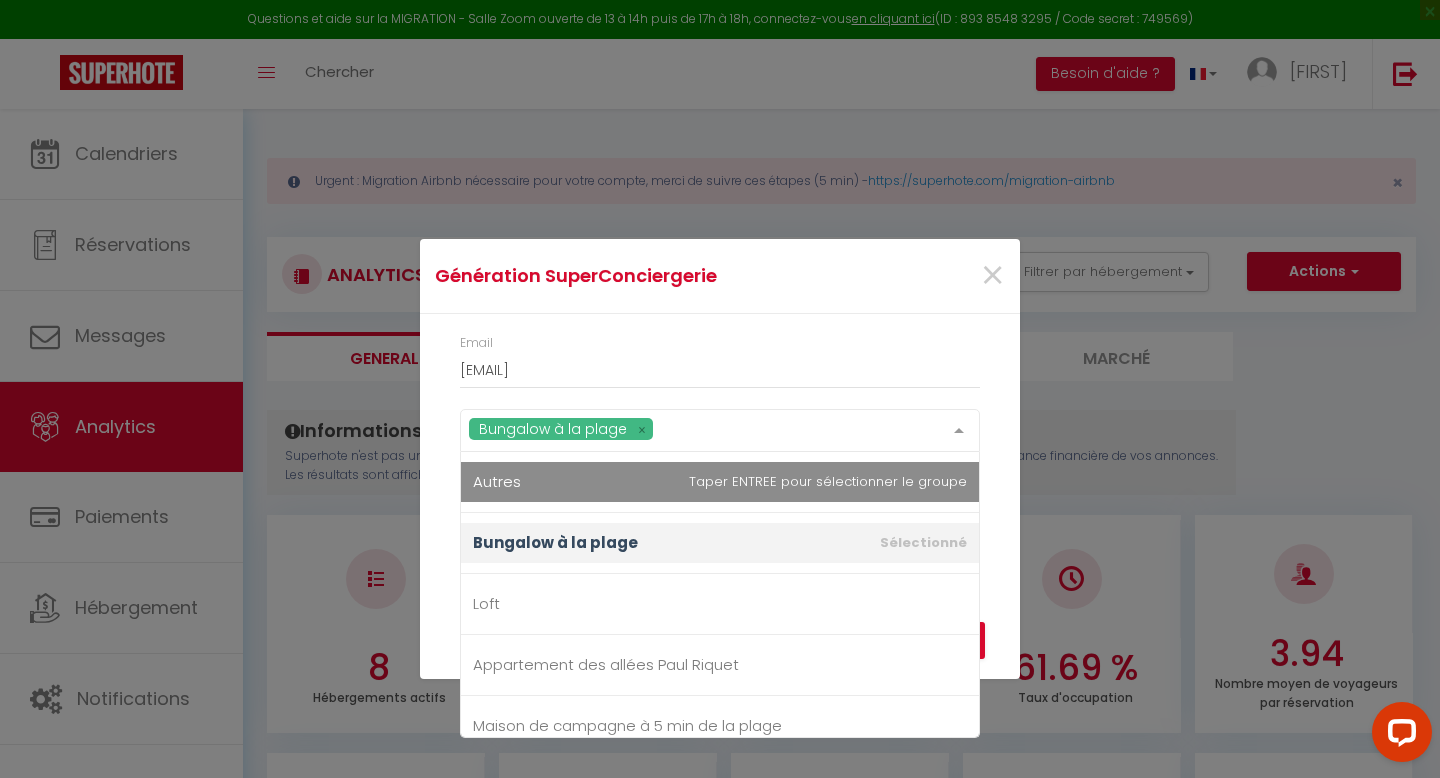 click on "Bungalow à la plage                     Autres Bungalow à la plage   Loft   Appartement des allées Paul Riquet   Maison de campagne à 5 min de la plage   Évasion ensoleillée avec jacuzzi à Cazedarnes   Villa avec Piscine Privée – Capestang   Luxe et élégance en face des Halles   Charmante villa avec piscine, proximité des plages     No elements found. Consider changing the search query.   List is empty." at bounding box center [720, 440] 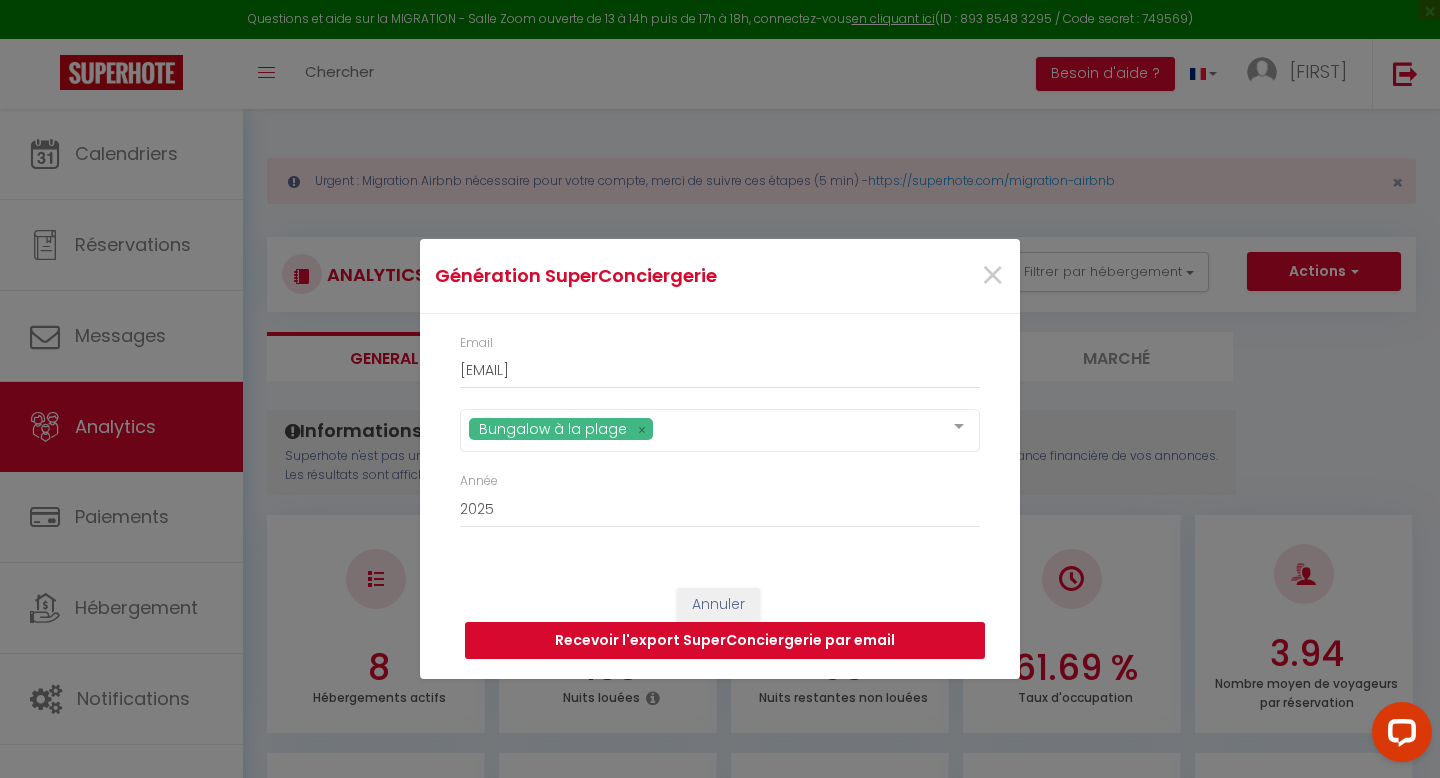 click on "Recevoir l'export SuperConciergerie par email" at bounding box center (725, 641) 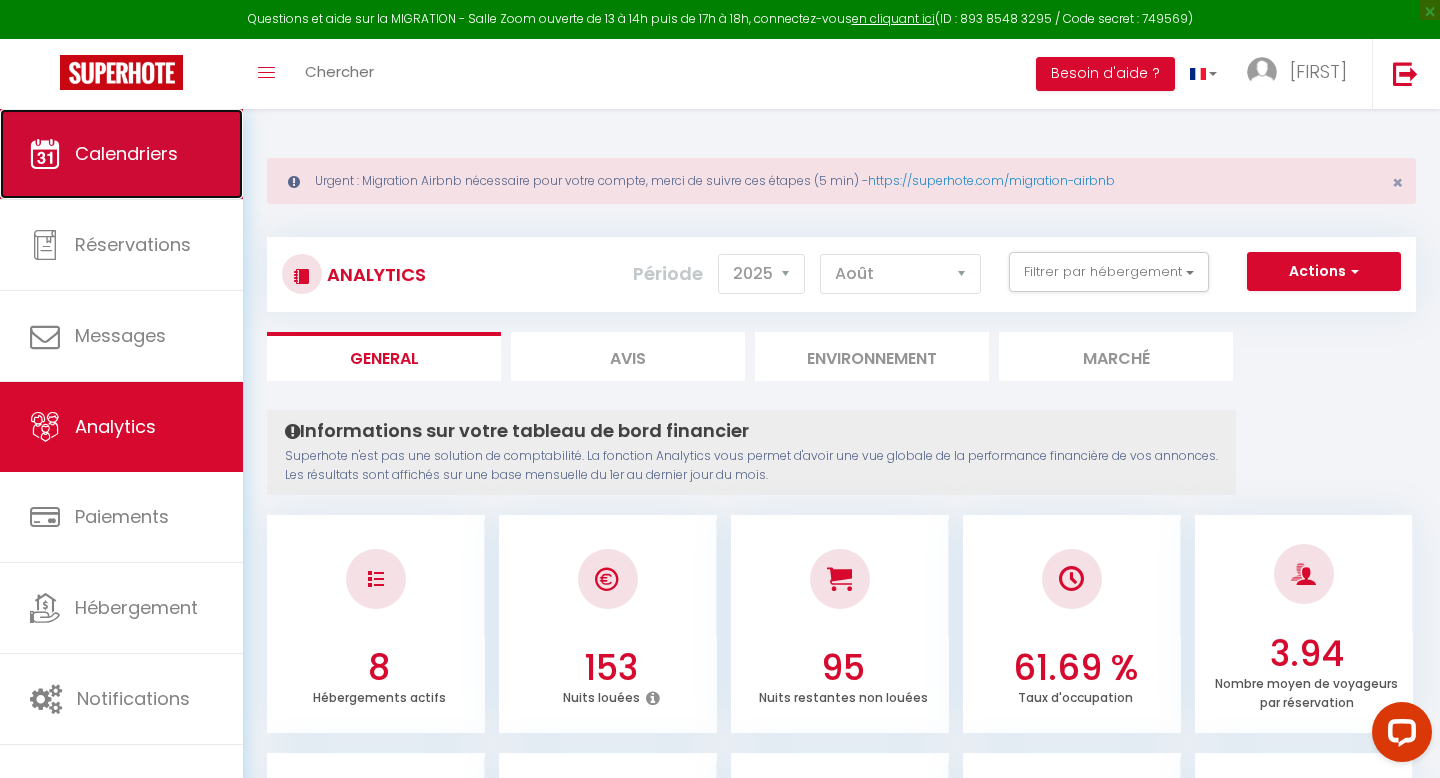click on "Calendriers" at bounding box center (126, 153) 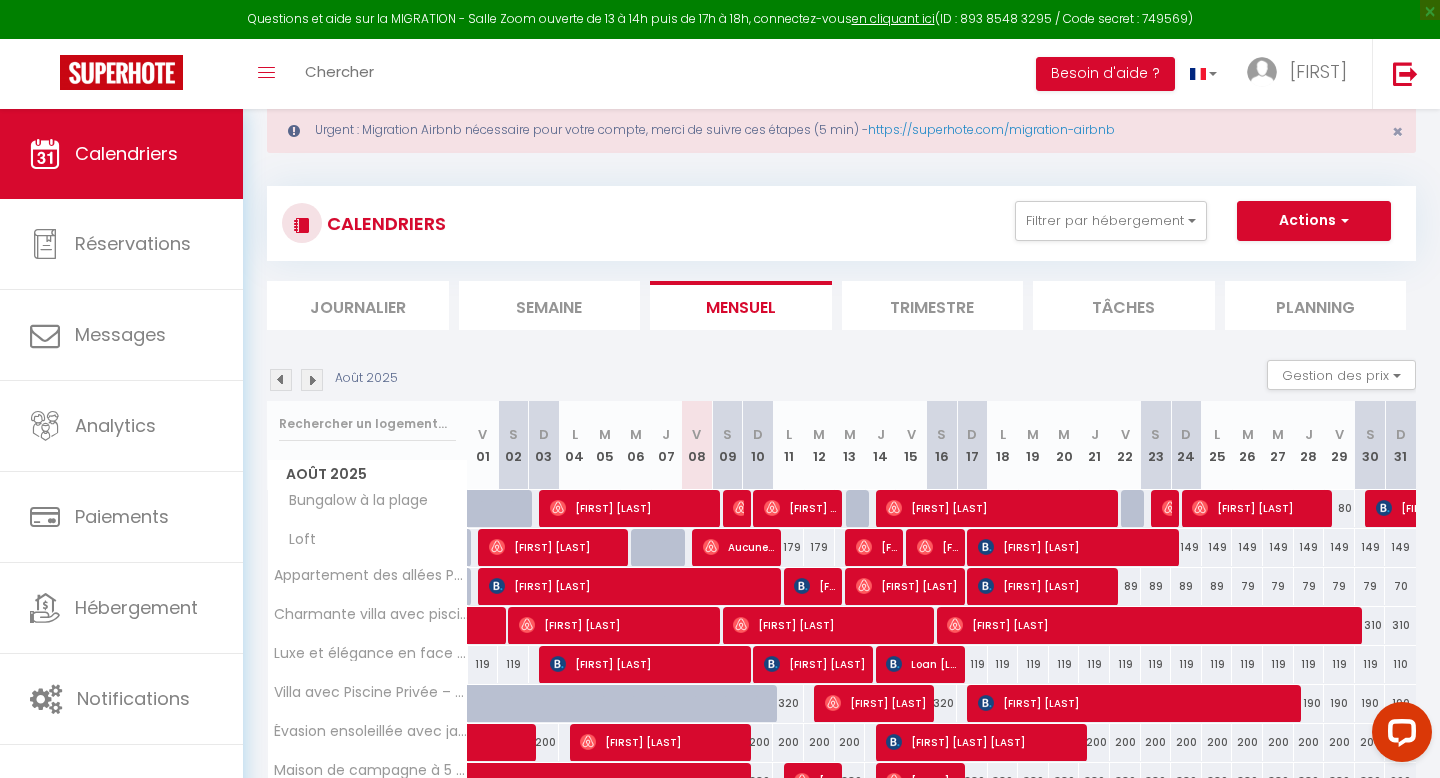 scroll, scrollTop: 70, scrollLeft: 0, axis: vertical 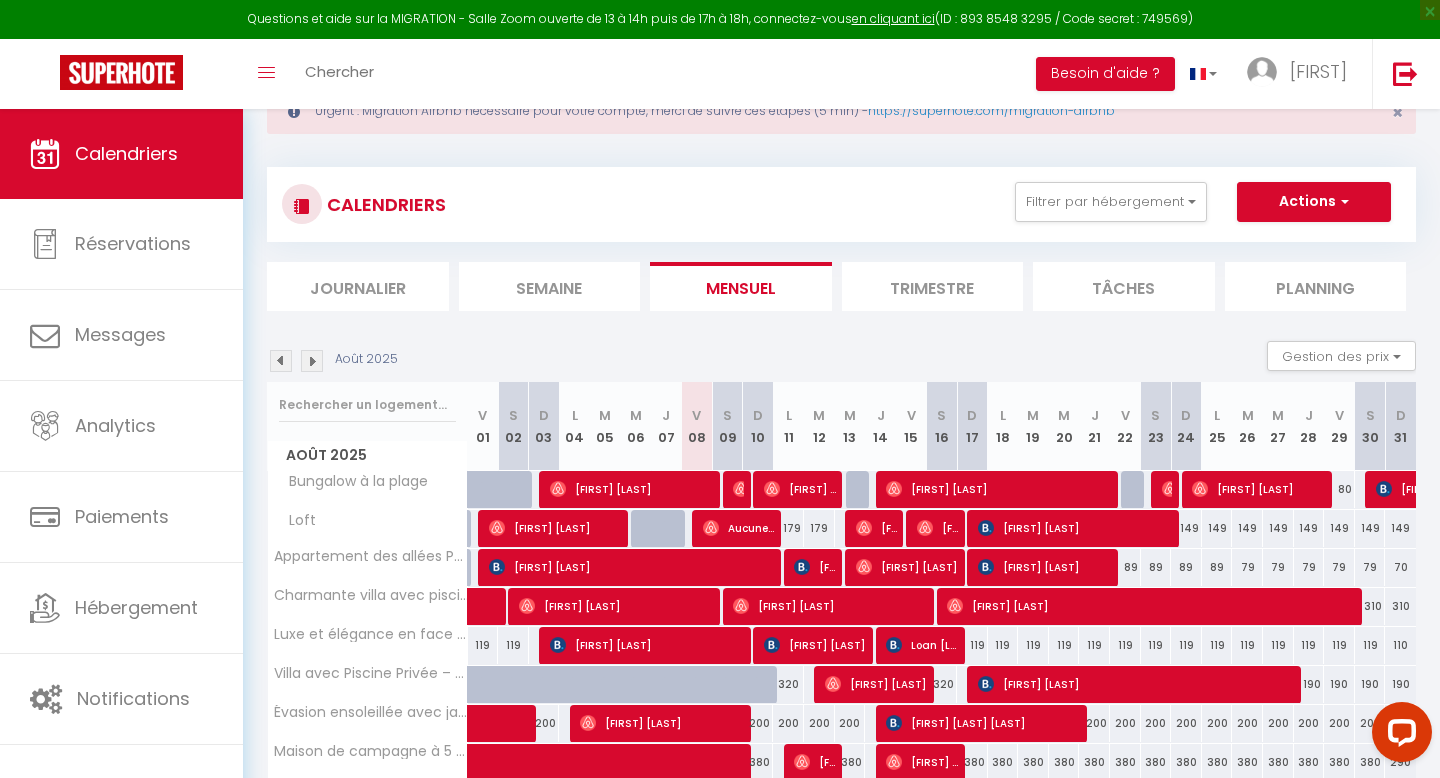click at bounding box center (281, 361) 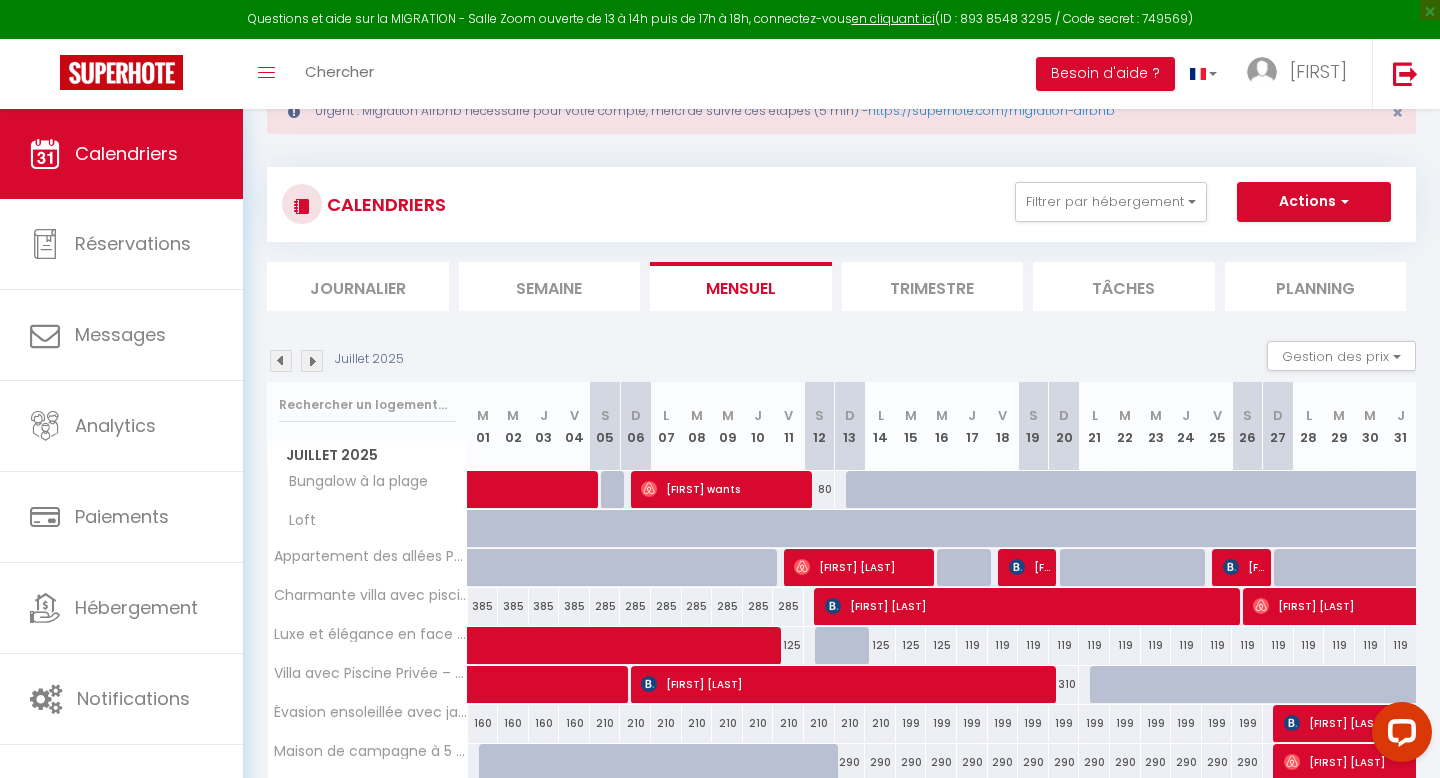 click at bounding box center [281, 361] 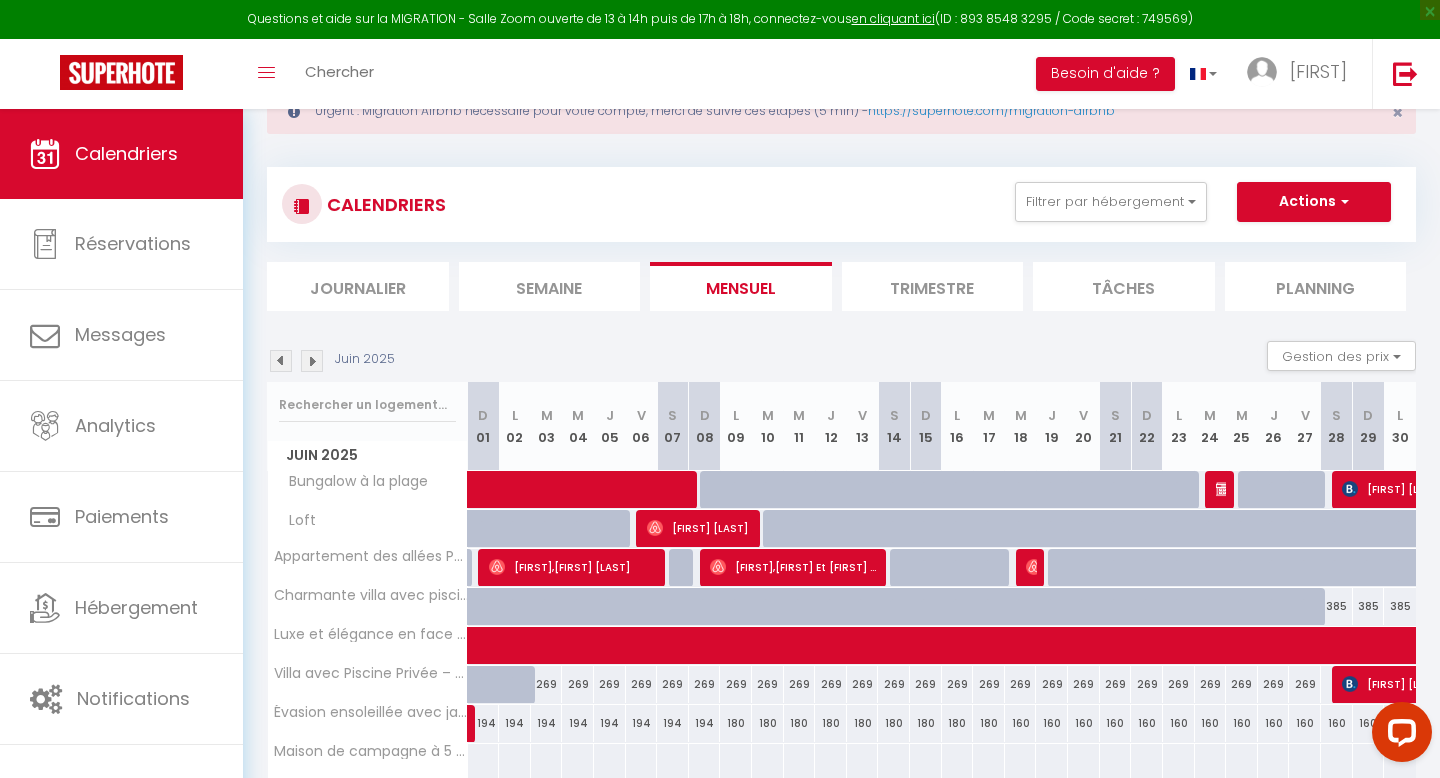 click at bounding box center [281, 361] 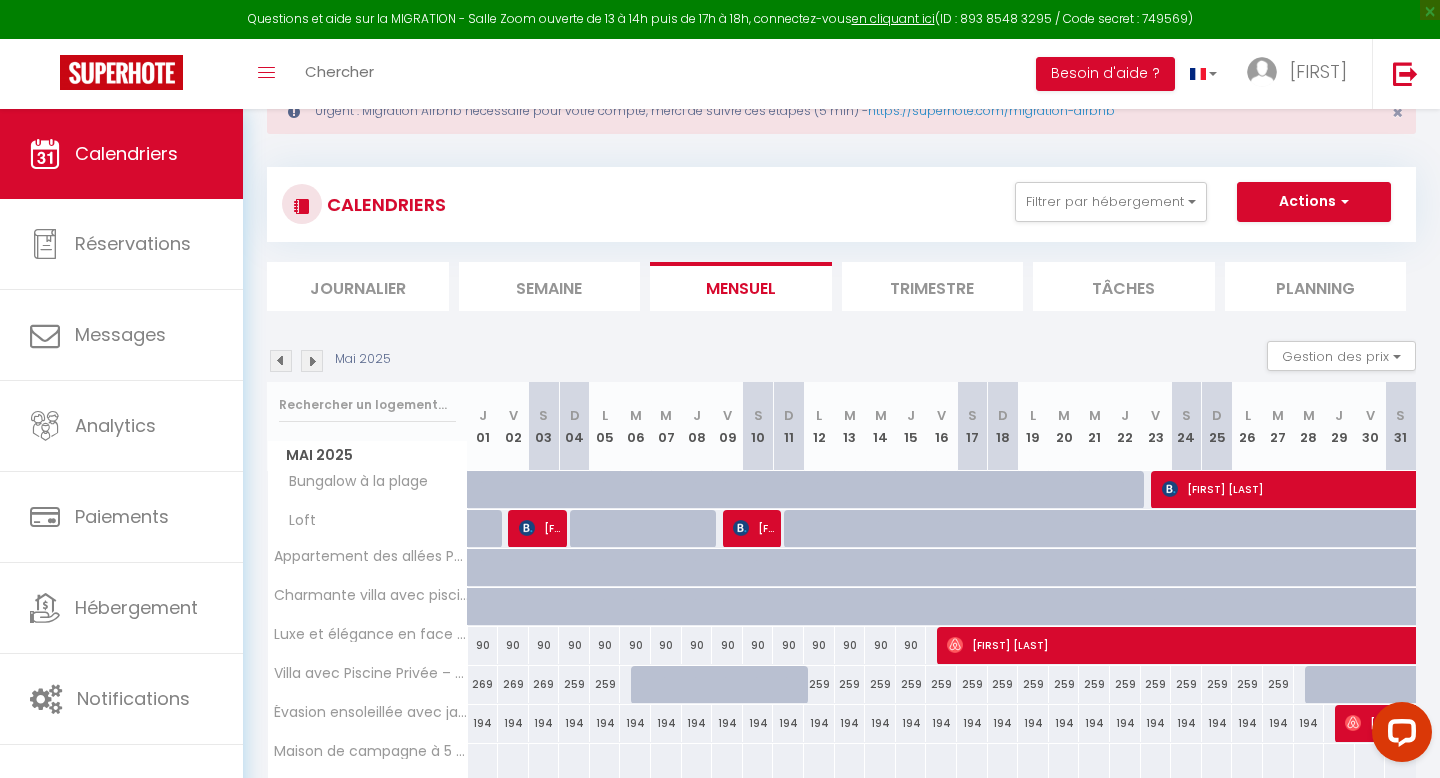 click at bounding box center [281, 361] 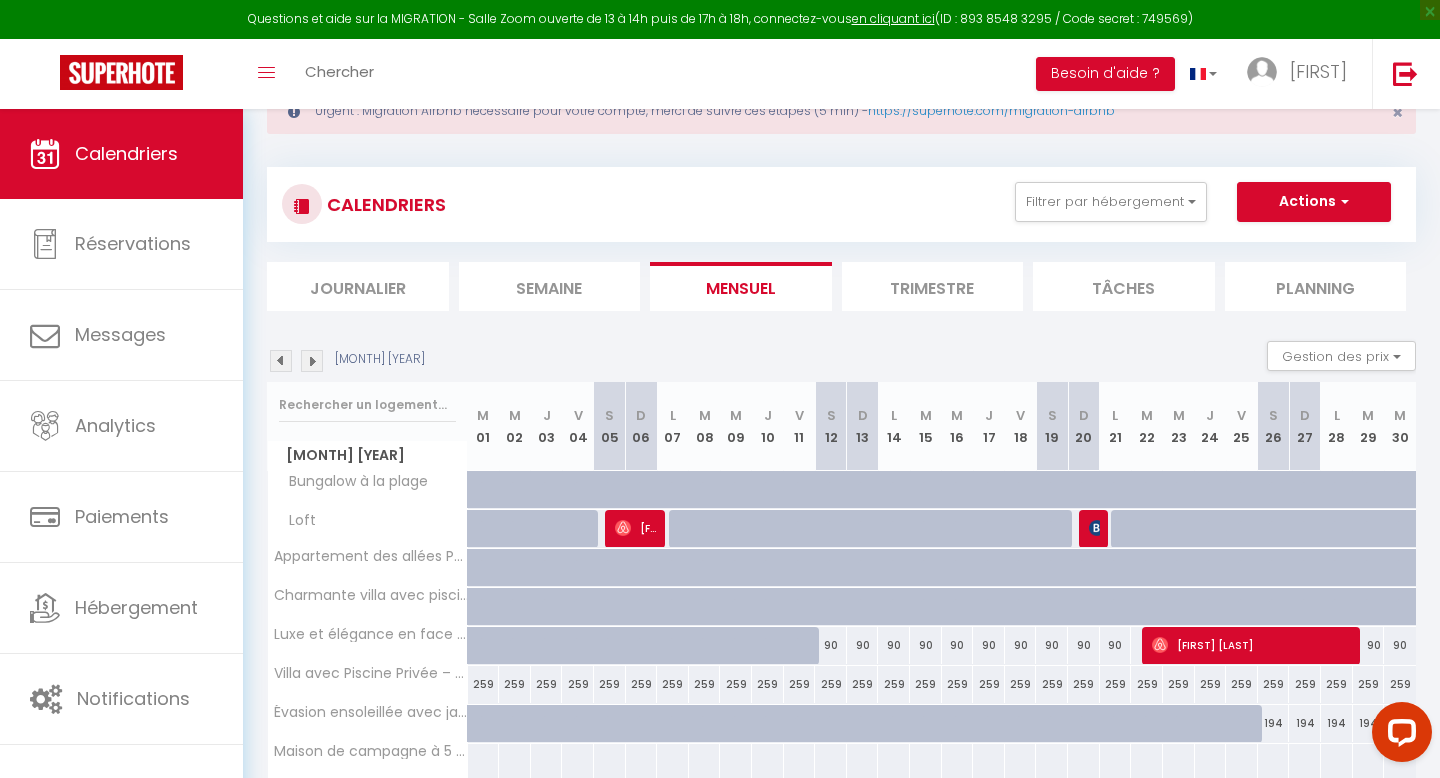 click at bounding box center [312, 361] 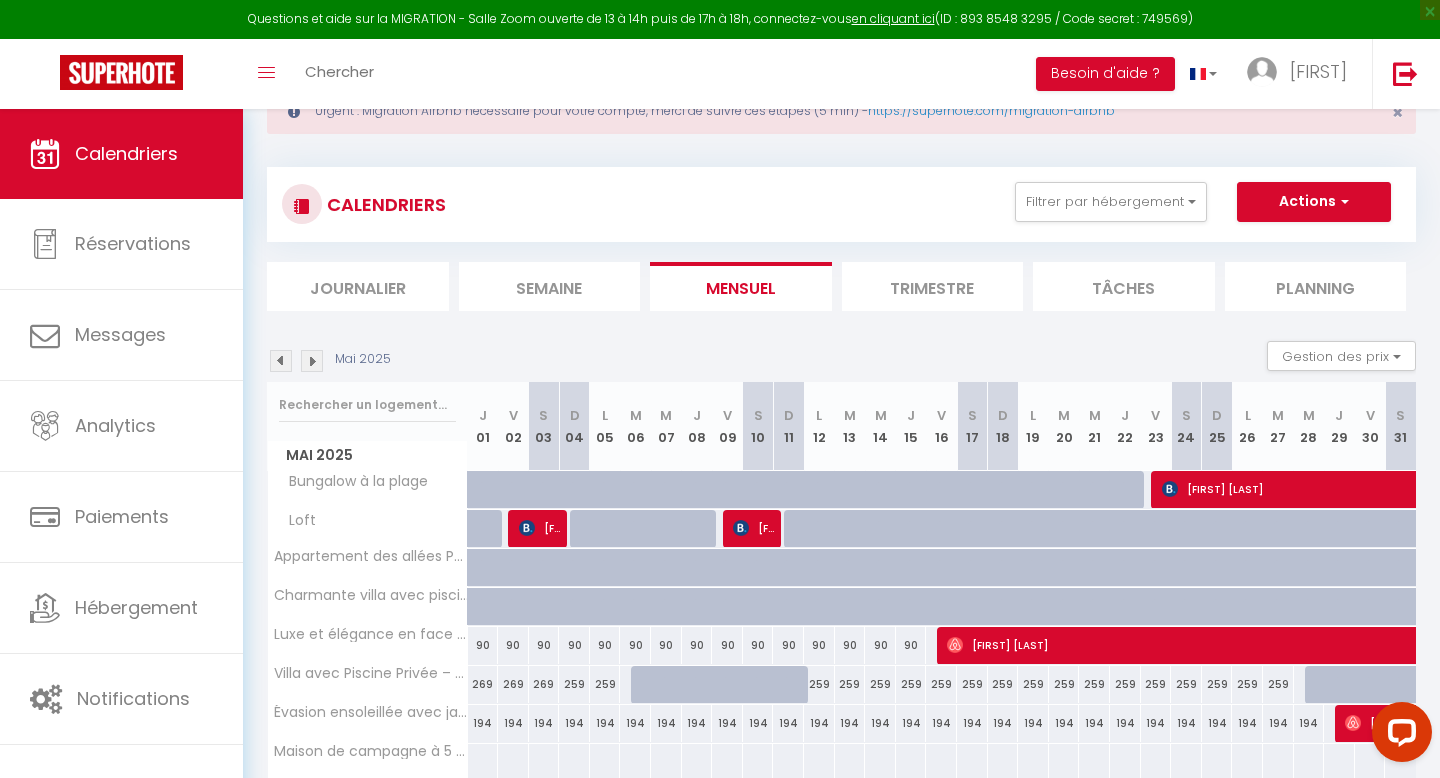 click on "69" at bounding box center [1156, 489] 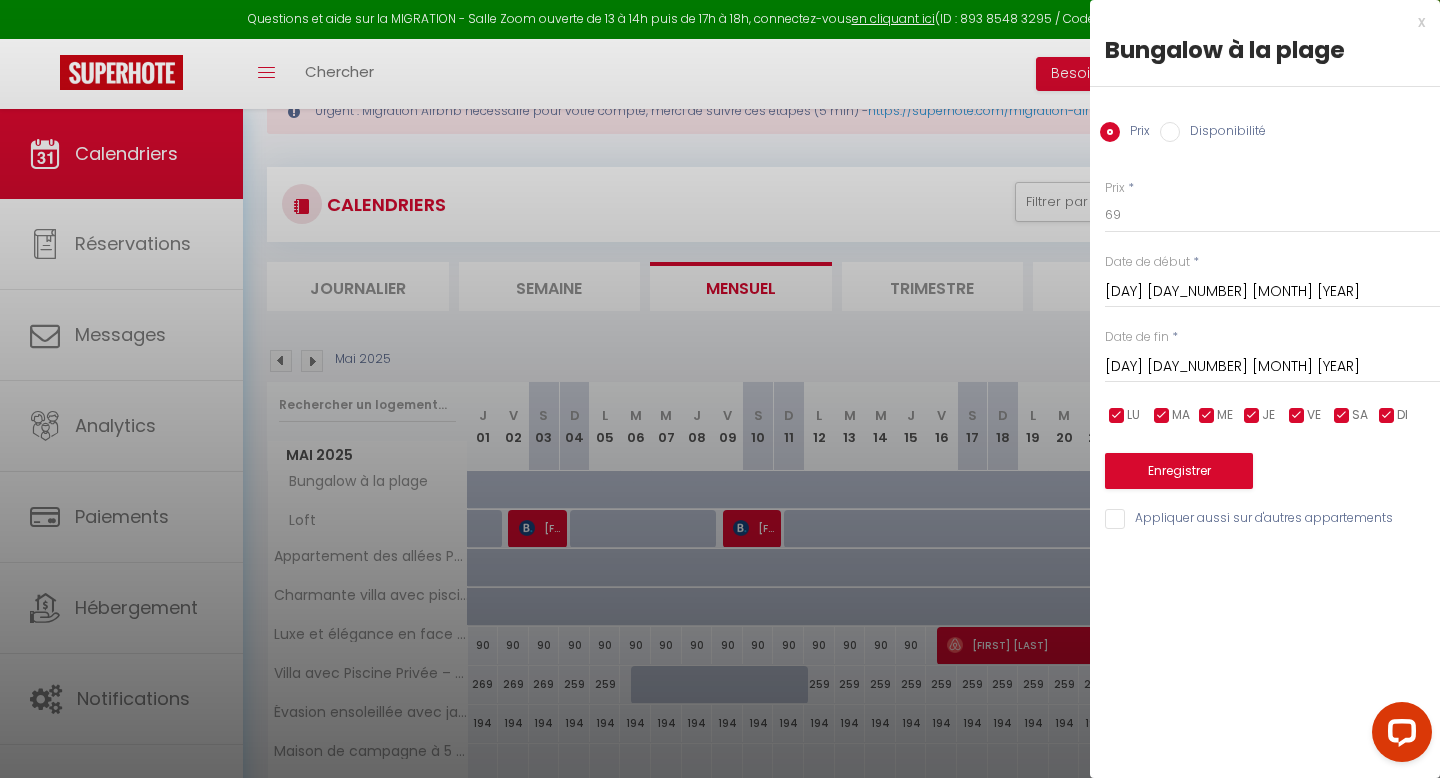 click on "x" at bounding box center (1257, 22) 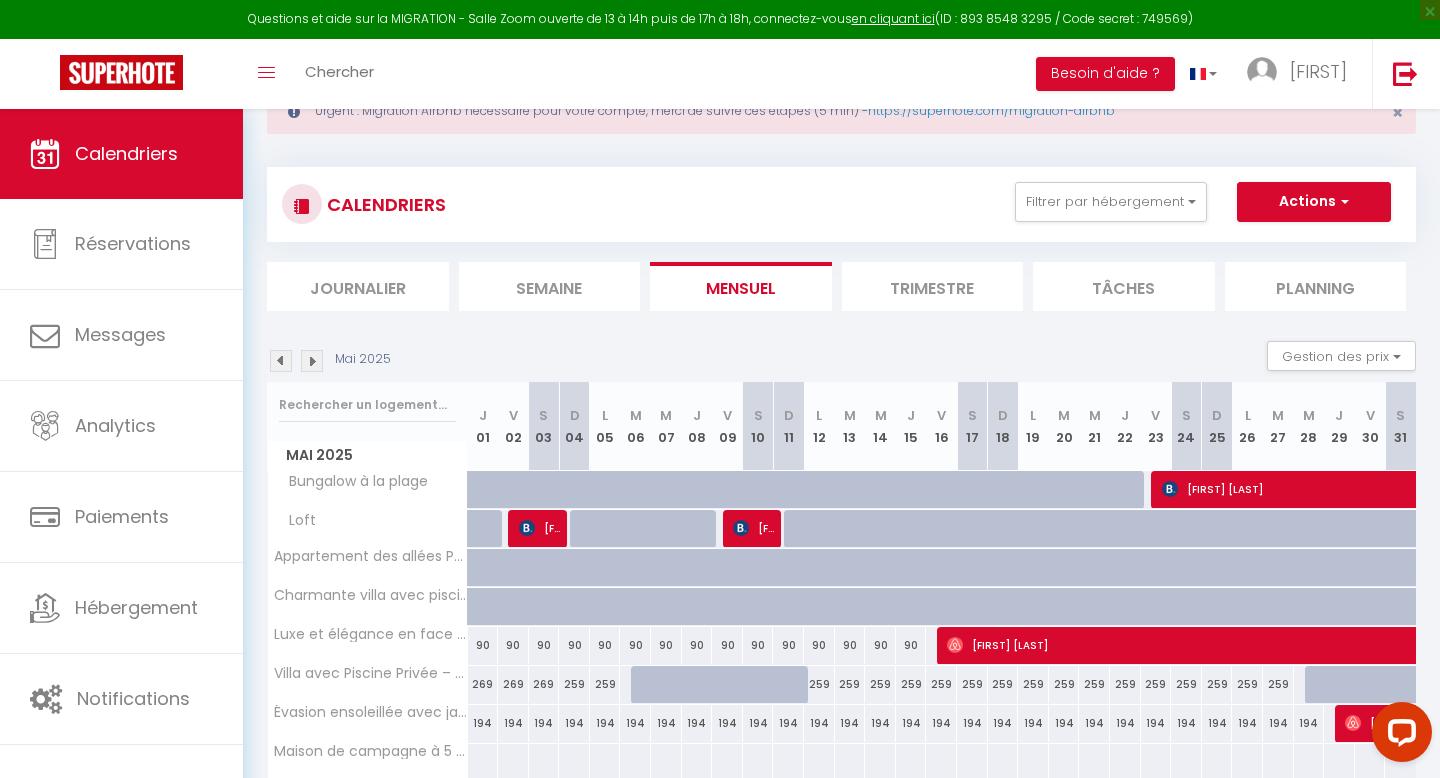 click at bounding box center [312, 361] 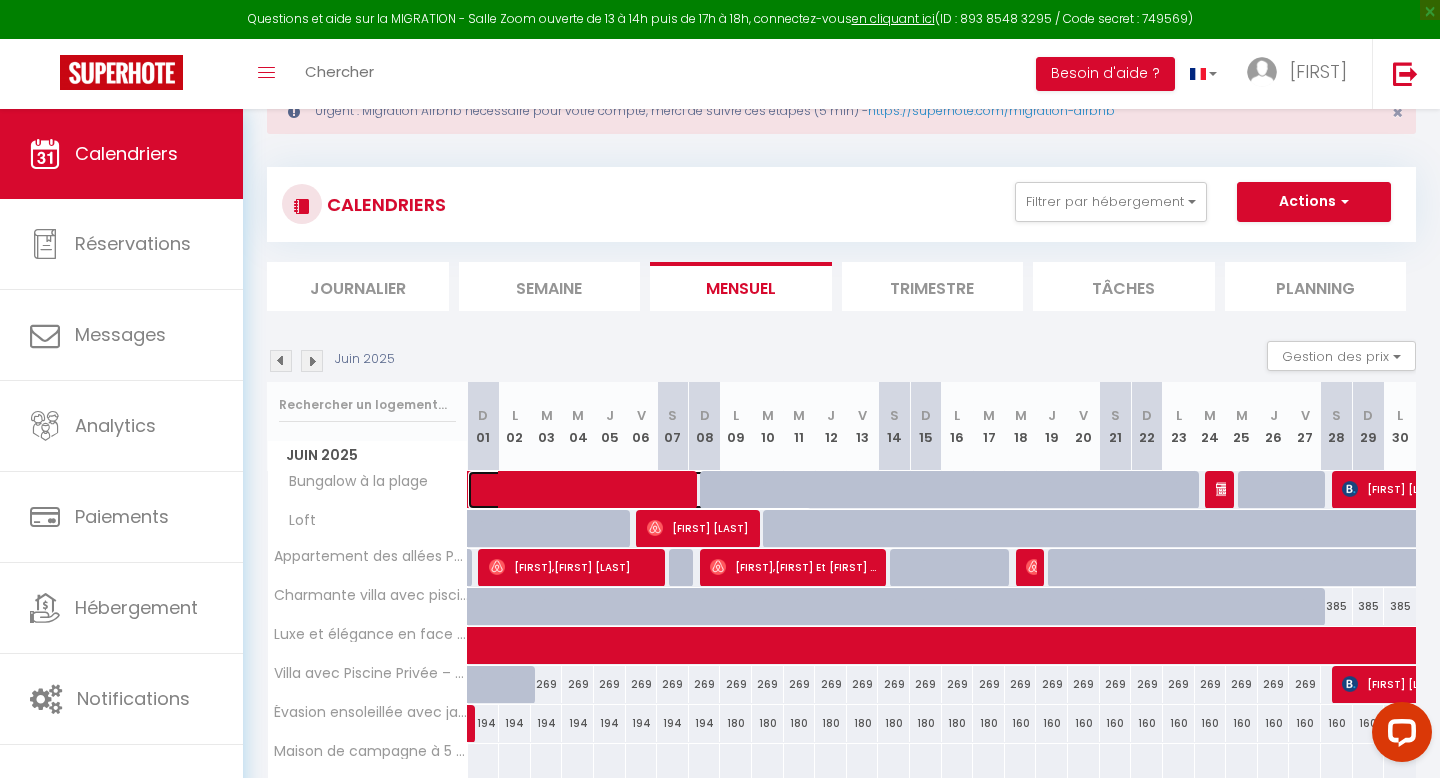 click at bounding box center (650, 490) 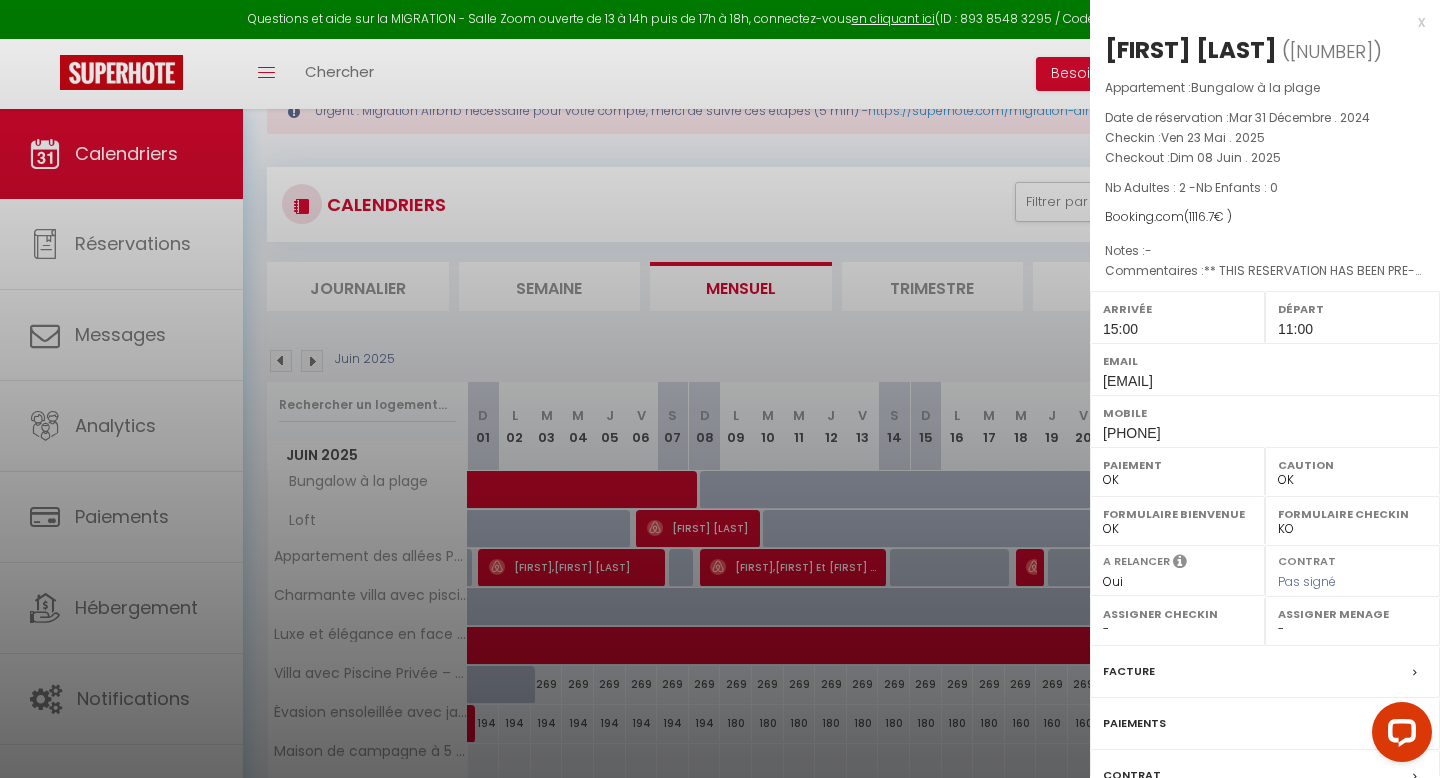 click on "x" at bounding box center [1257, 22] 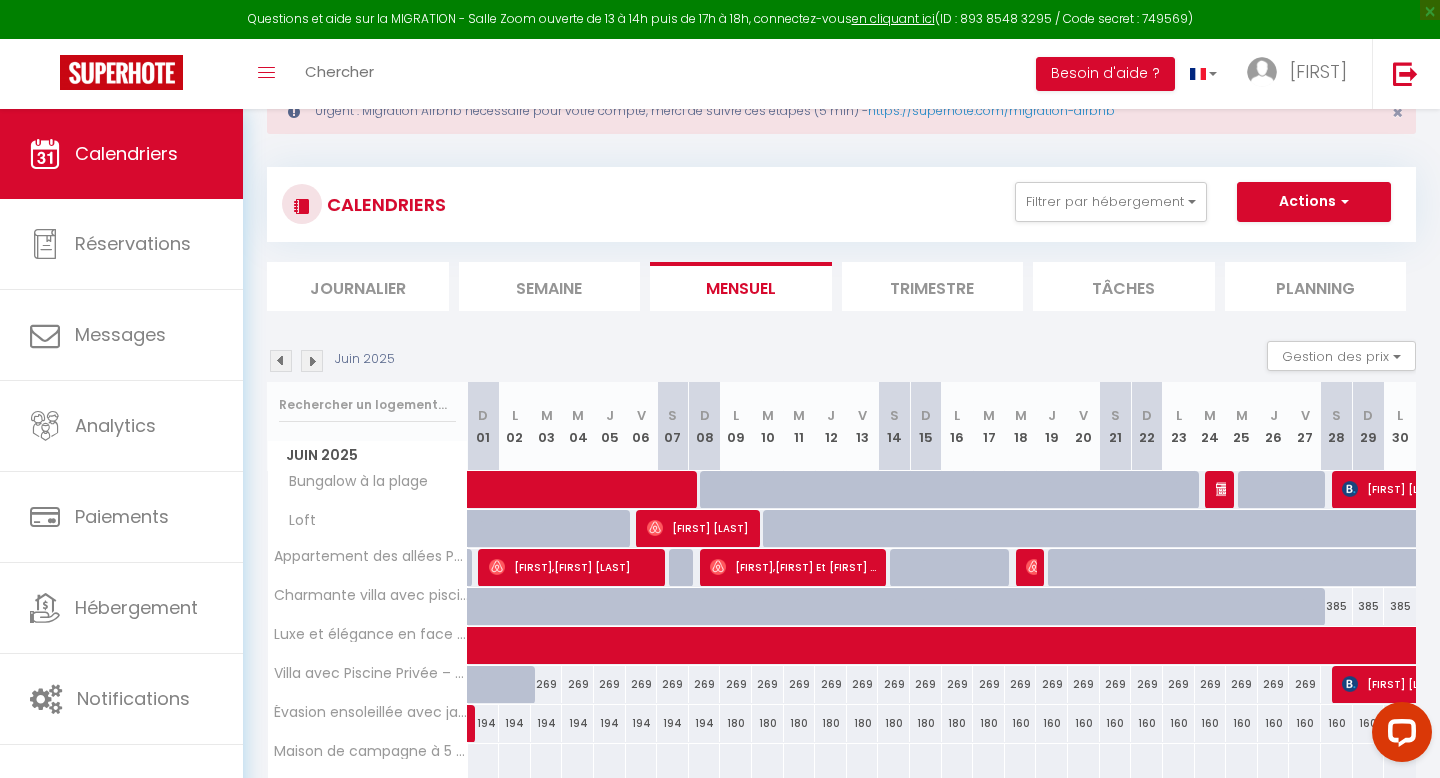 click at bounding box center [1021, 490] 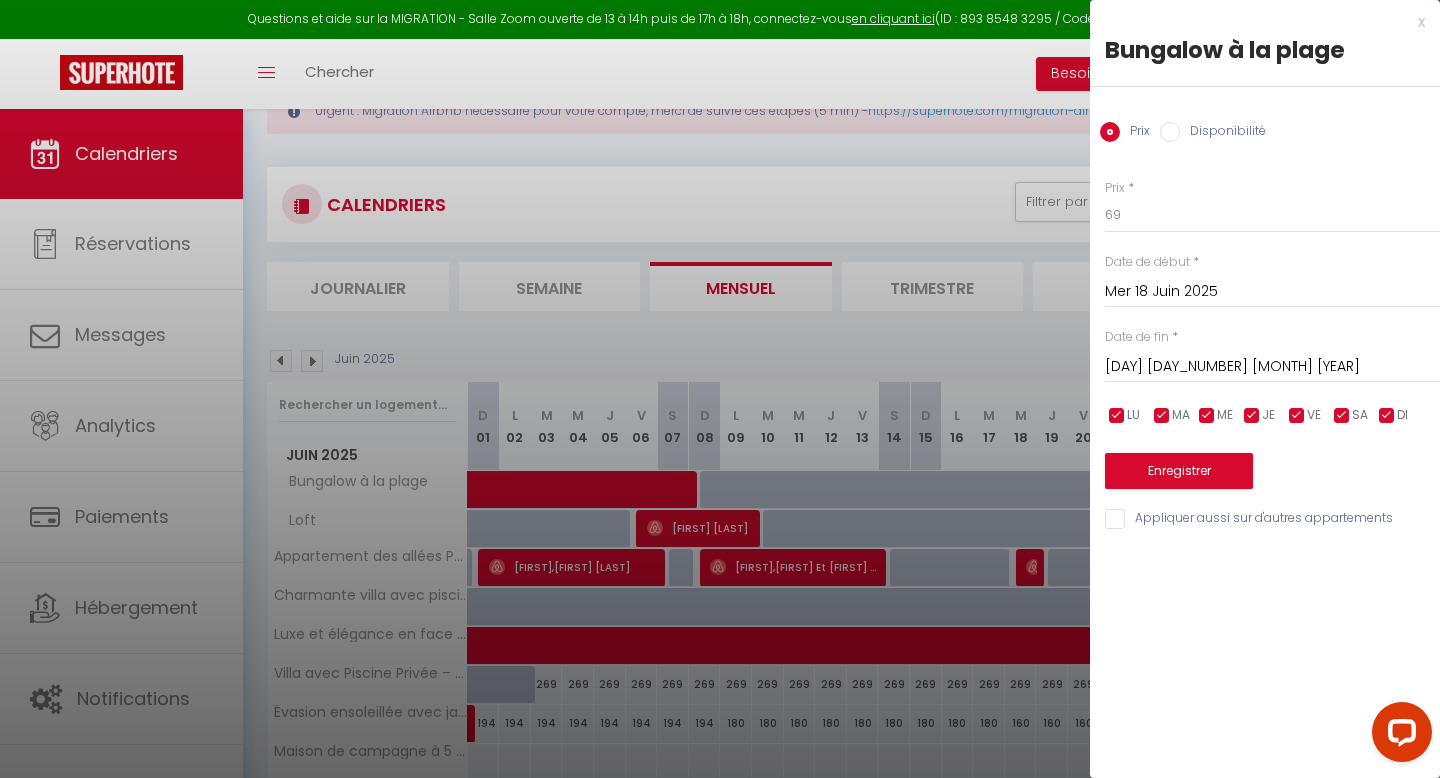 click on "x" at bounding box center (1257, 22) 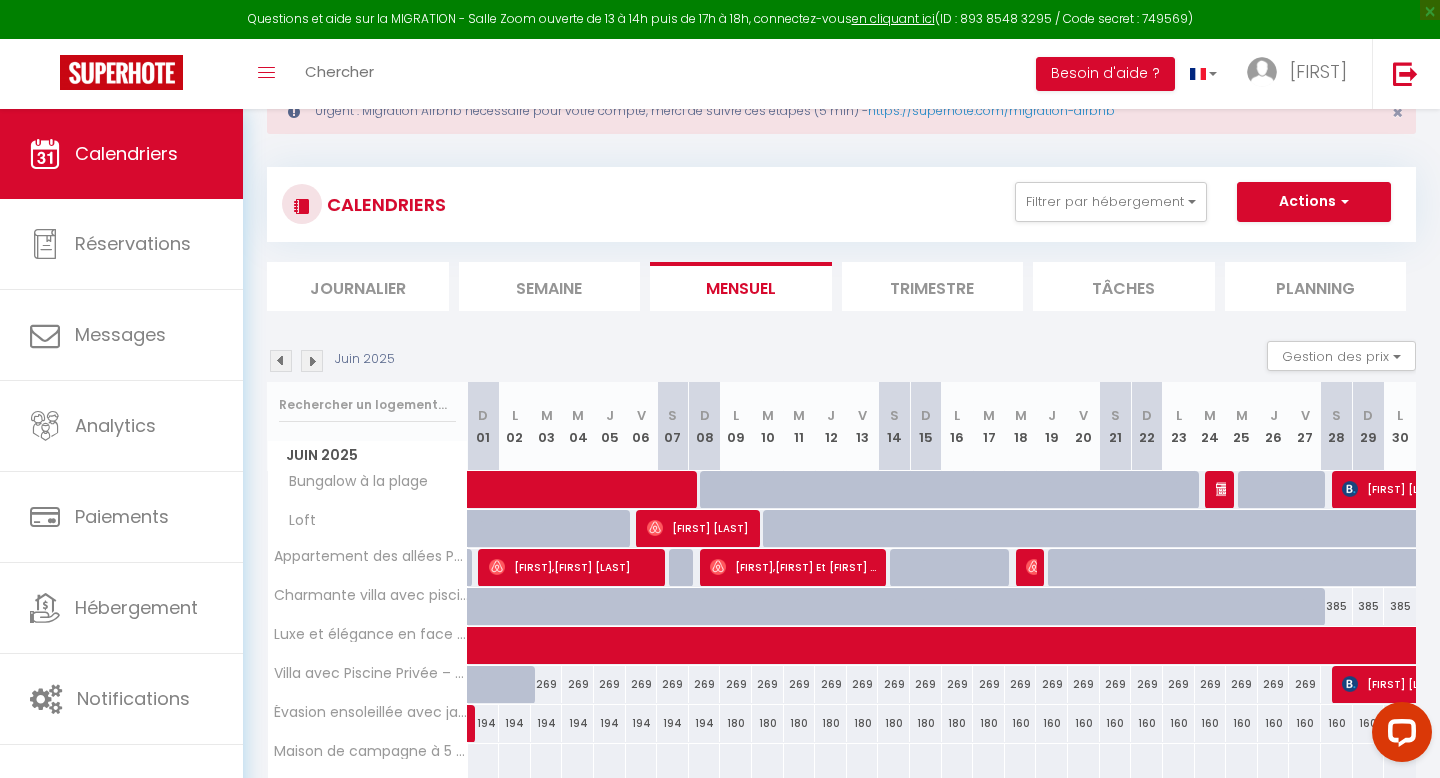 click at bounding box center [863, 490] 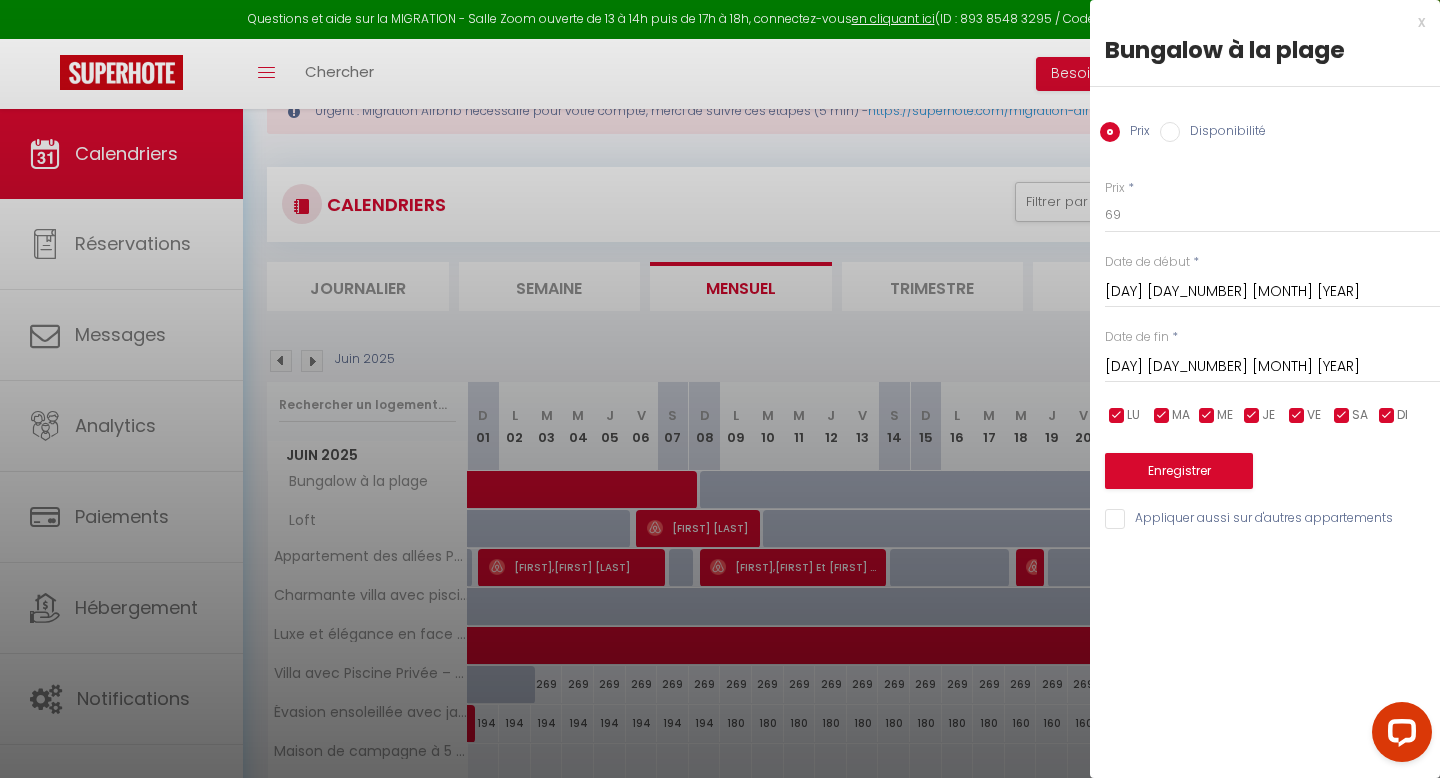 click on "x" at bounding box center [1257, 22] 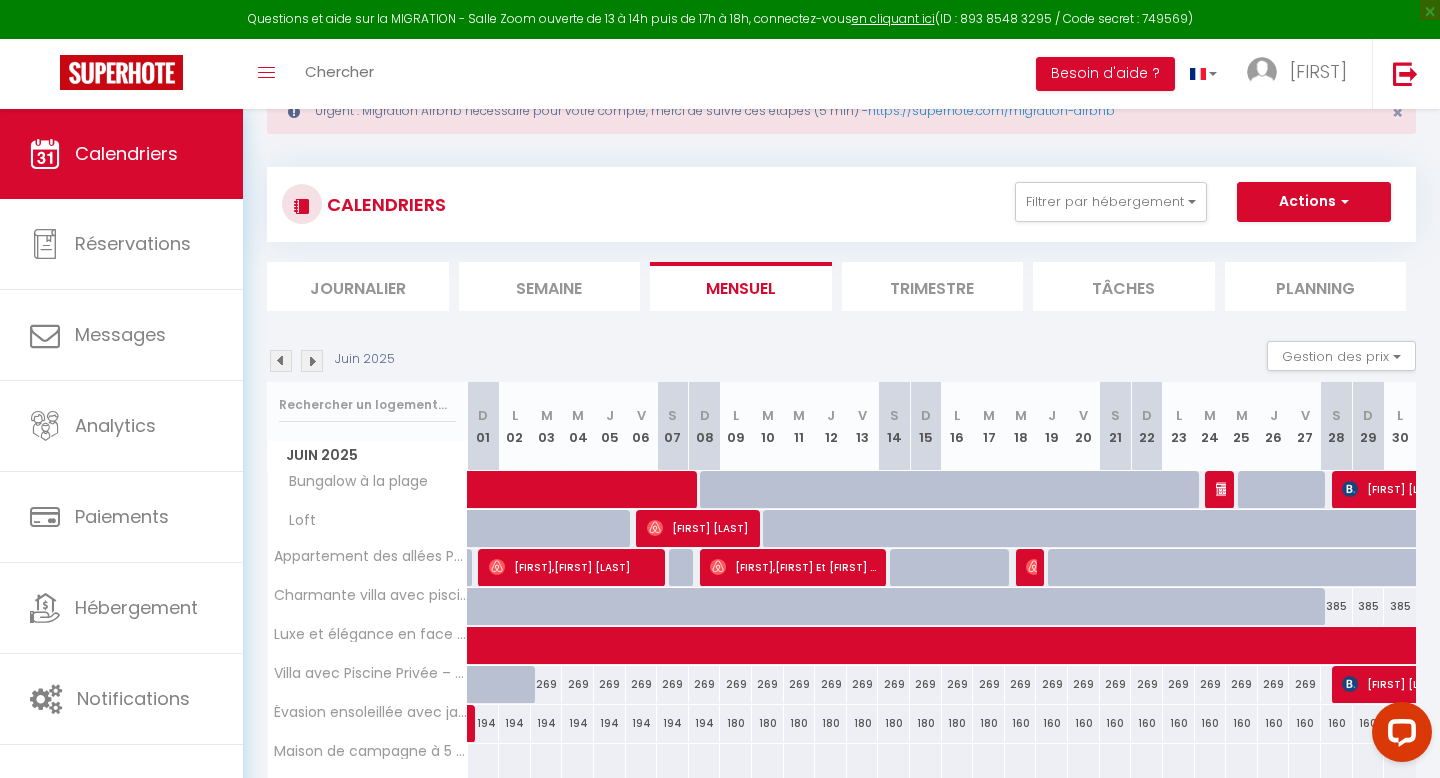 click at bounding box center [1285, 501] 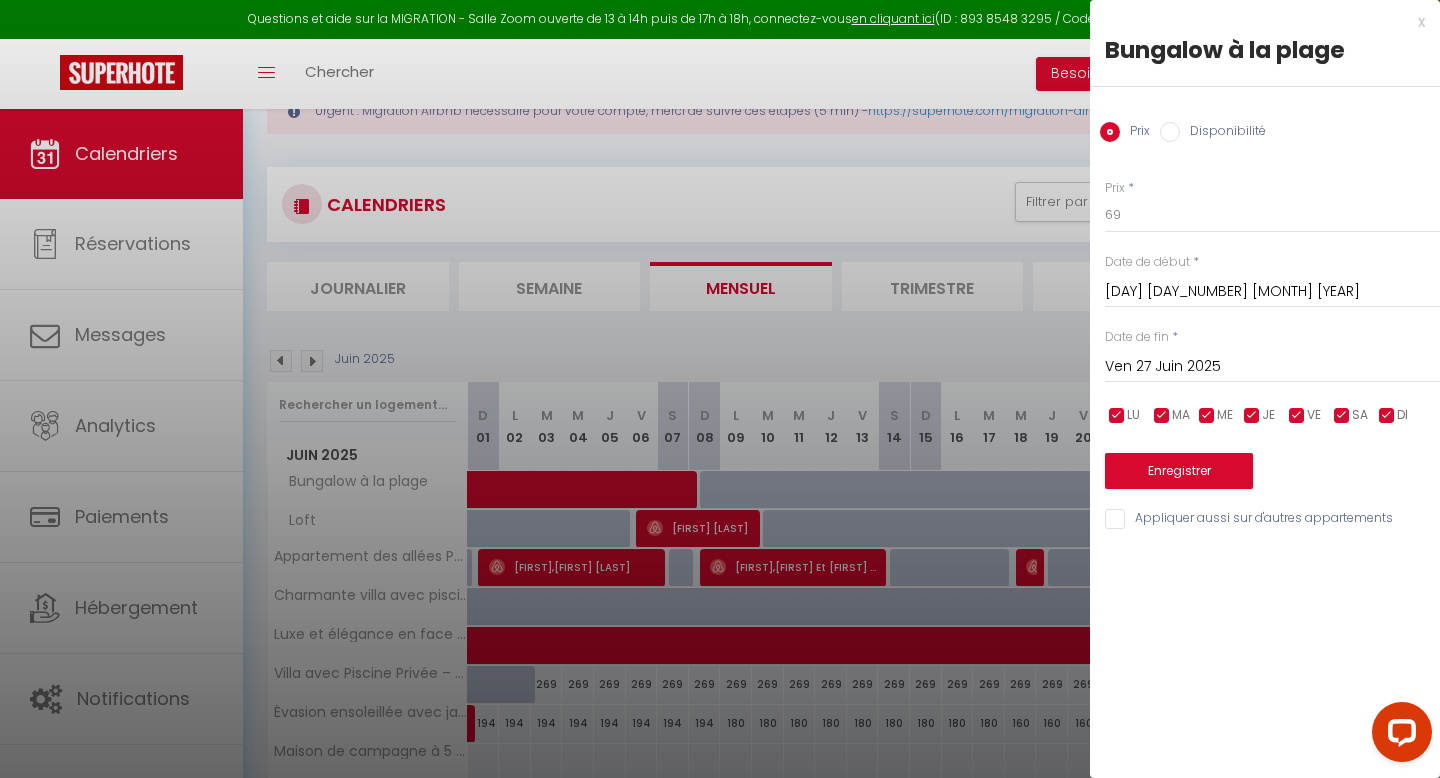 click on "x" at bounding box center (1257, 22) 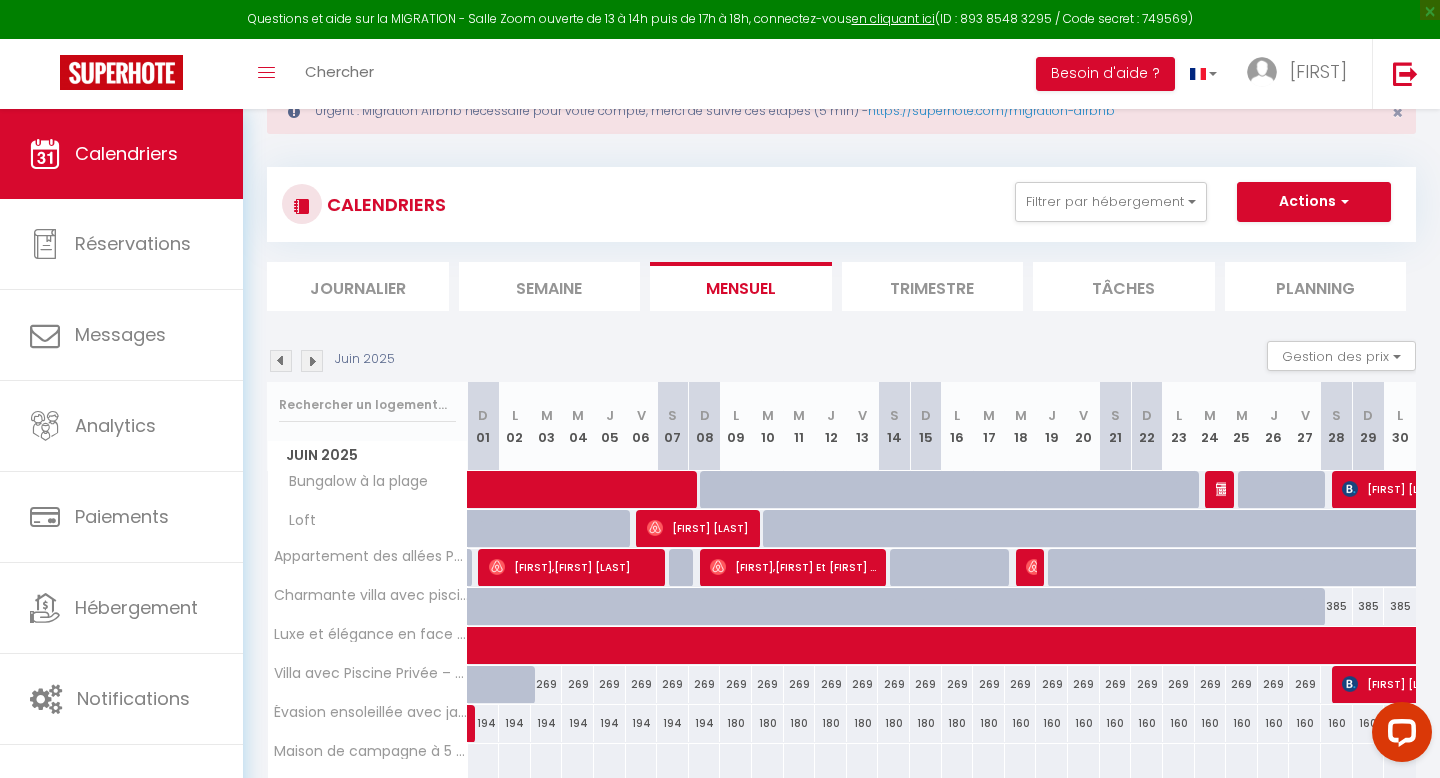 click at bounding box center (312, 361) 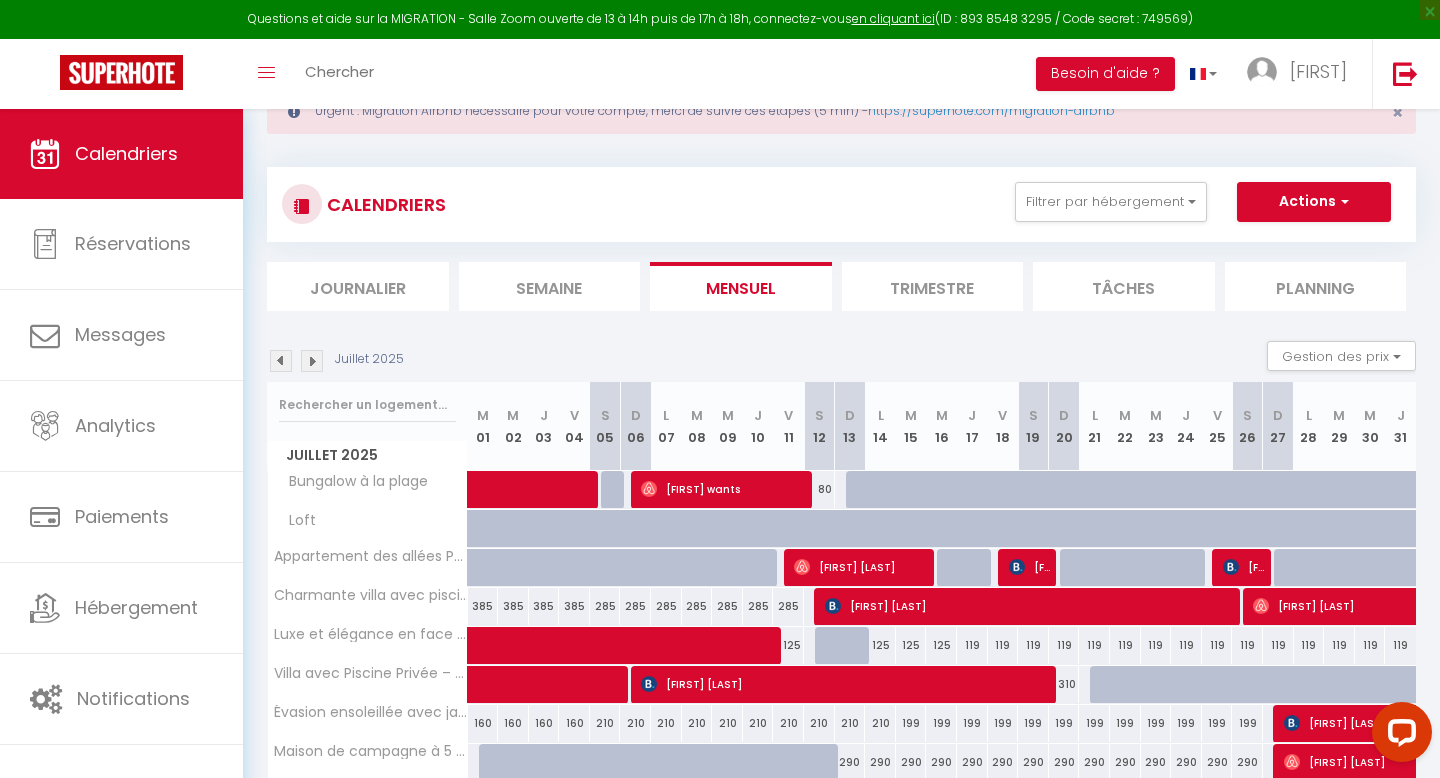 click at bounding box center [312, 361] 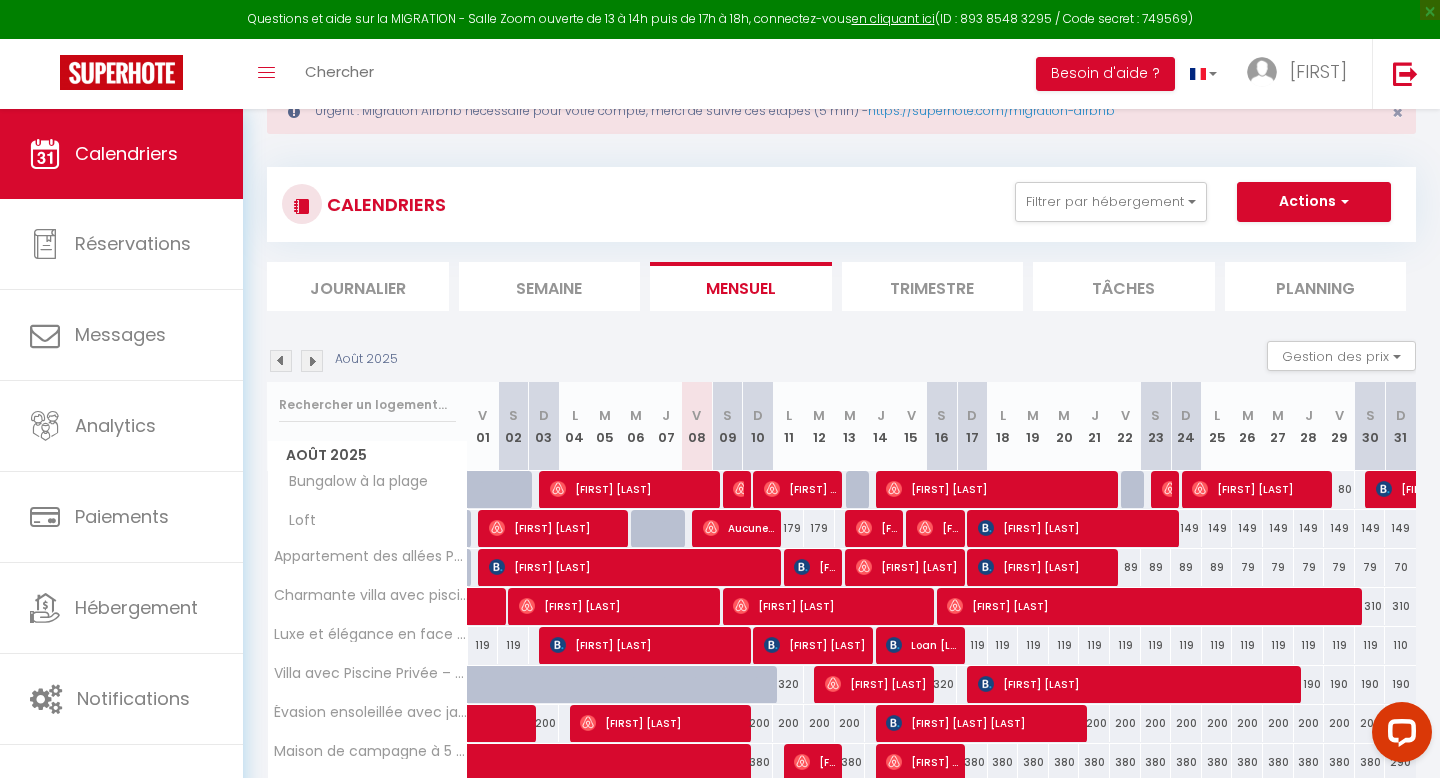 click at bounding box center (312, 361) 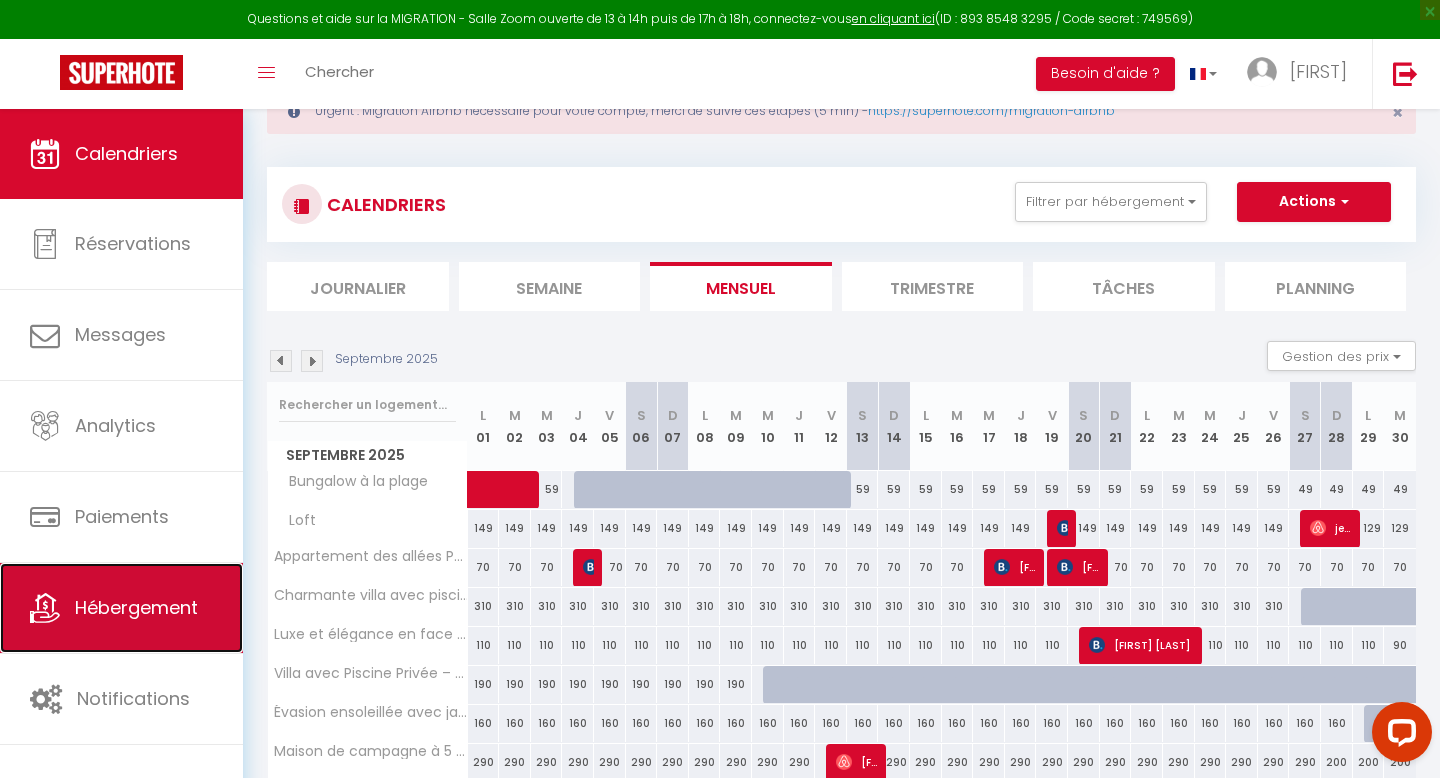 click on "Hébergement" at bounding box center (136, 607) 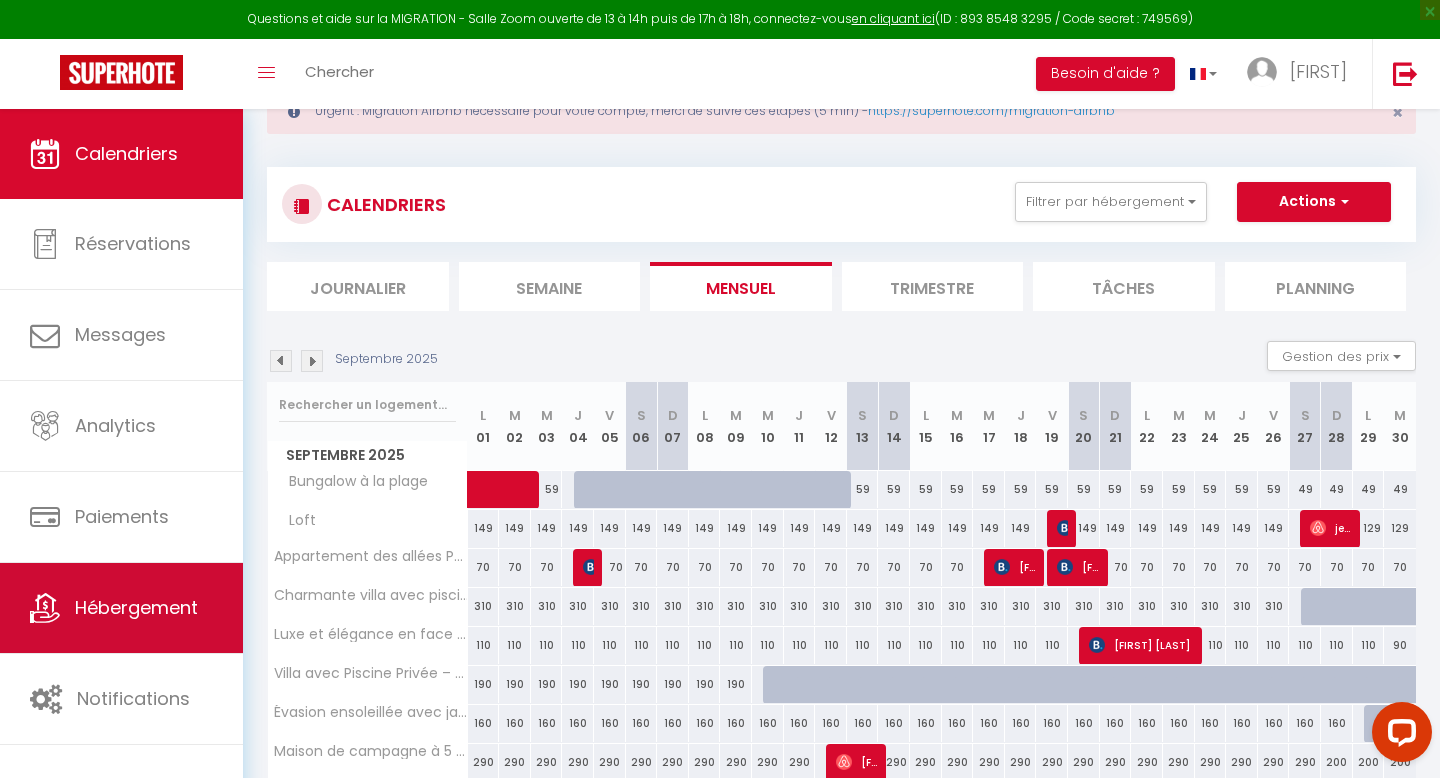 scroll, scrollTop: 0, scrollLeft: 0, axis: both 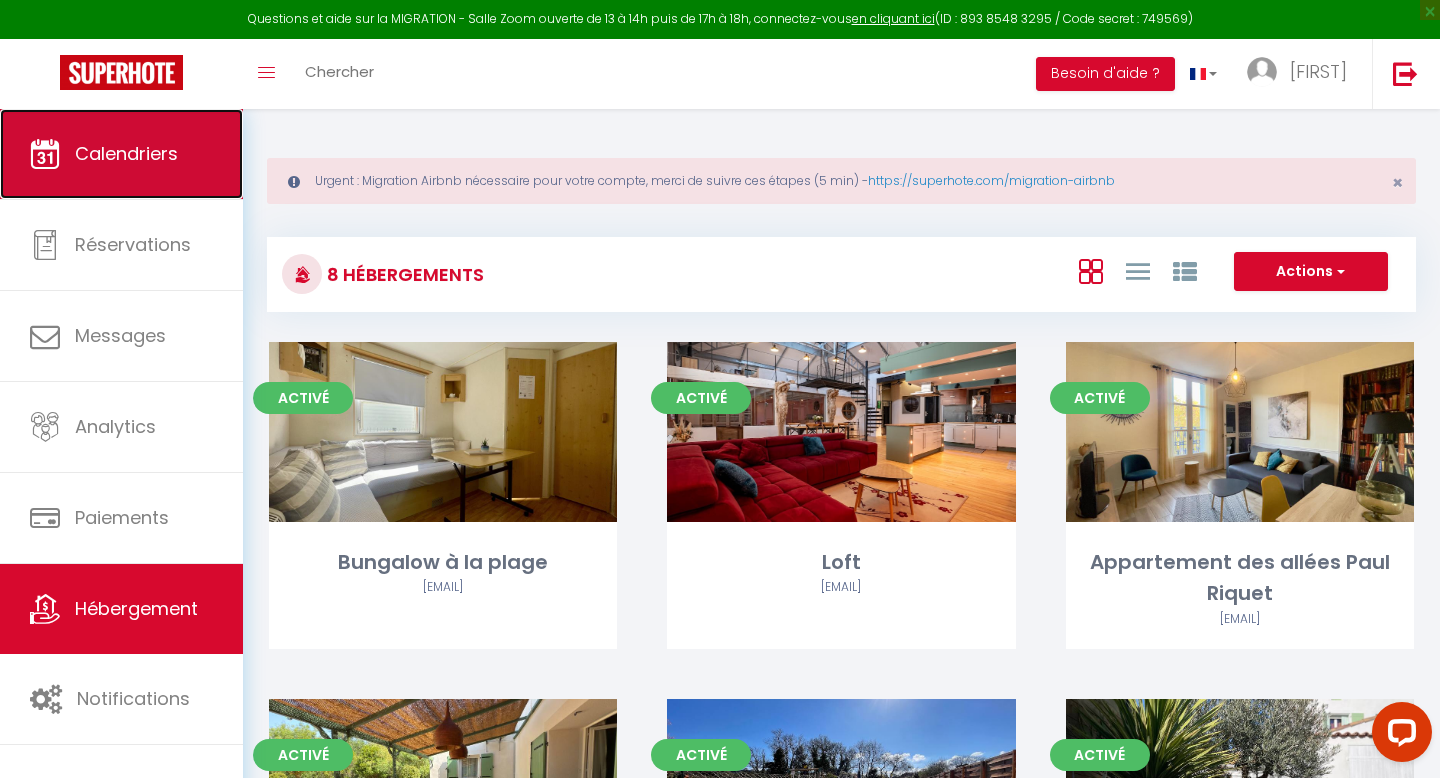 click on "Calendriers" at bounding box center [121, 154] 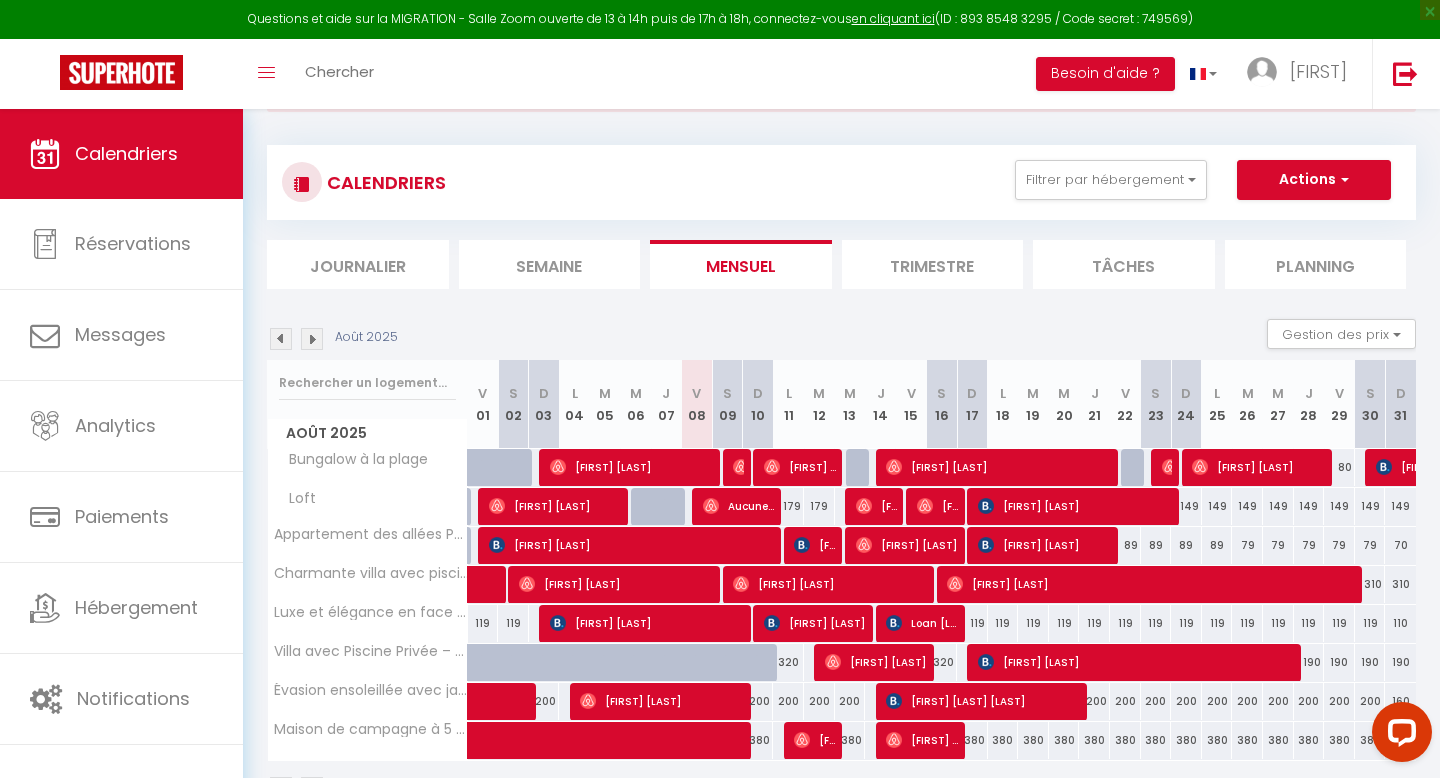 scroll, scrollTop: 88, scrollLeft: 0, axis: vertical 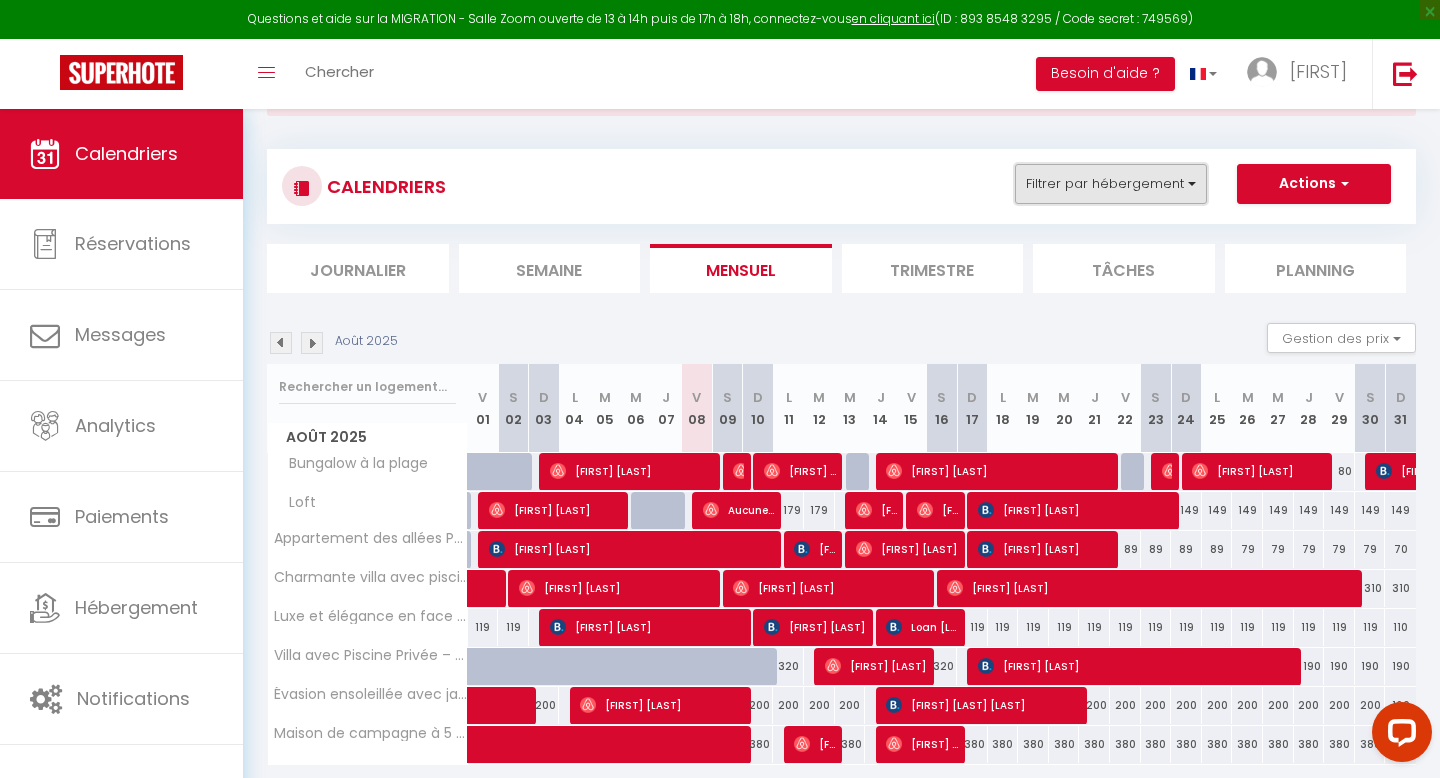 click on "Filtrer par hébergement" at bounding box center (1111, 184) 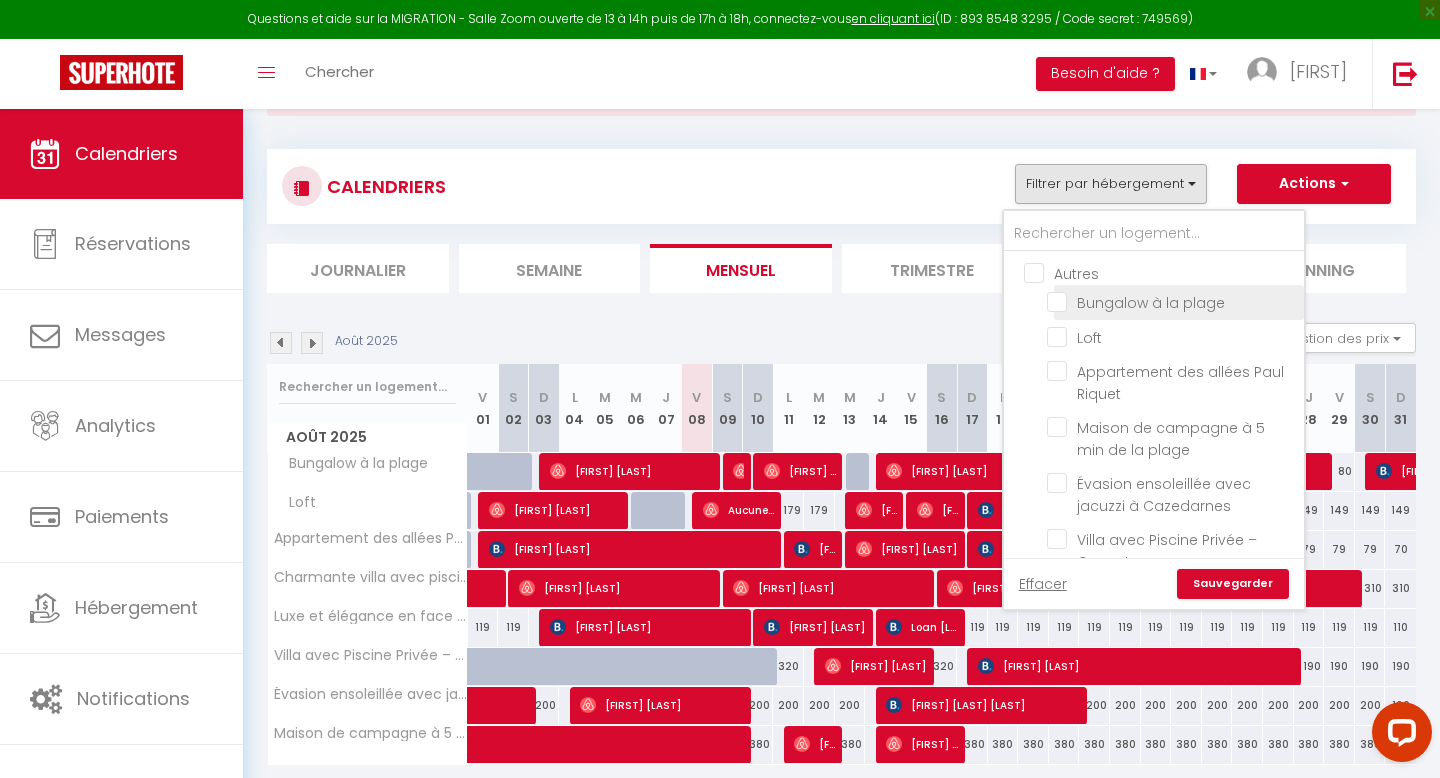 click on "Bungalow à la plage" at bounding box center [1172, 301] 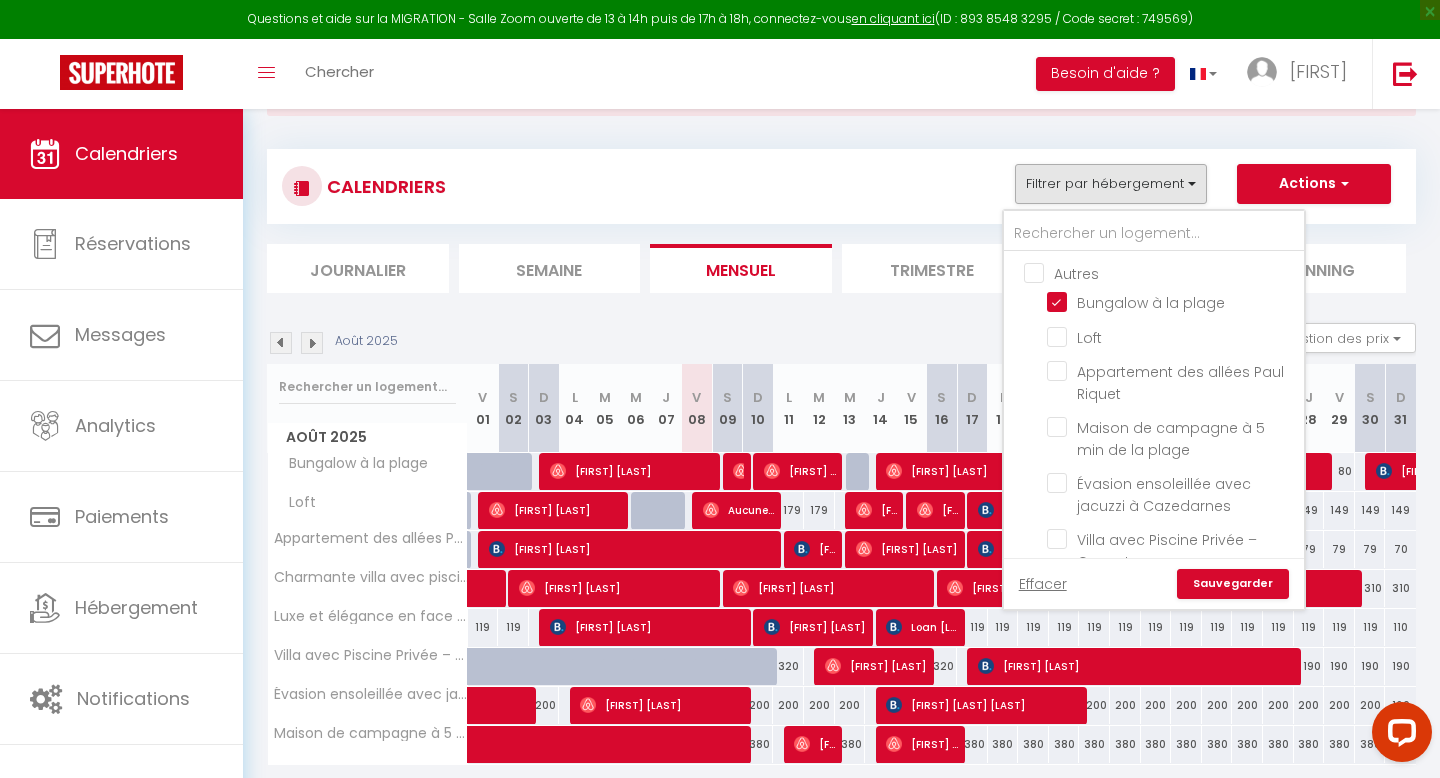 click on "Sauvegarder" at bounding box center (1233, 584) 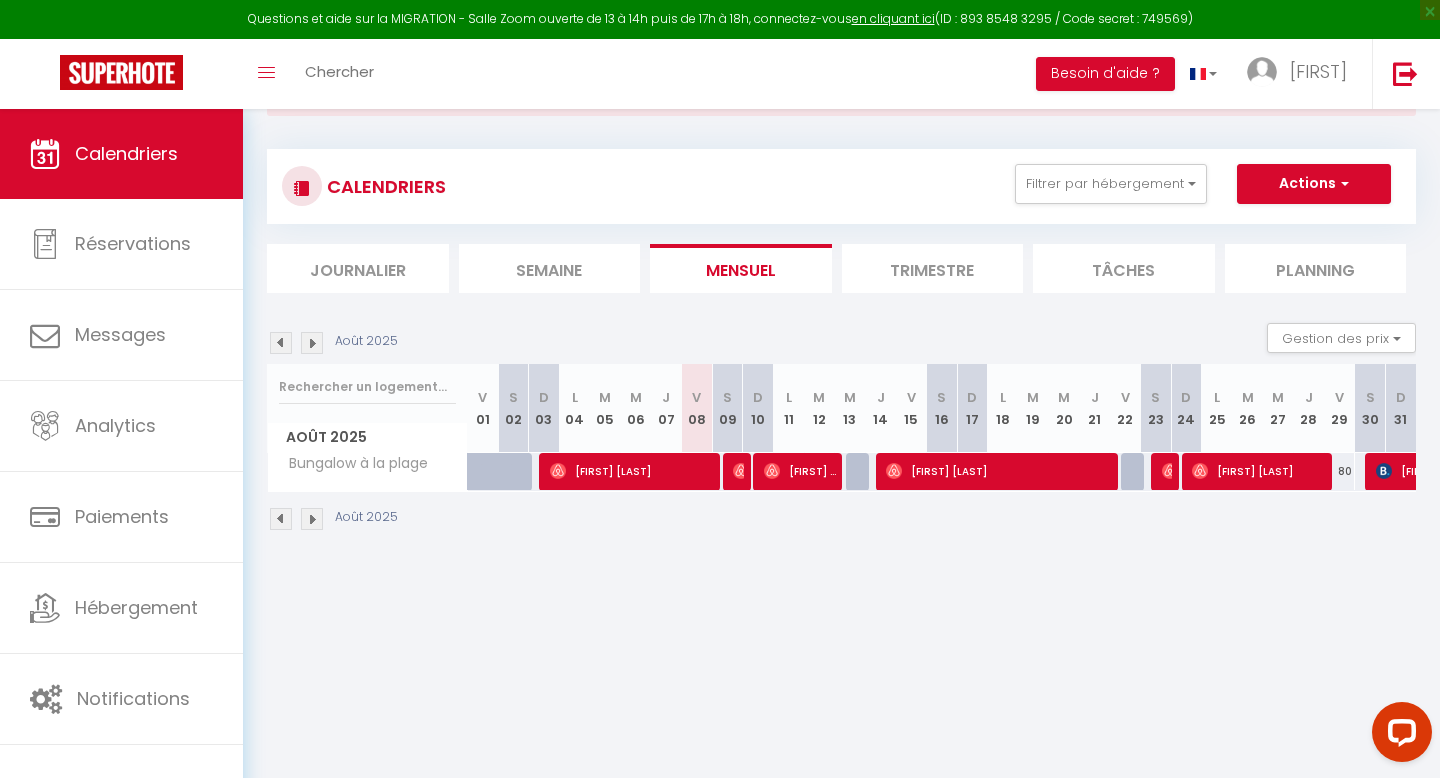click at bounding box center [281, 343] 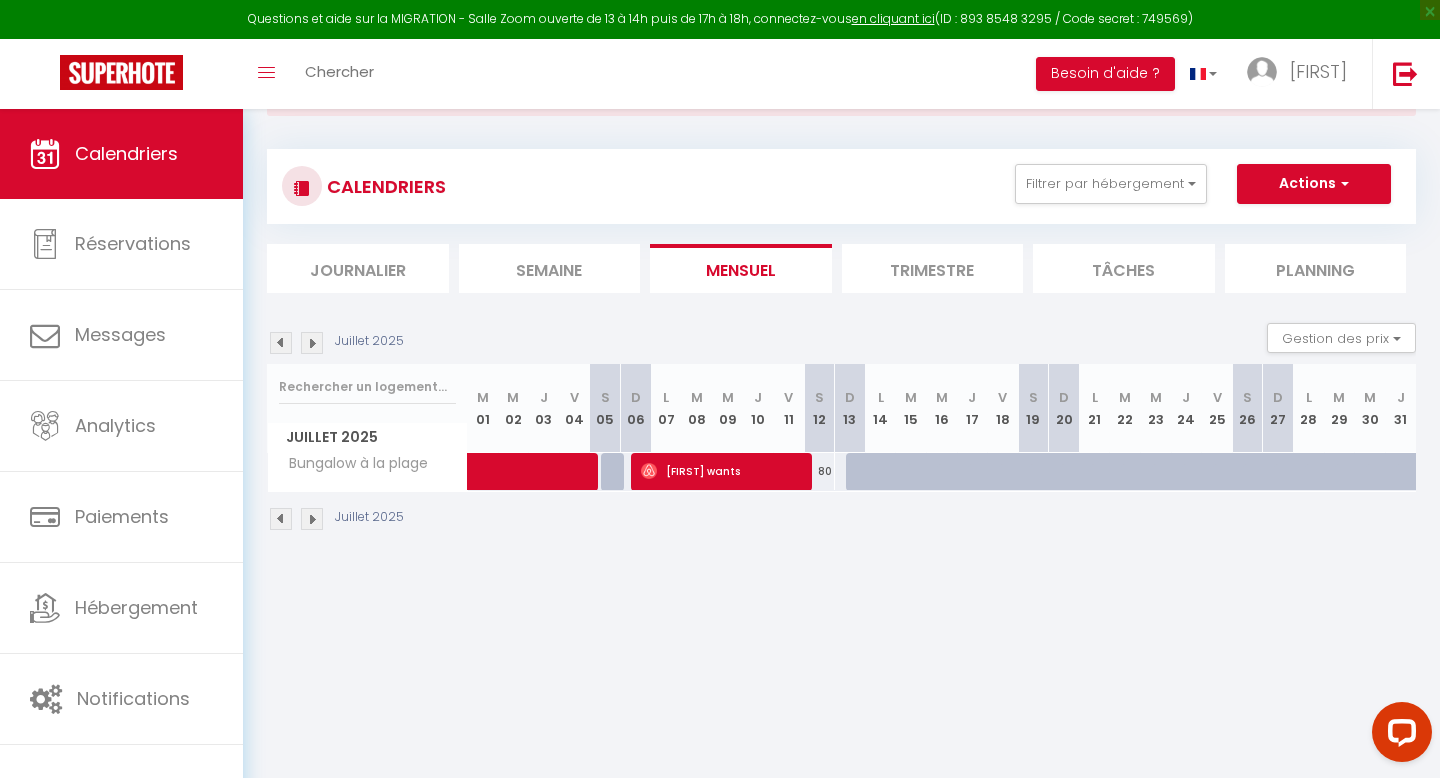 click at bounding box center [281, 343] 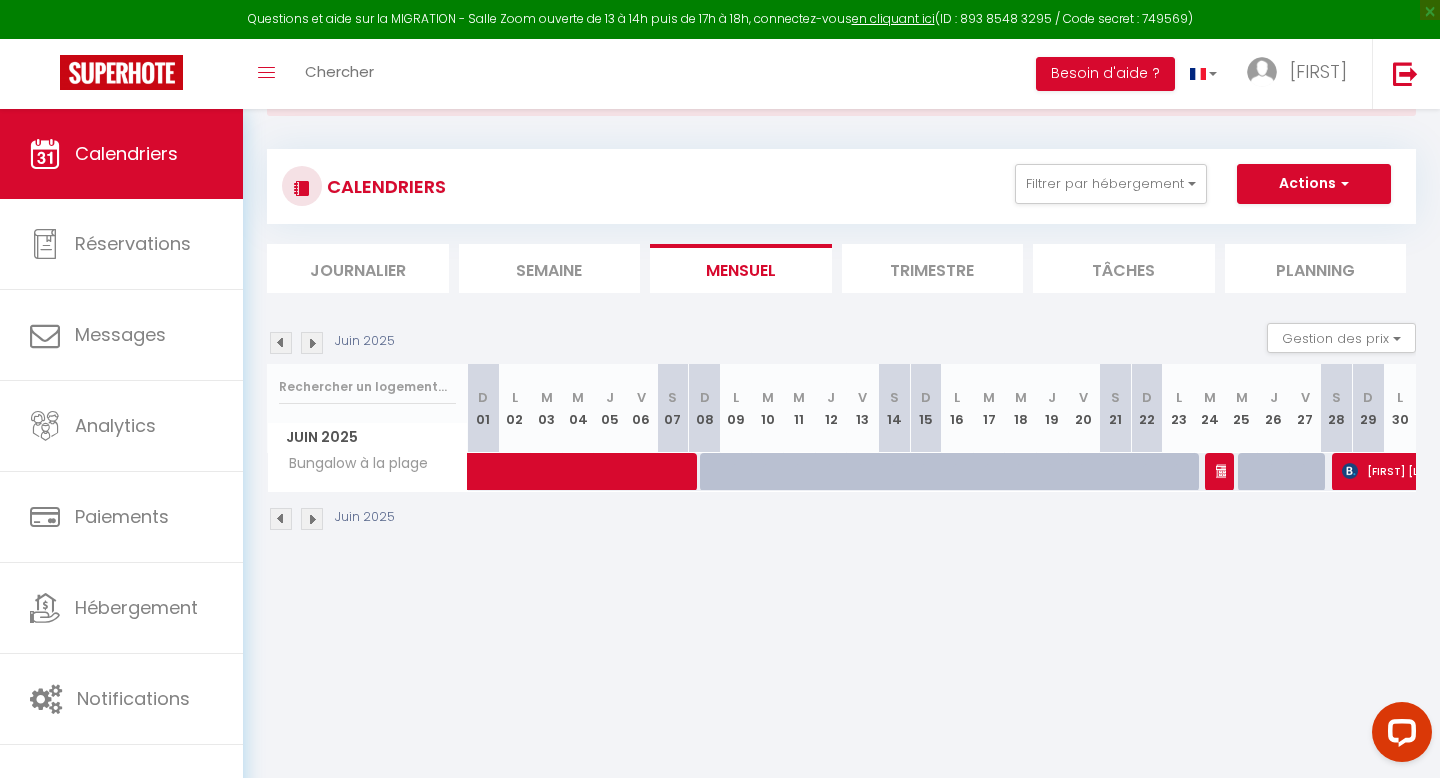 click at bounding box center (281, 343) 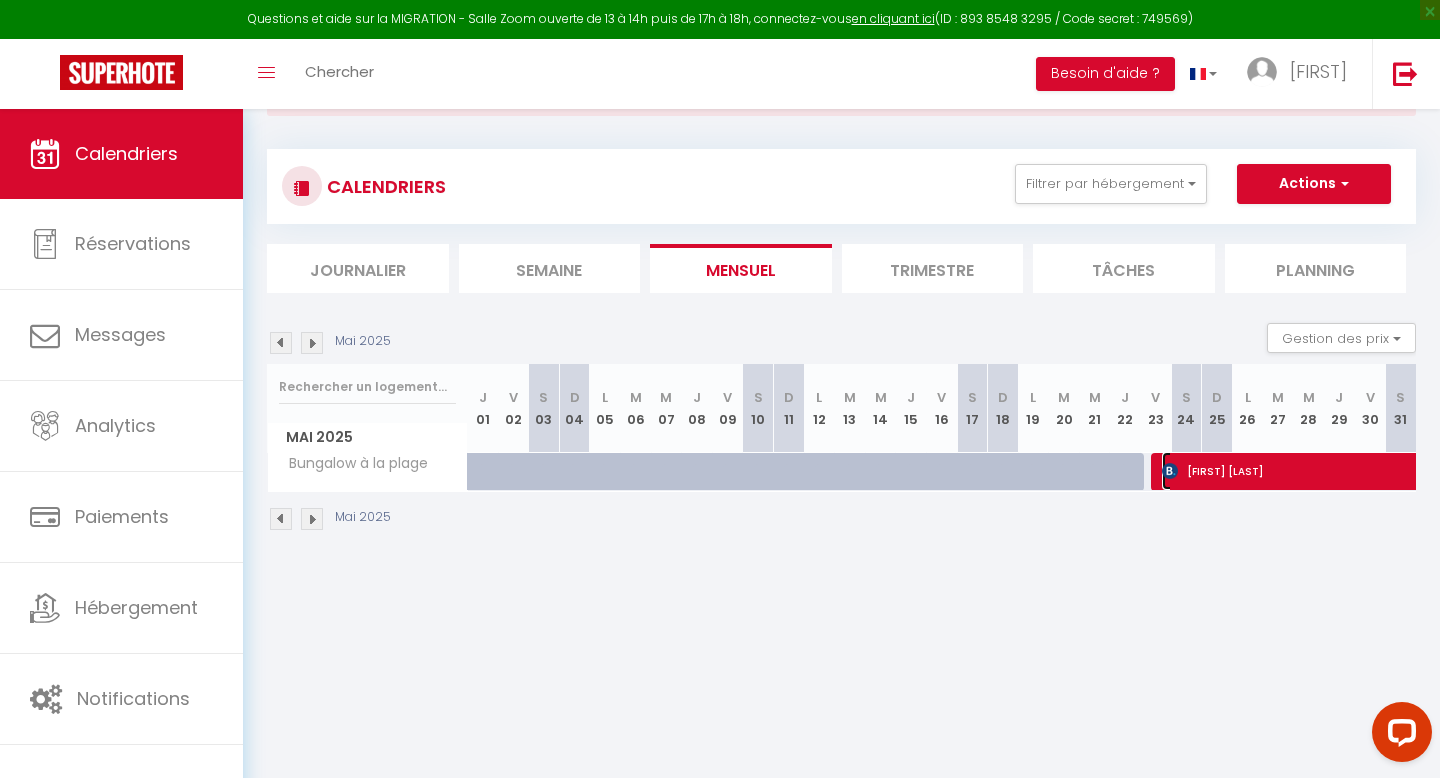 click on "[FIRST] [LAST]" at bounding box center [1530, 471] 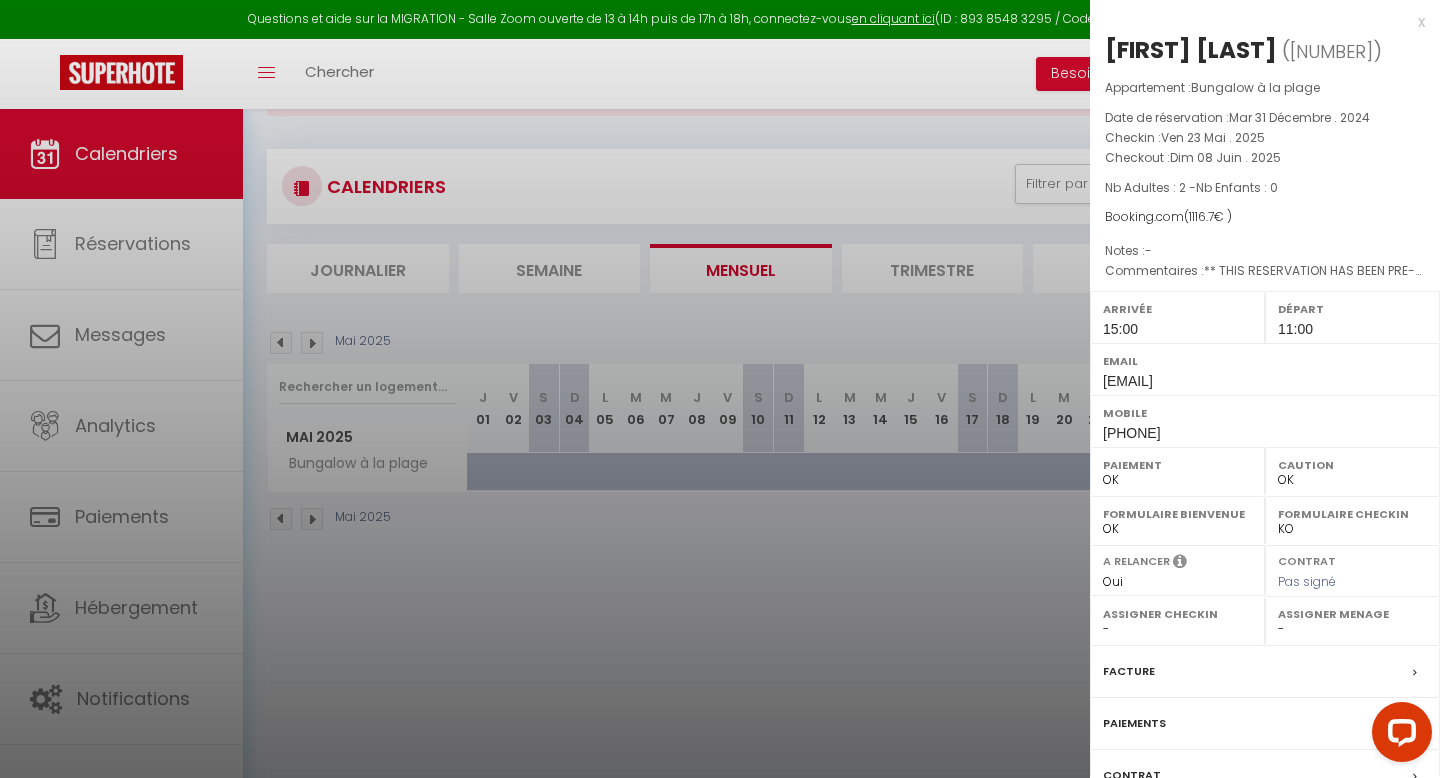 click on "x" at bounding box center (1257, 22) 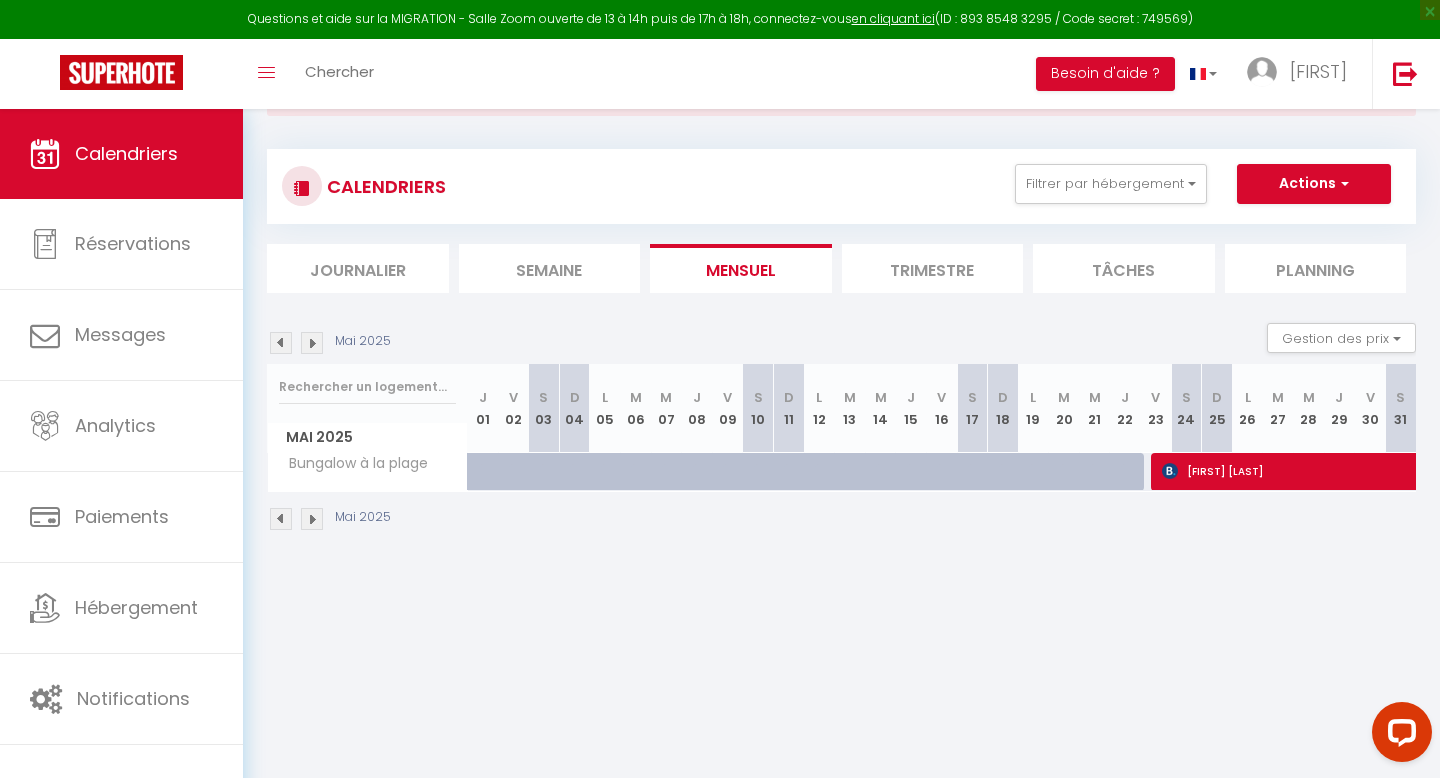 click on "Mai 2025" at bounding box center [332, 343] 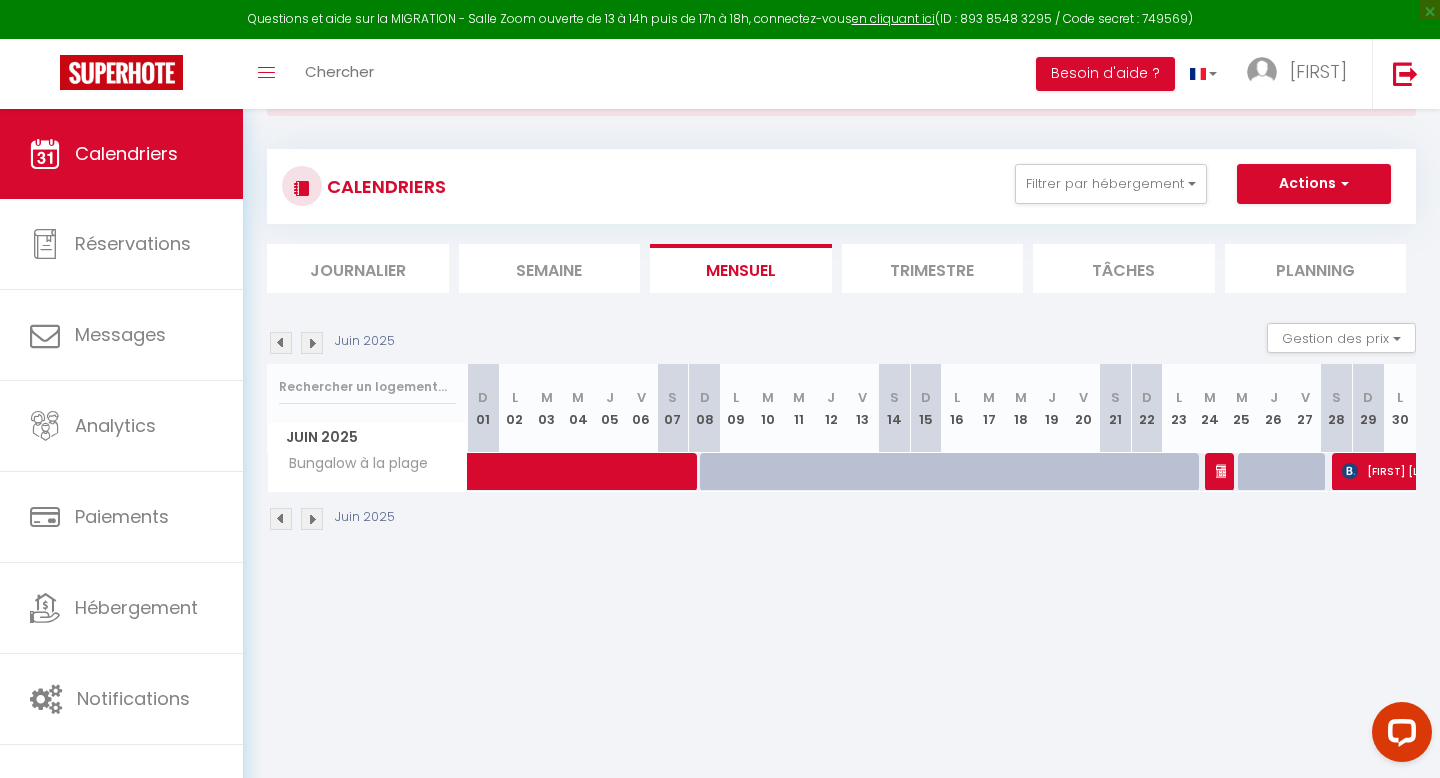 click at bounding box center [312, 343] 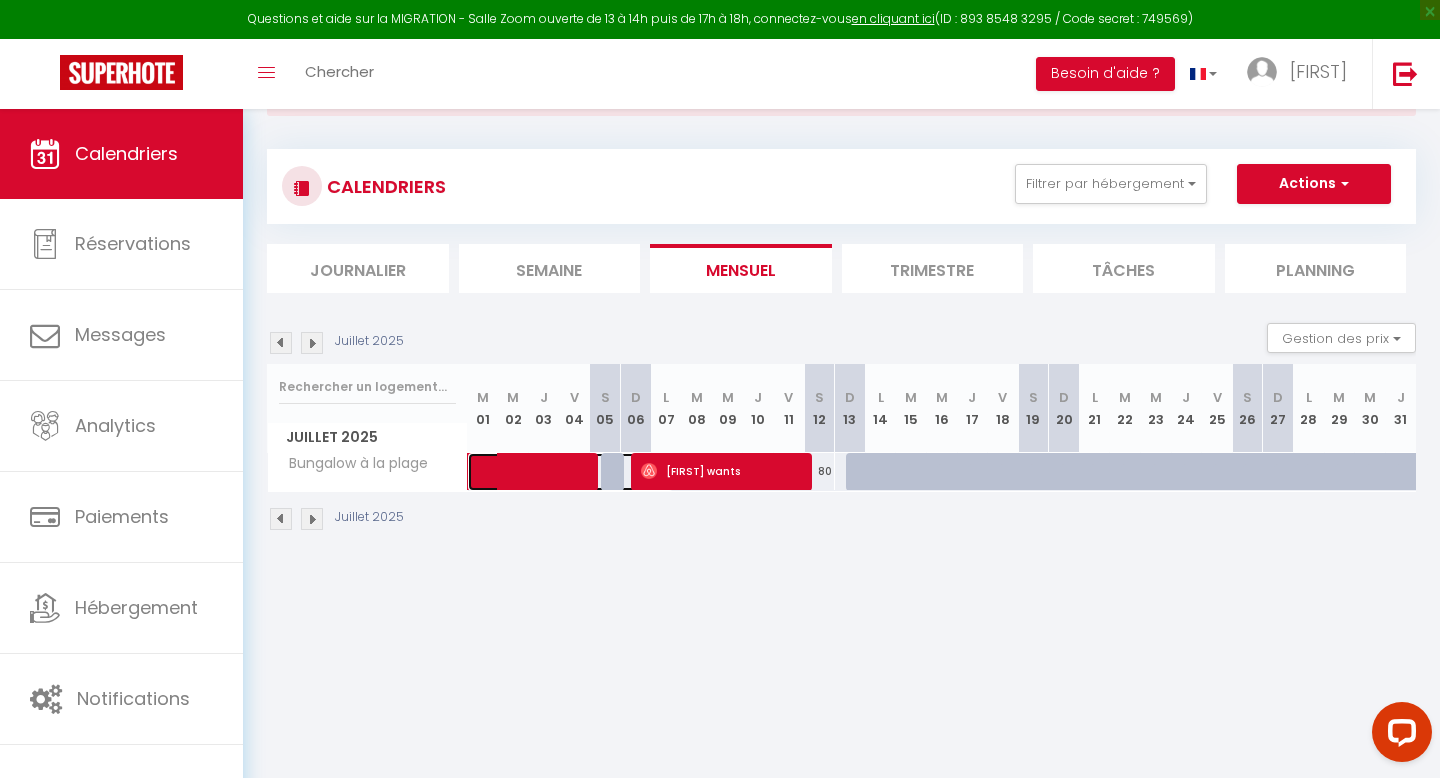 click at bounding box center (581, 472) 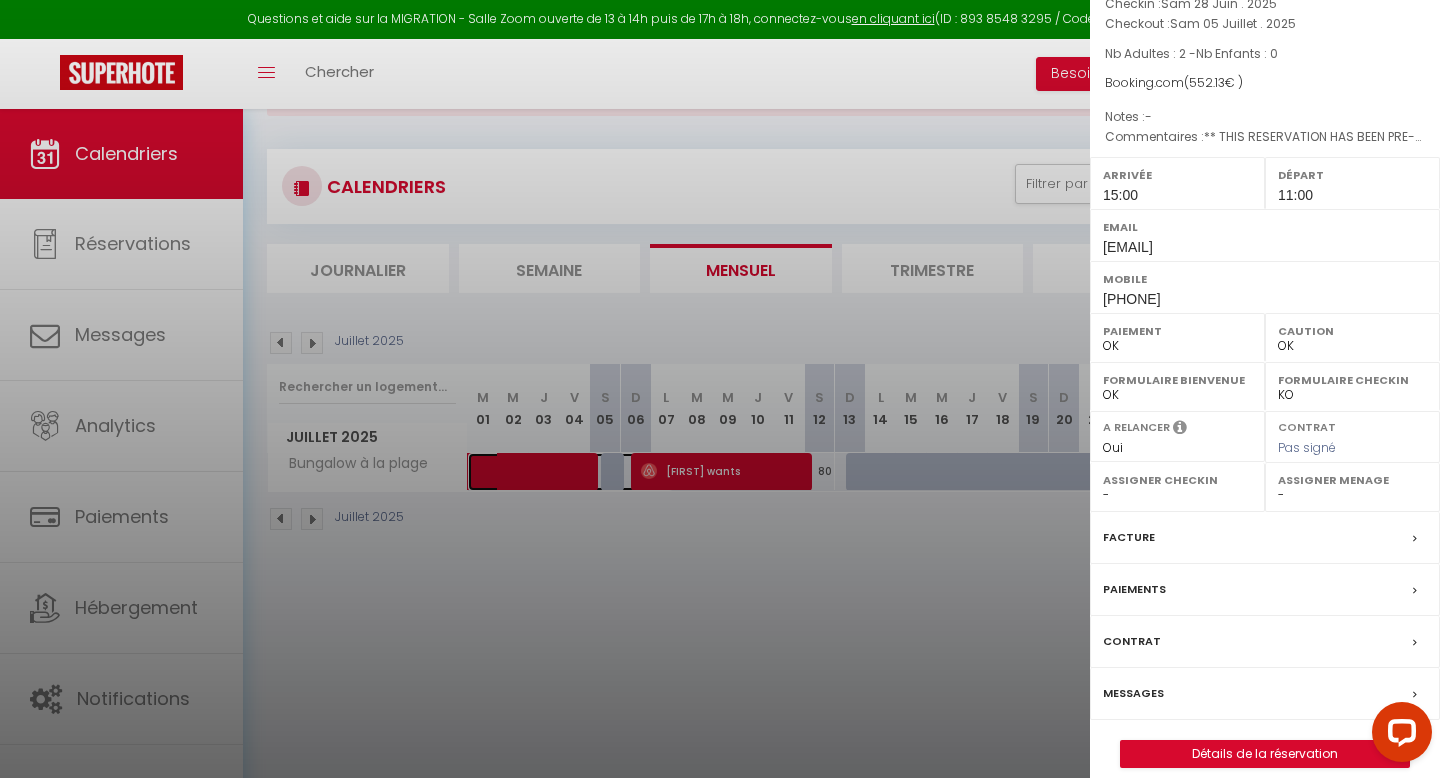 scroll, scrollTop: 154, scrollLeft: 0, axis: vertical 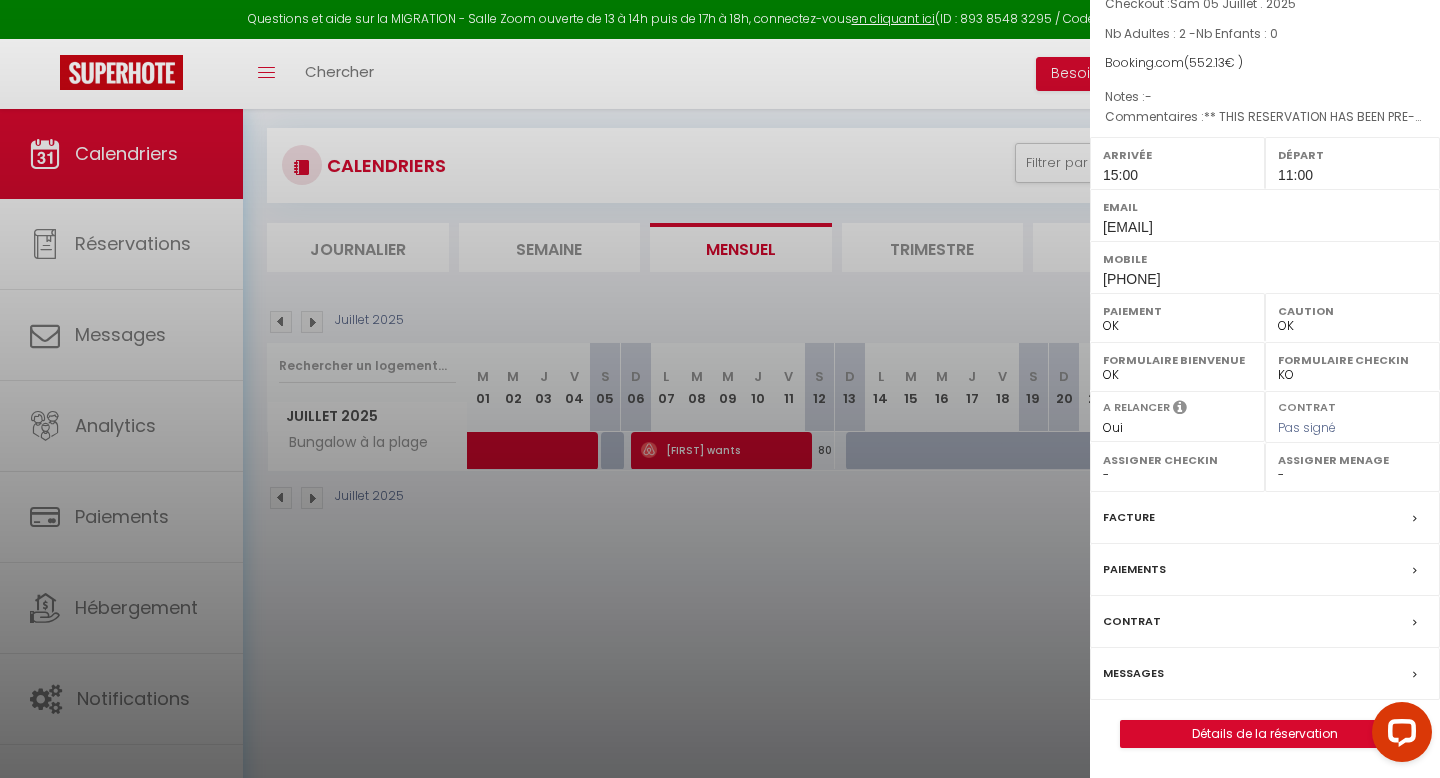 click on "Paiements" at bounding box center (1265, 570) 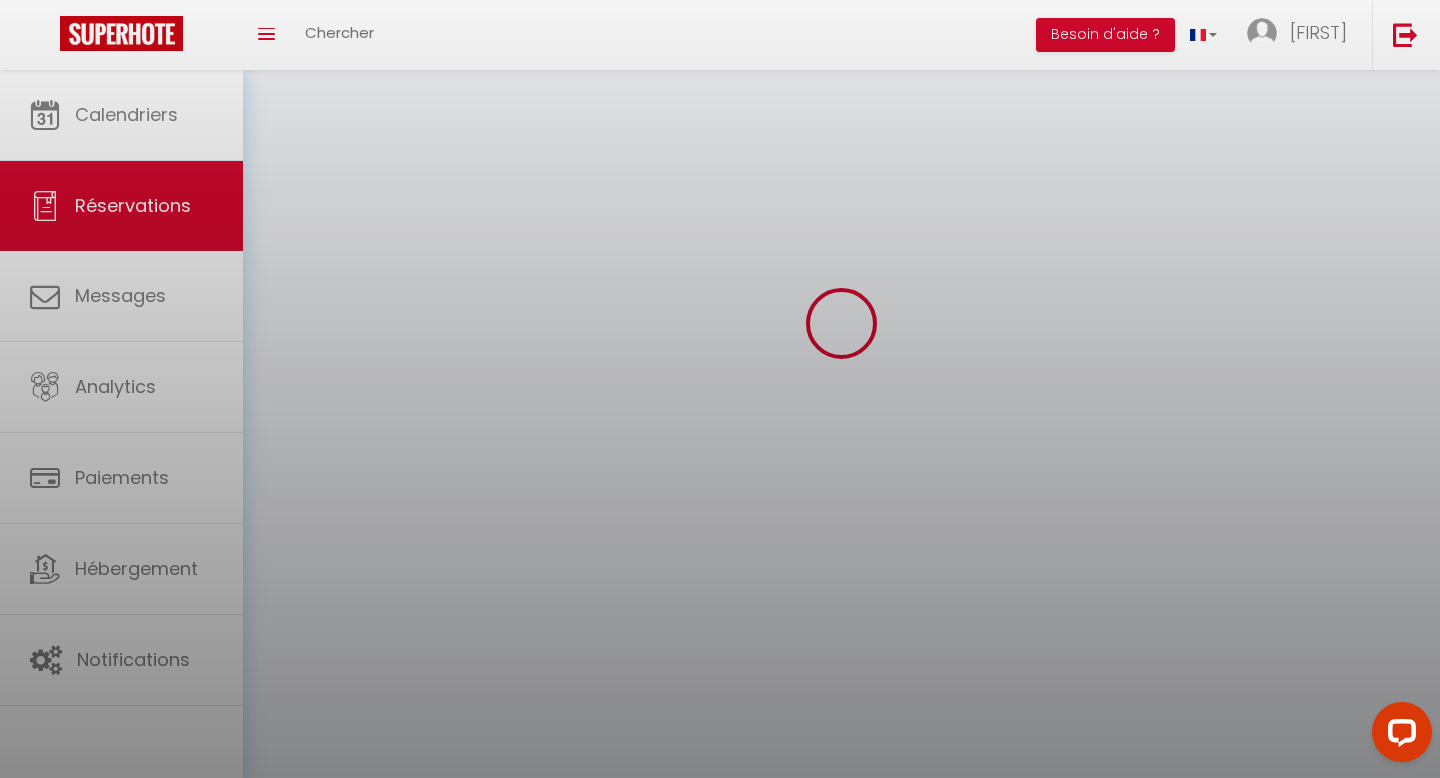 scroll, scrollTop: 0, scrollLeft: 0, axis: both 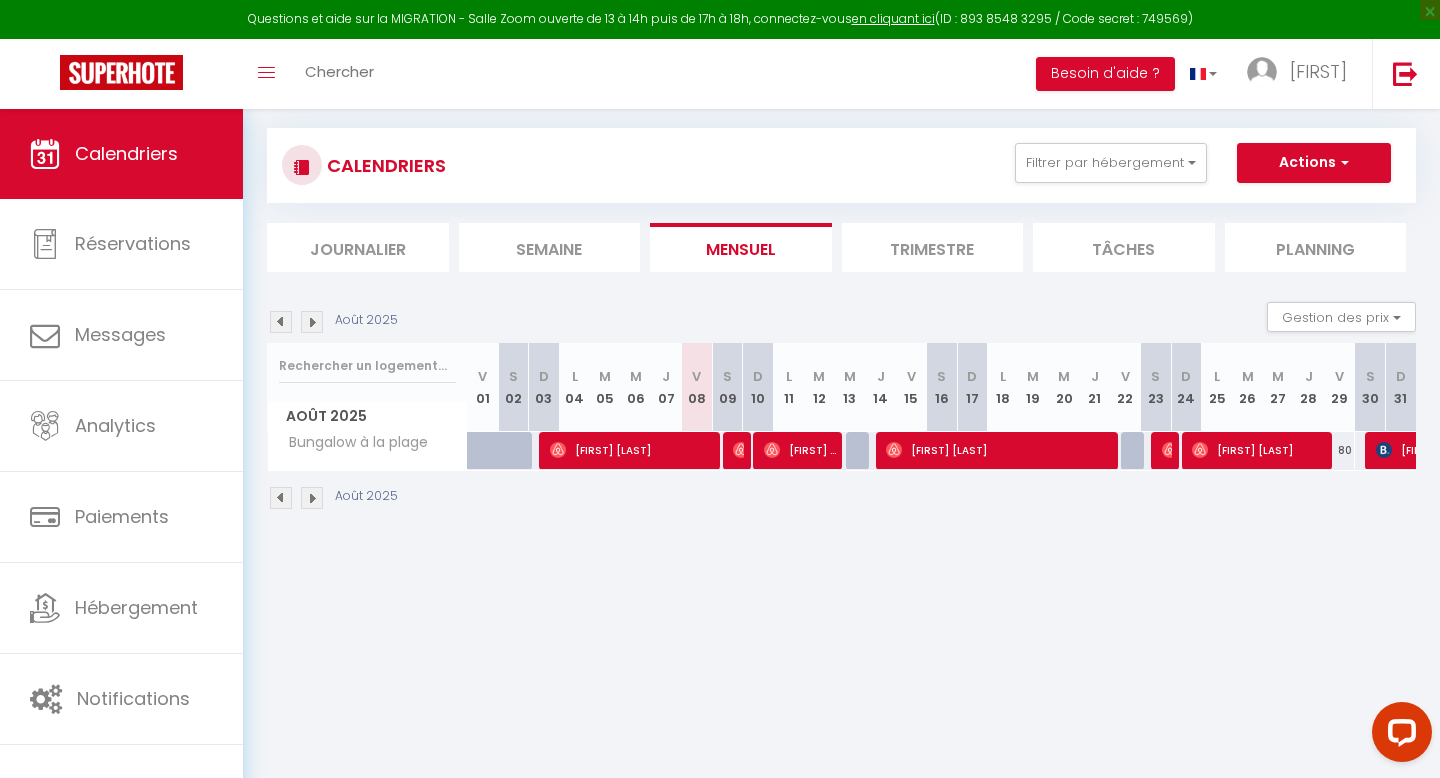 click at bounding box center (281, 322) 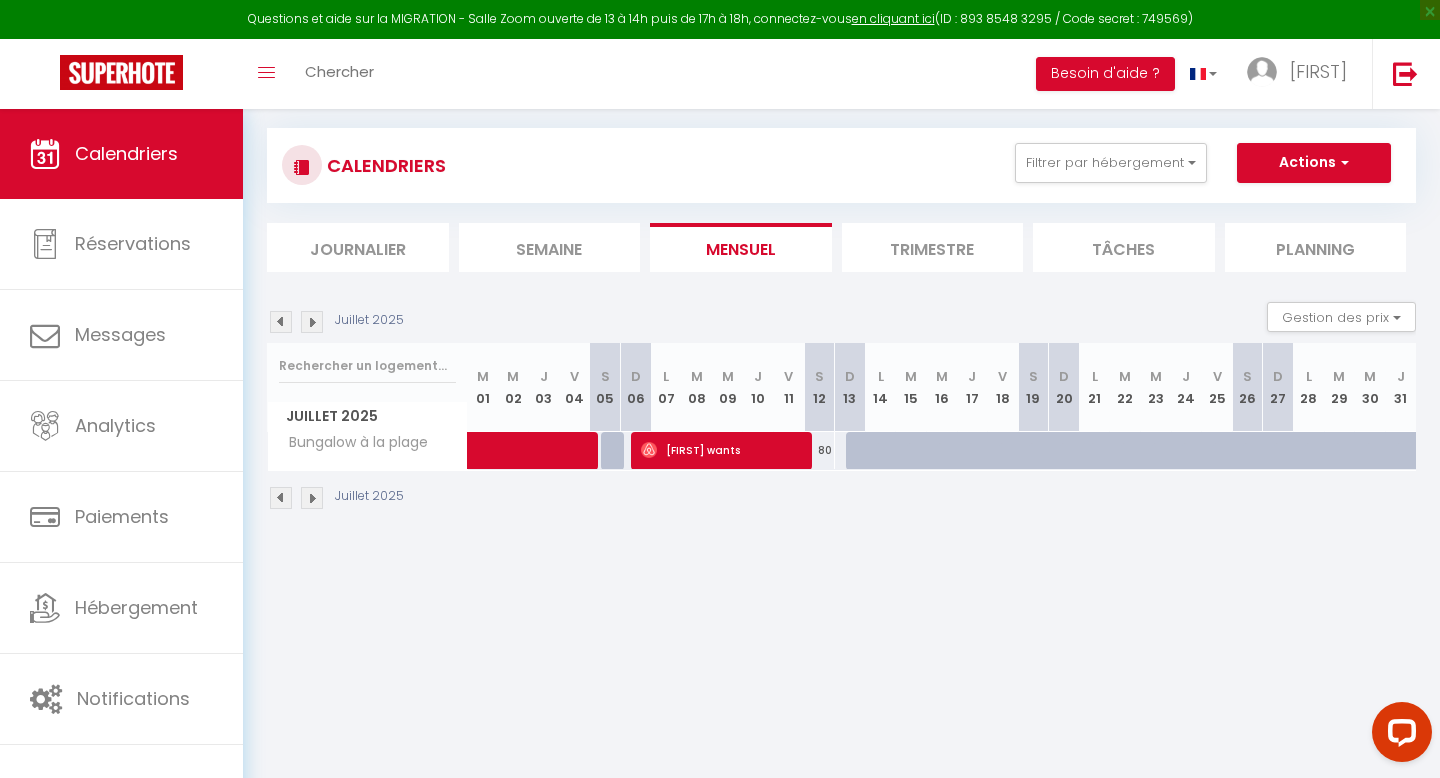 click at bounding box center [281, 322] 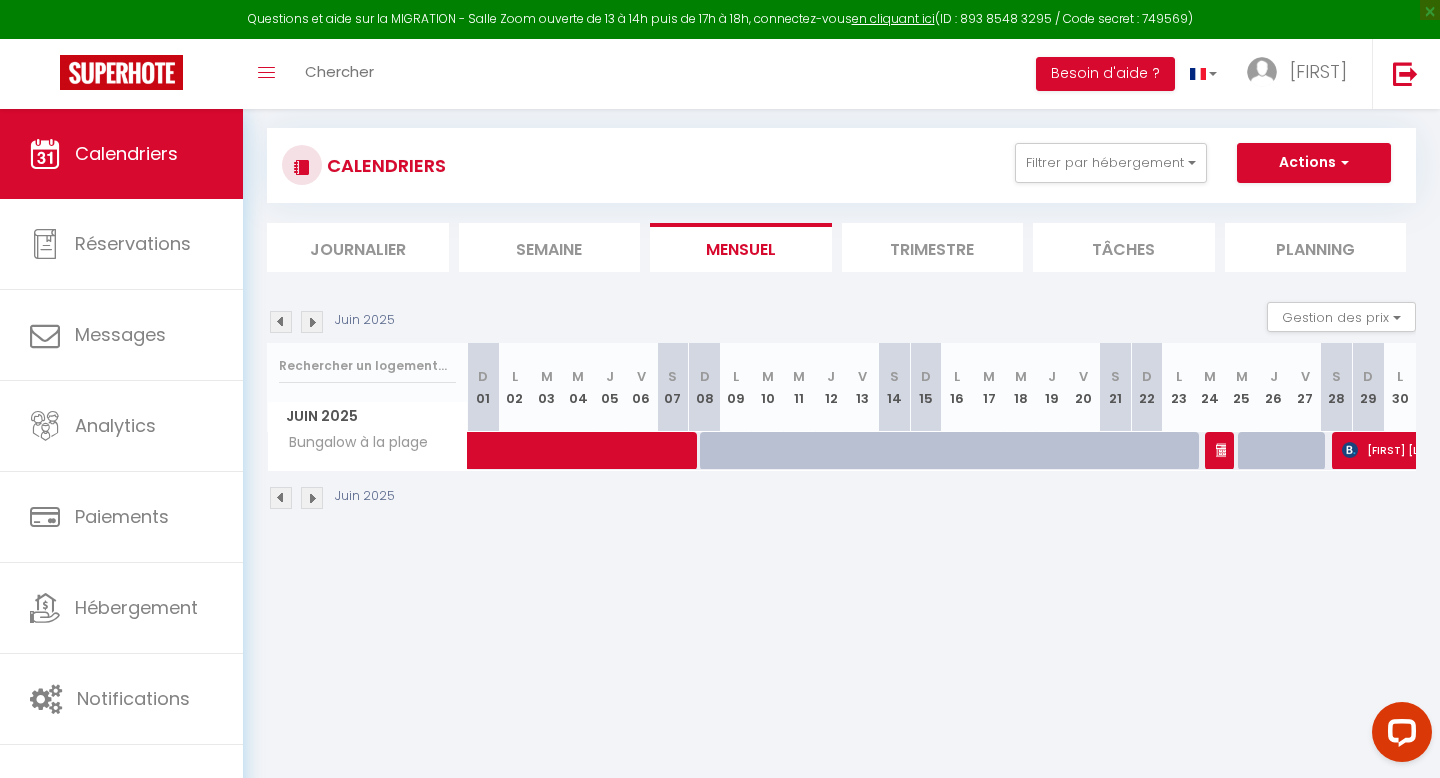 click at bounding box center (312, 322) 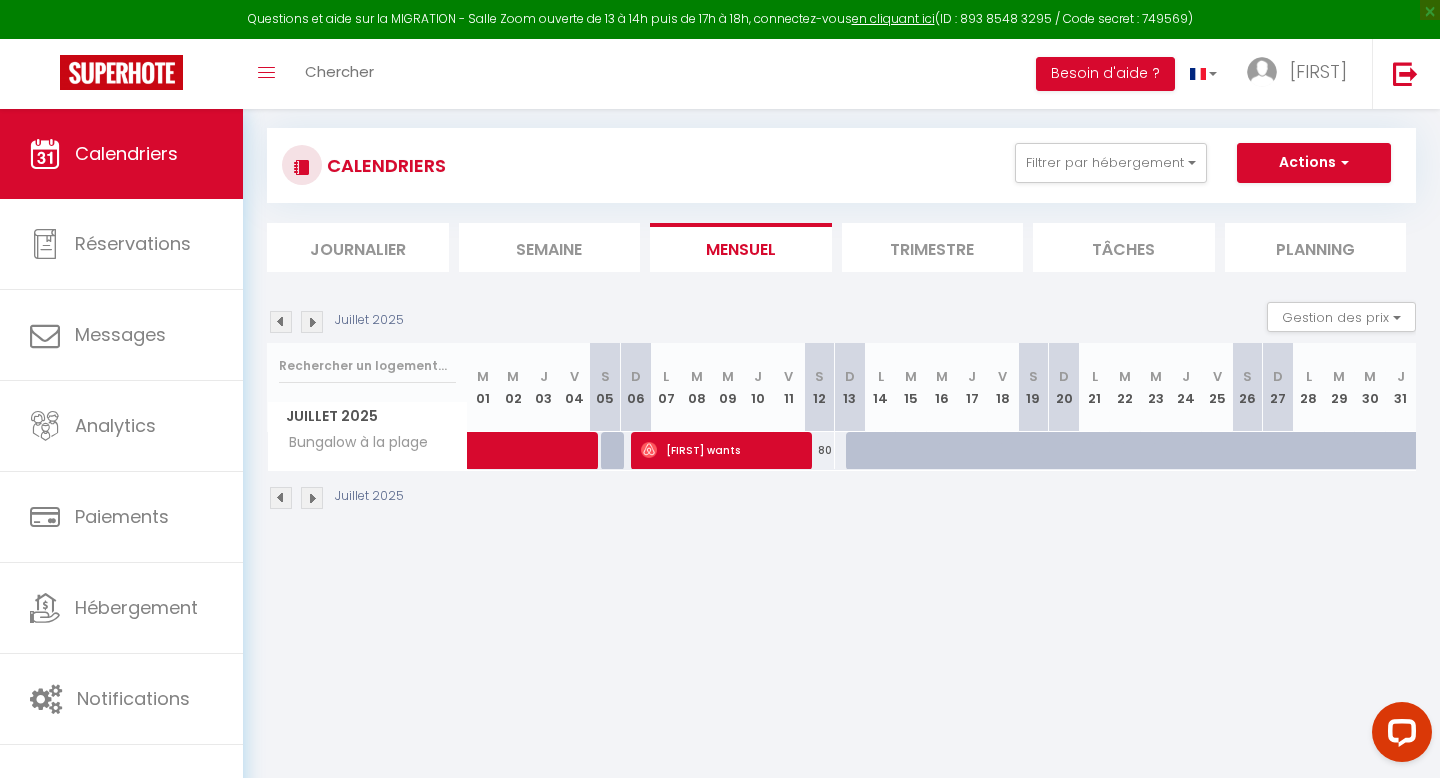 click at bounding box center [312, 322] 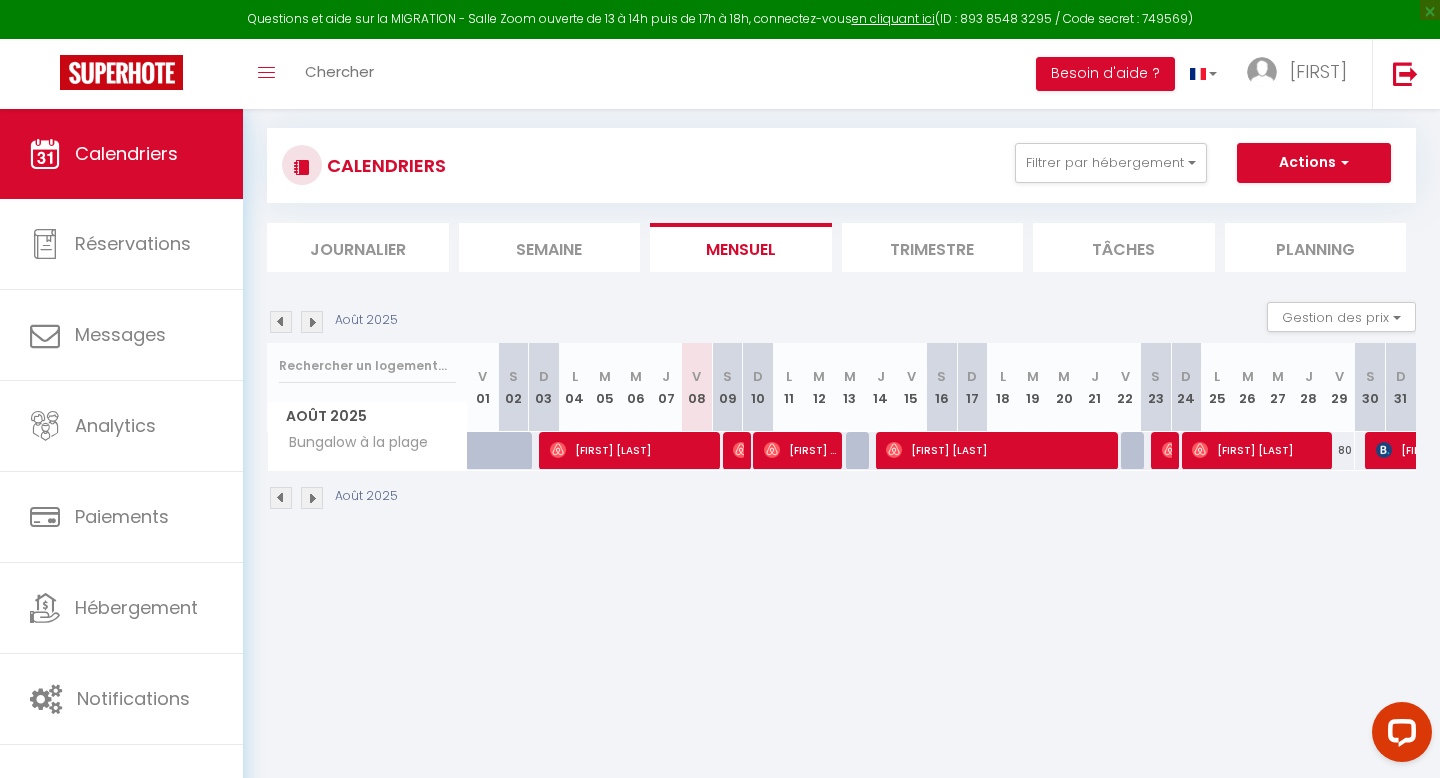 click at bounding box center [312, 322] 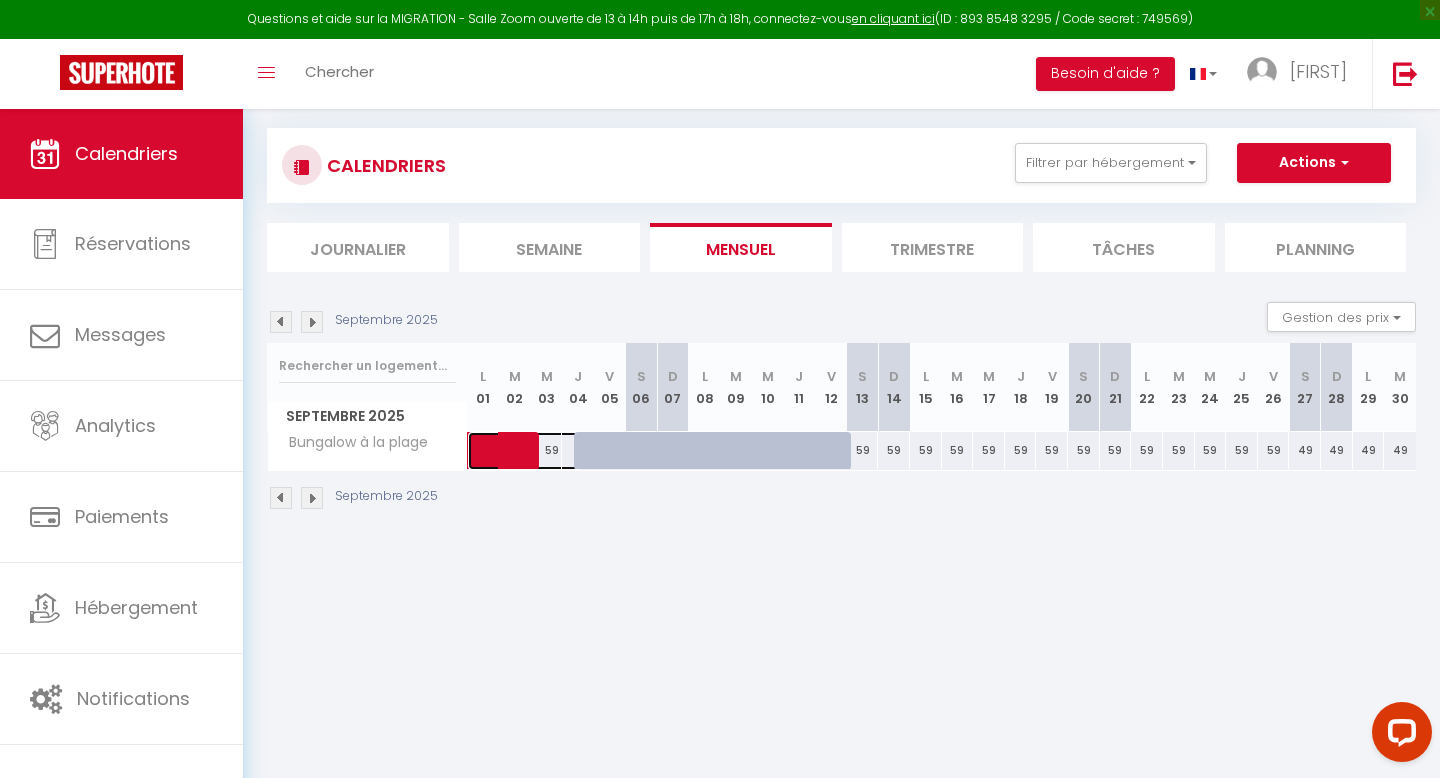 click at bounding box center (535, 451) 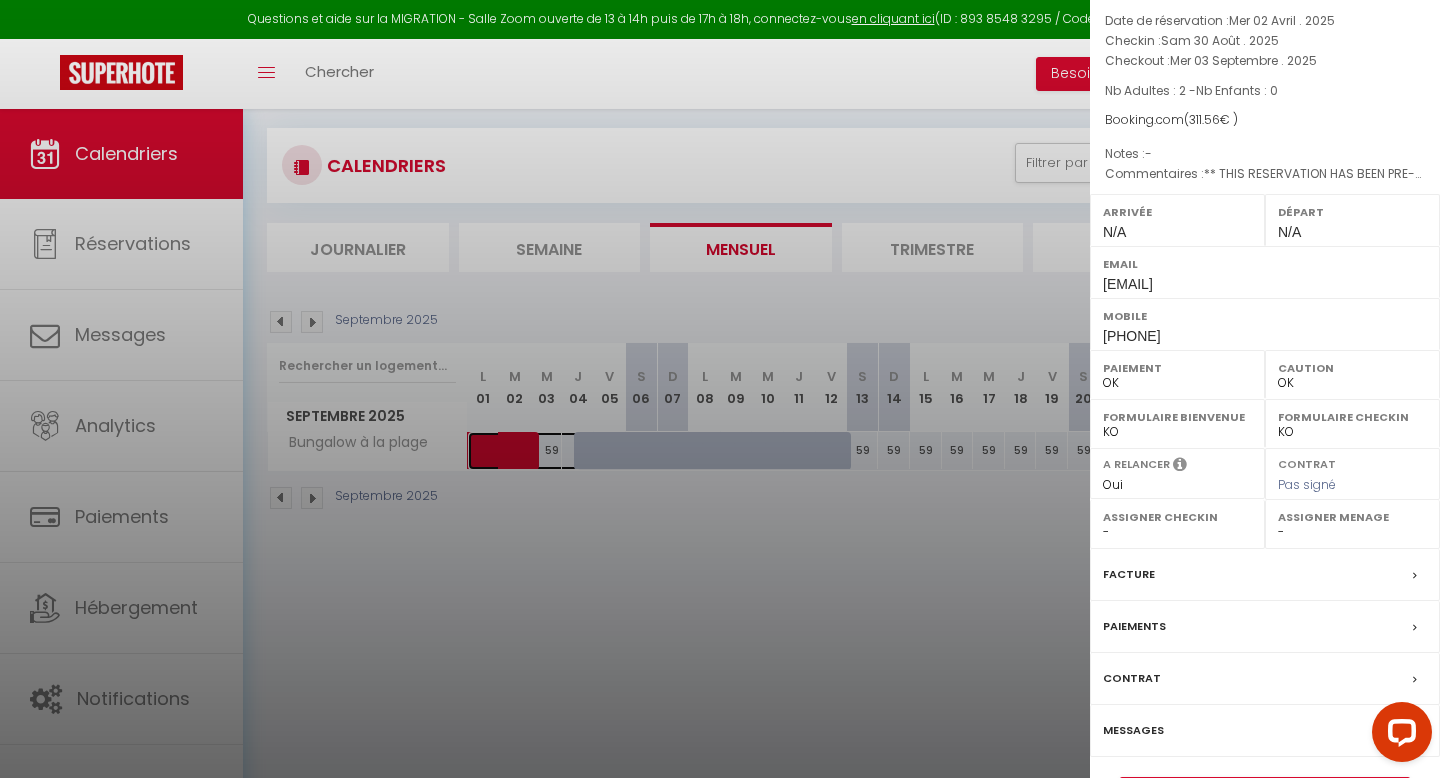 scroll, scrollTop: 186, scrollLeft: 0, axis: vertical 